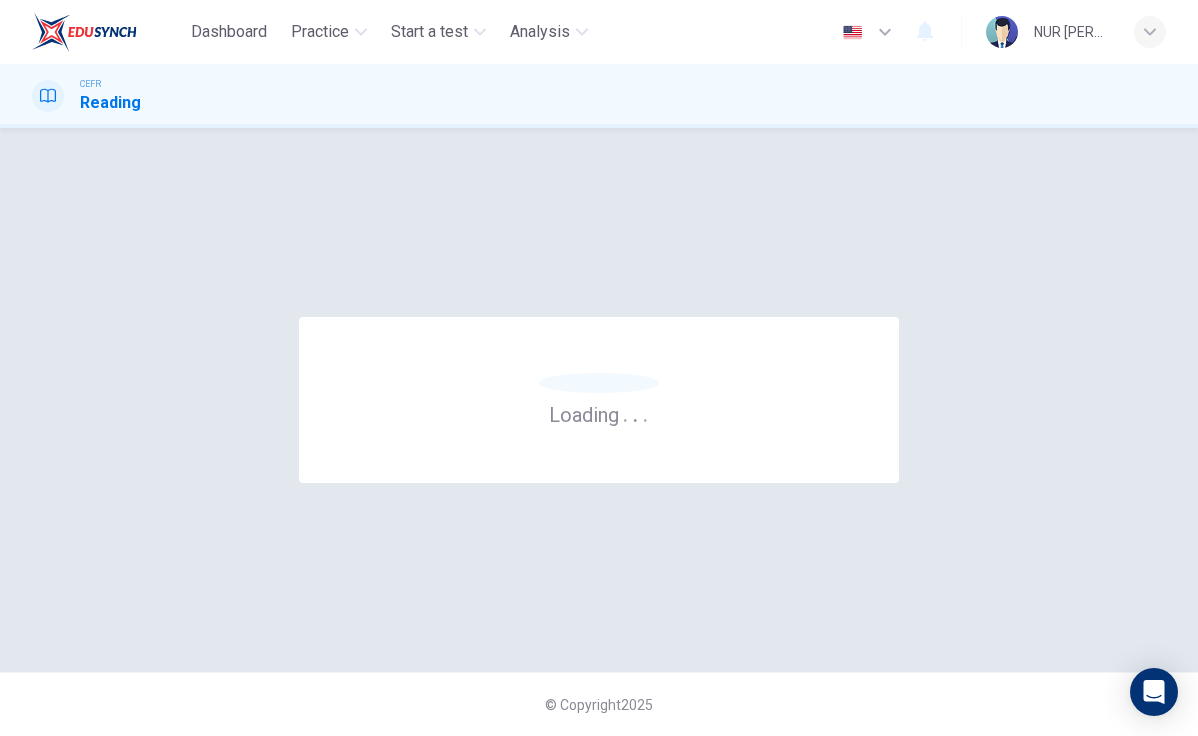 scroll, scrollTop: 0, scrollLeft: 0, axis: both 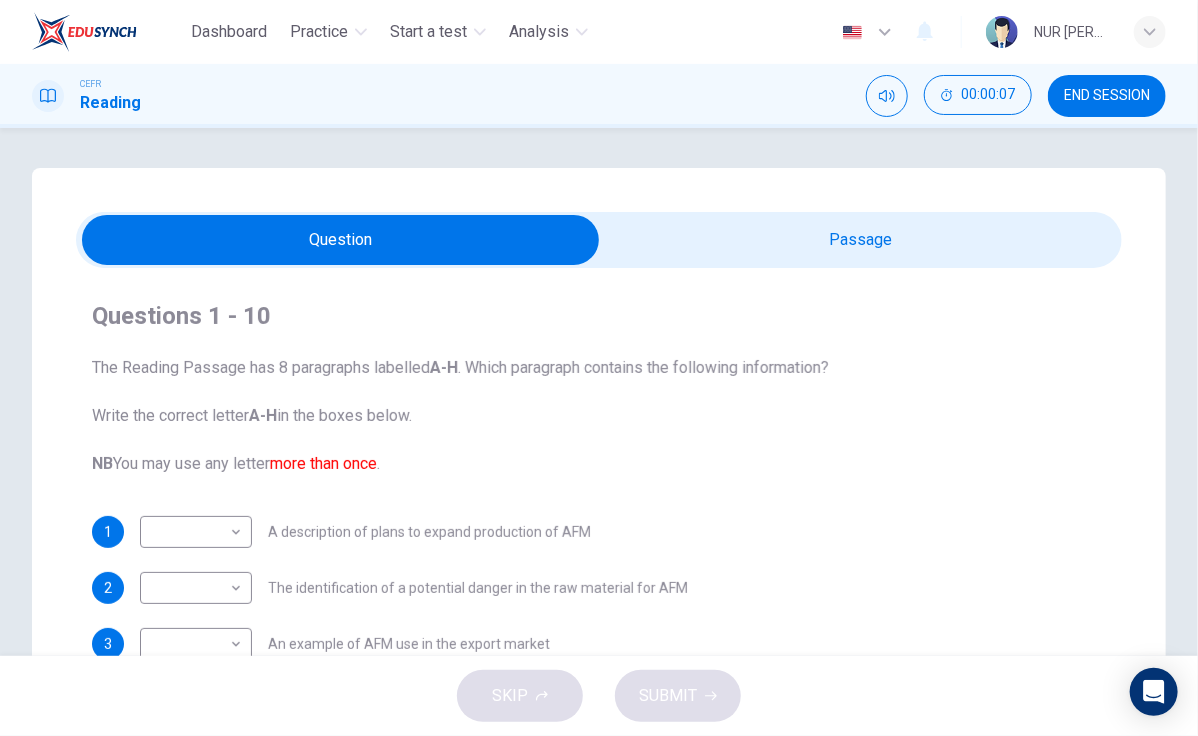 click on "Questions 1 - 10 The Reading Passage has 8 paragraphs labelled  A-H . Which paragraph contains the following information?
Write the correct letter  A-H  in the boxes below.
NB  You may use any letter  more than once . 1 ​ ​ A description of plans to expand production of AFM 2 ​ ​ The identification of a potential danger in the raw material for AFM 3 ​ ​ An example of AFM use in the export market 4 ​ ​ A comparison of the value of green glass and other types of glass 5 ​ ​ A list of potential applications of AFM in the domestic market 6 ​ ​ The conclusions drawn from laboratory checks on the process of AFM production 7 ​ ​ The identification of current funding for the production of green sand 8 ​ ​ An explanation of the chosen brand name for crushed green glass 9 ​ ​ A description of plans for exporting AFM 10 ​ ​ A description of what has to happen before AFM is accepted for general use Green Virtues of Green Sand CLICK TO ZOOM Click to Zoom A B C D E F G H" at bounding box center (599, 648) 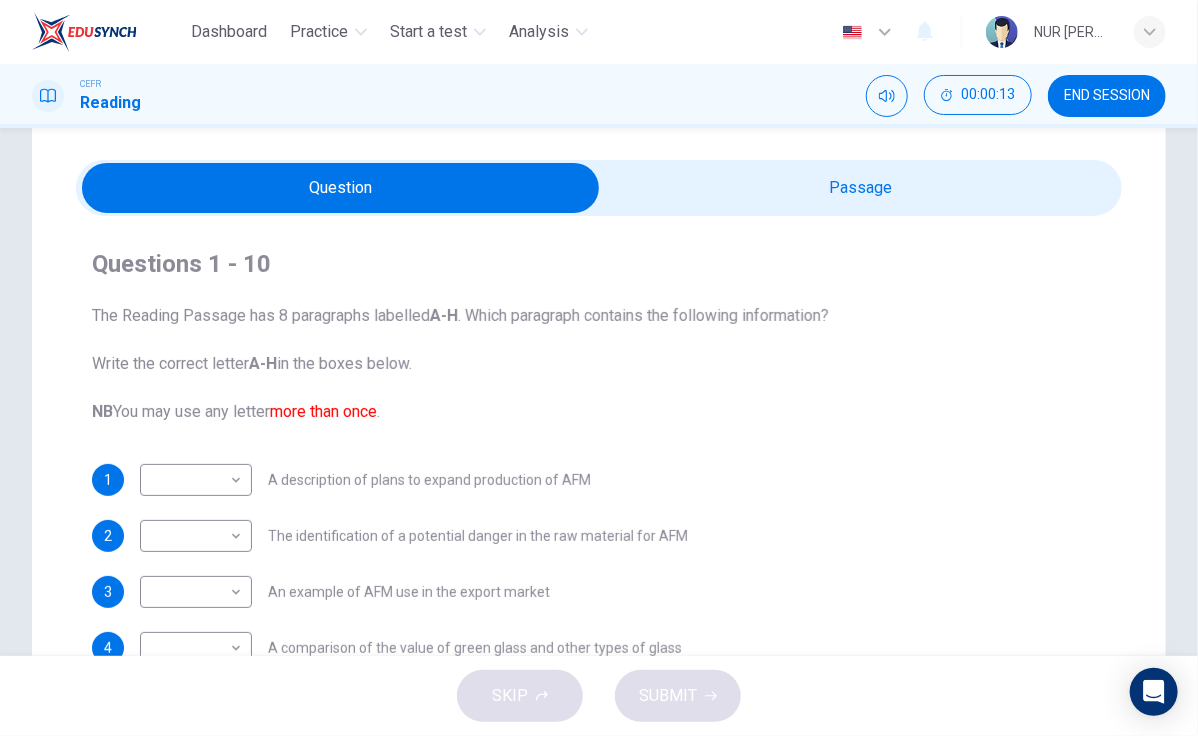 scroll, scrollTop: 0, scrollLeft: 0, axis: both 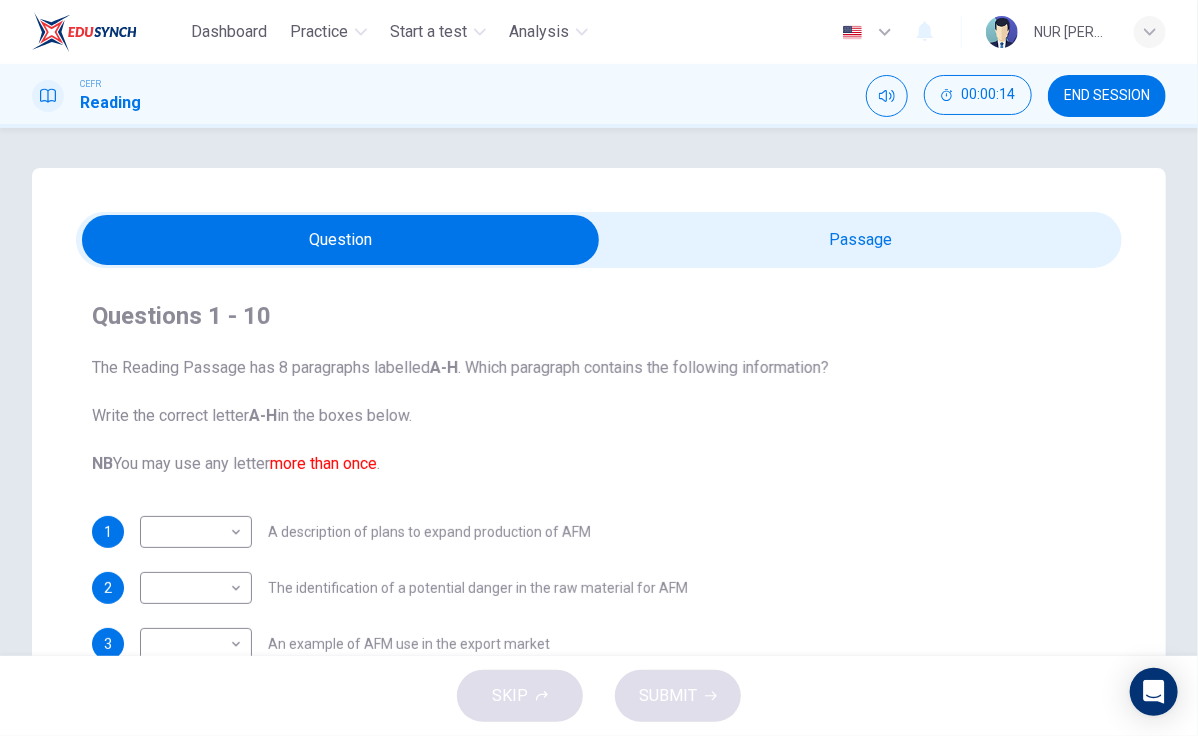 click at bounding box center (340, 240) 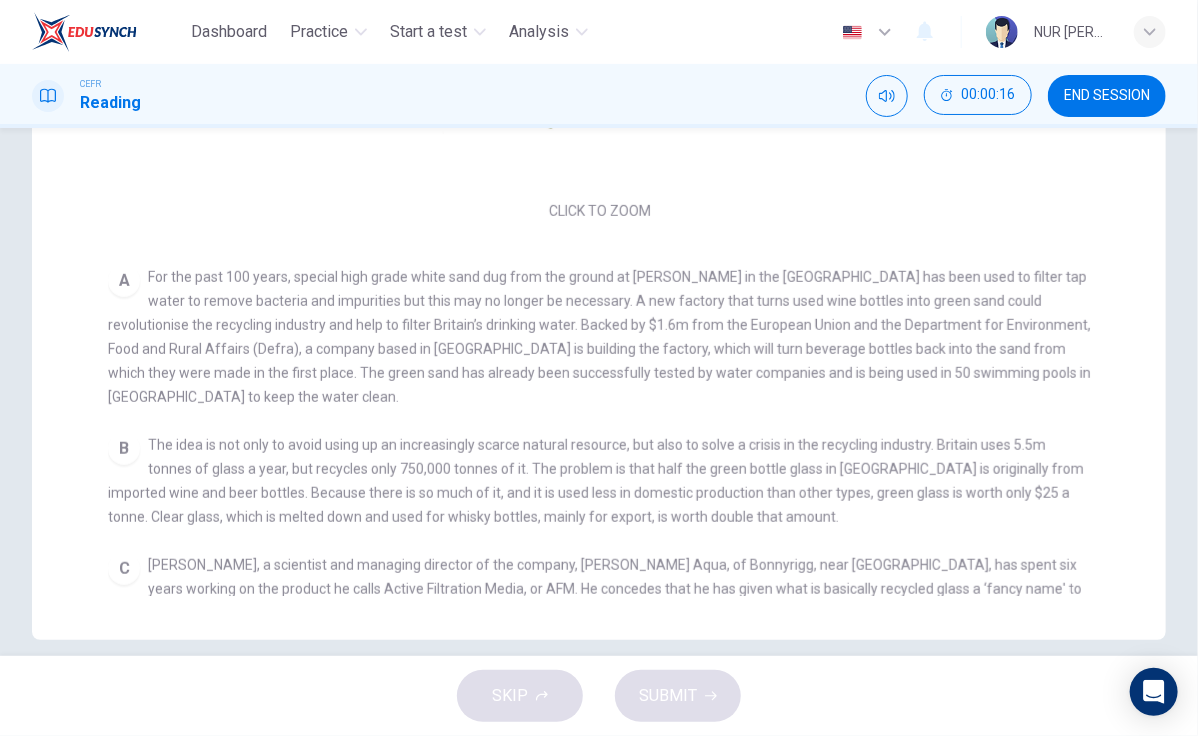 scroll, scrollTop: 478, scrollLeft: 0, axis: vertical 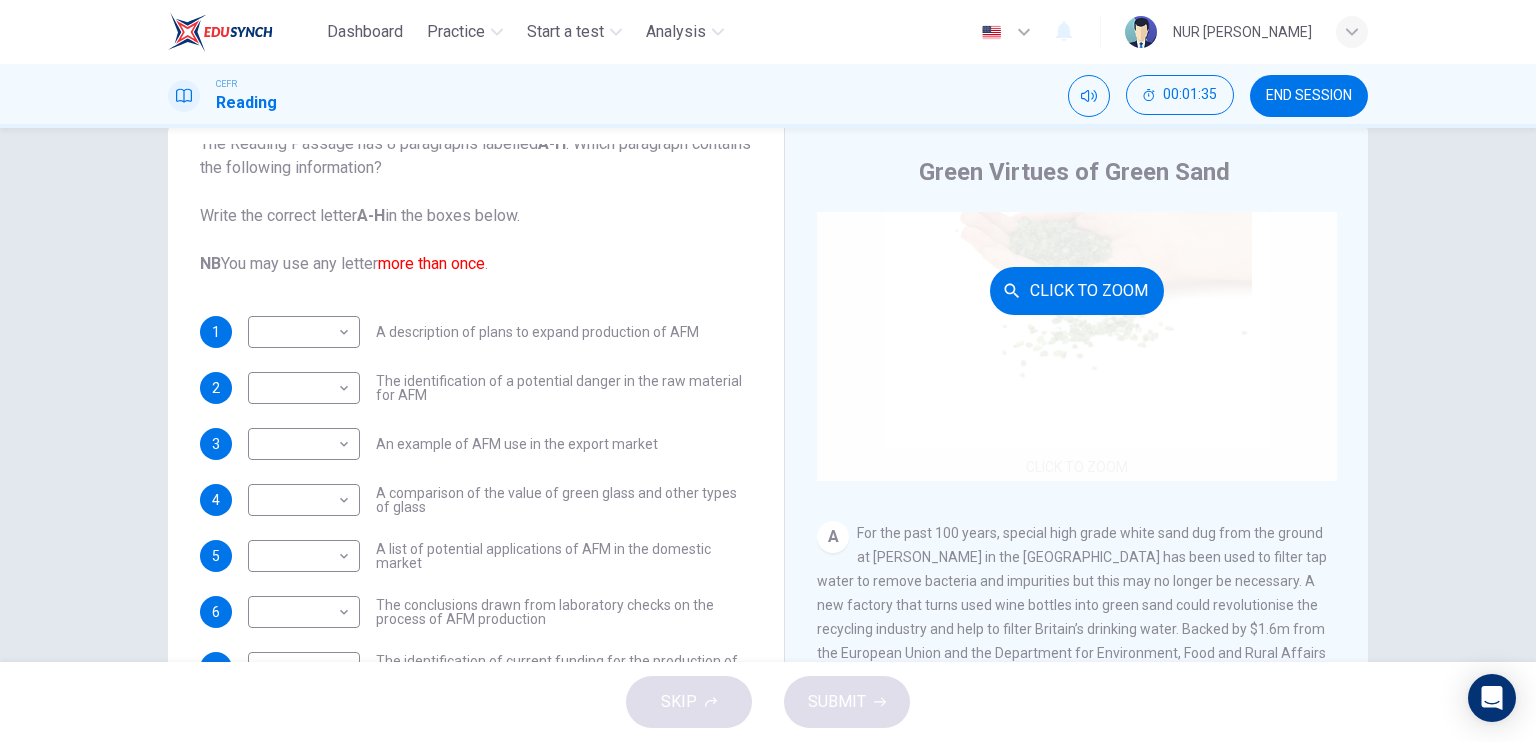 click on "Click to Zoom" at bounding box center (1077, 290) 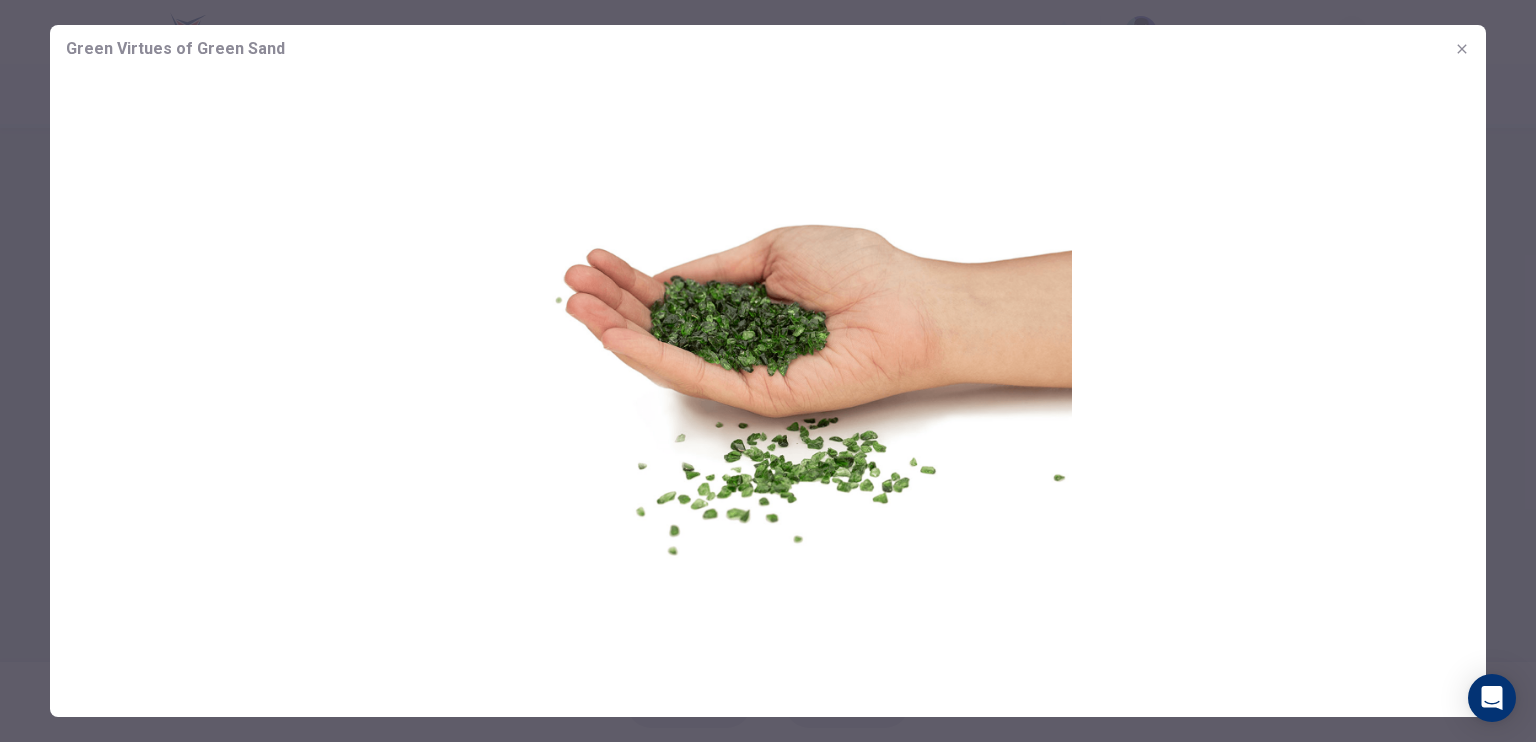 click at bounding box center (768, 371) 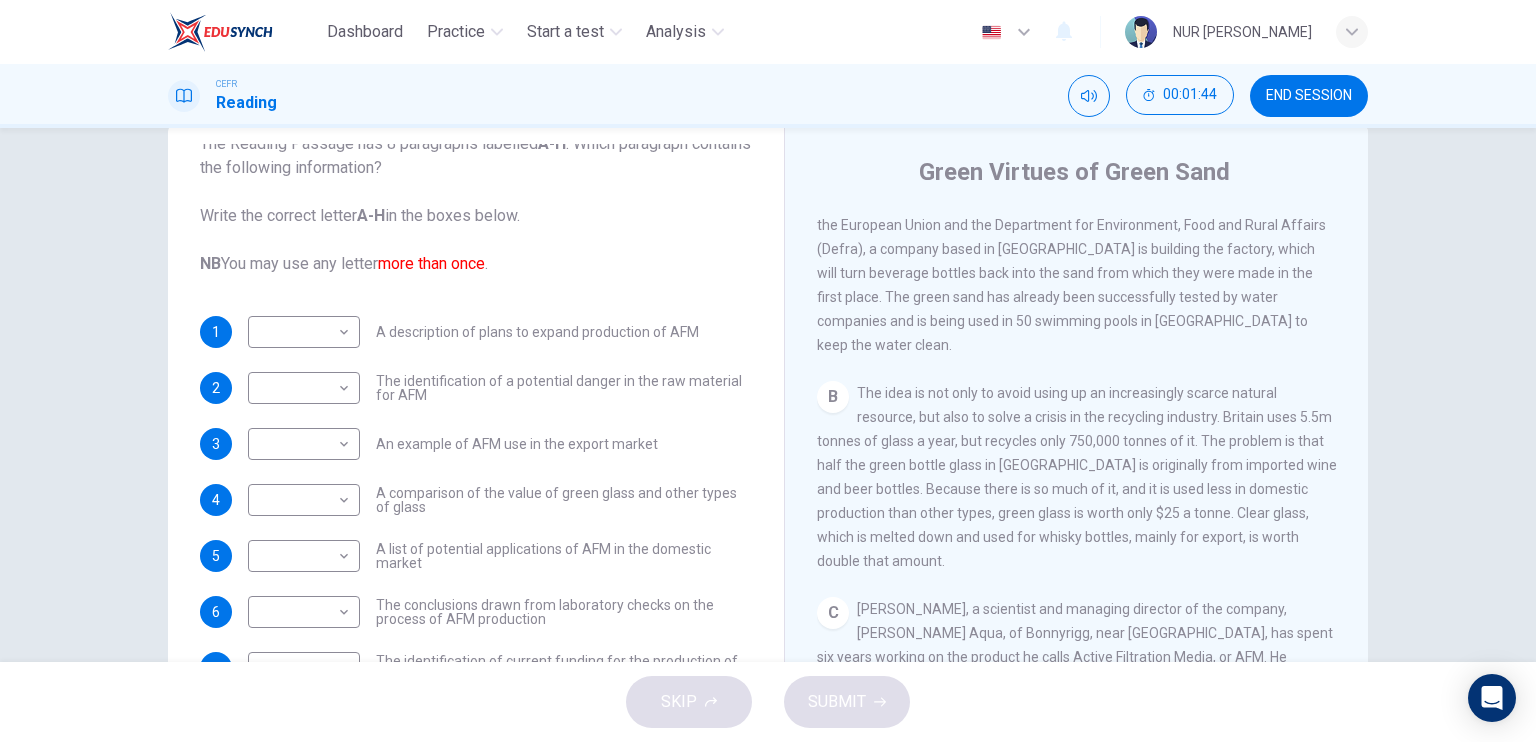 scroll, scrollTop: 0, scrollLeft: 0, axis: both 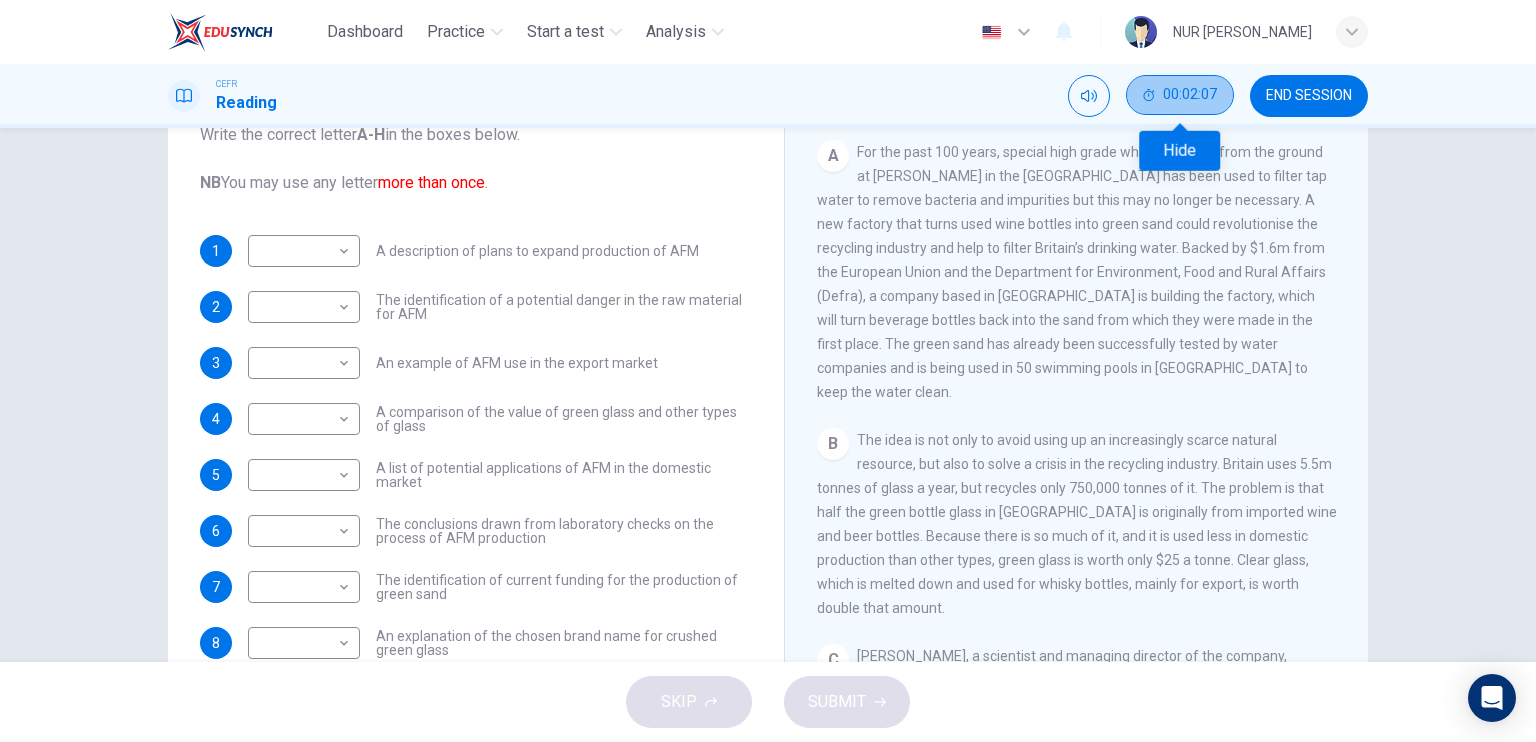 click on "00:02:07" at bounding box center (1190, 95) 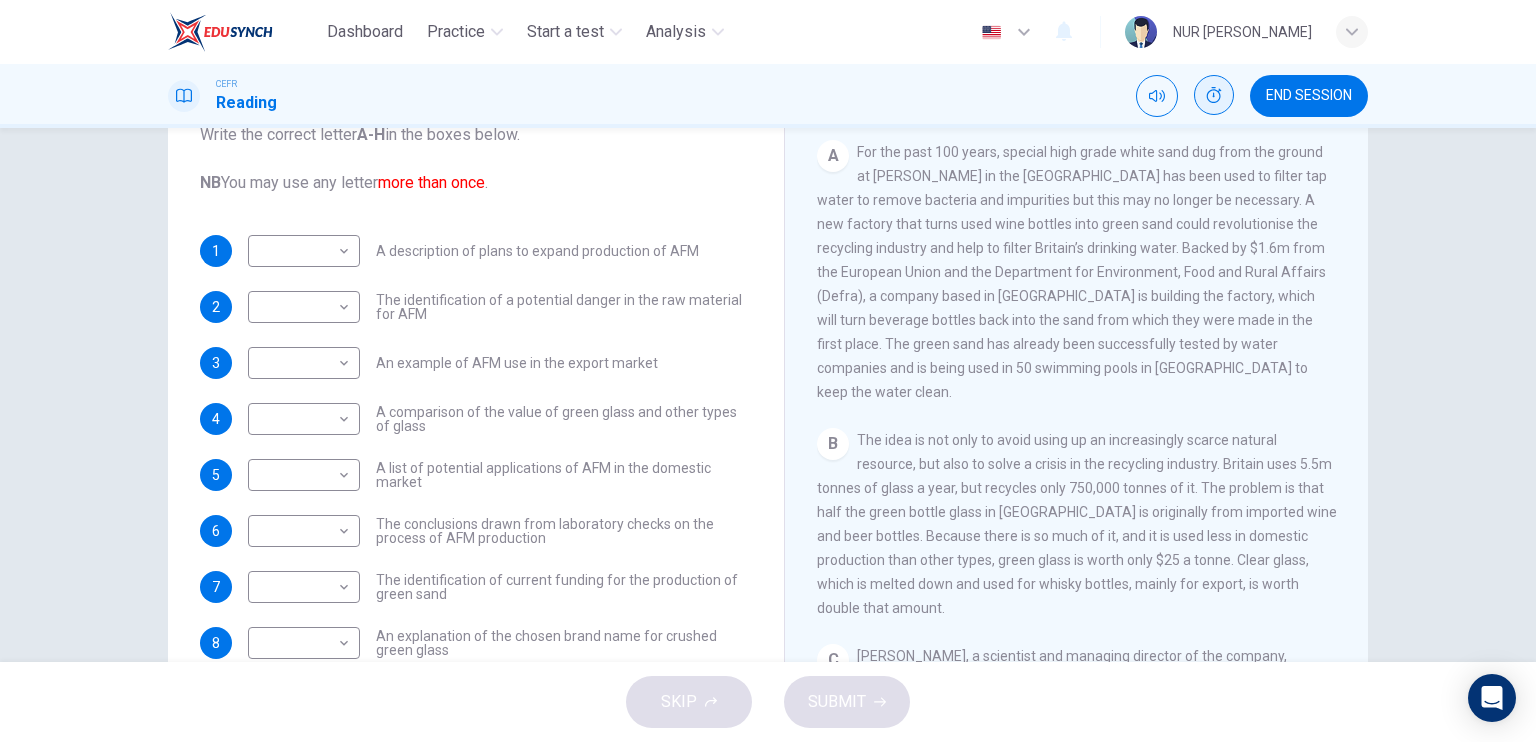 click on "END SESSION" at bounding box center (1252, 96) 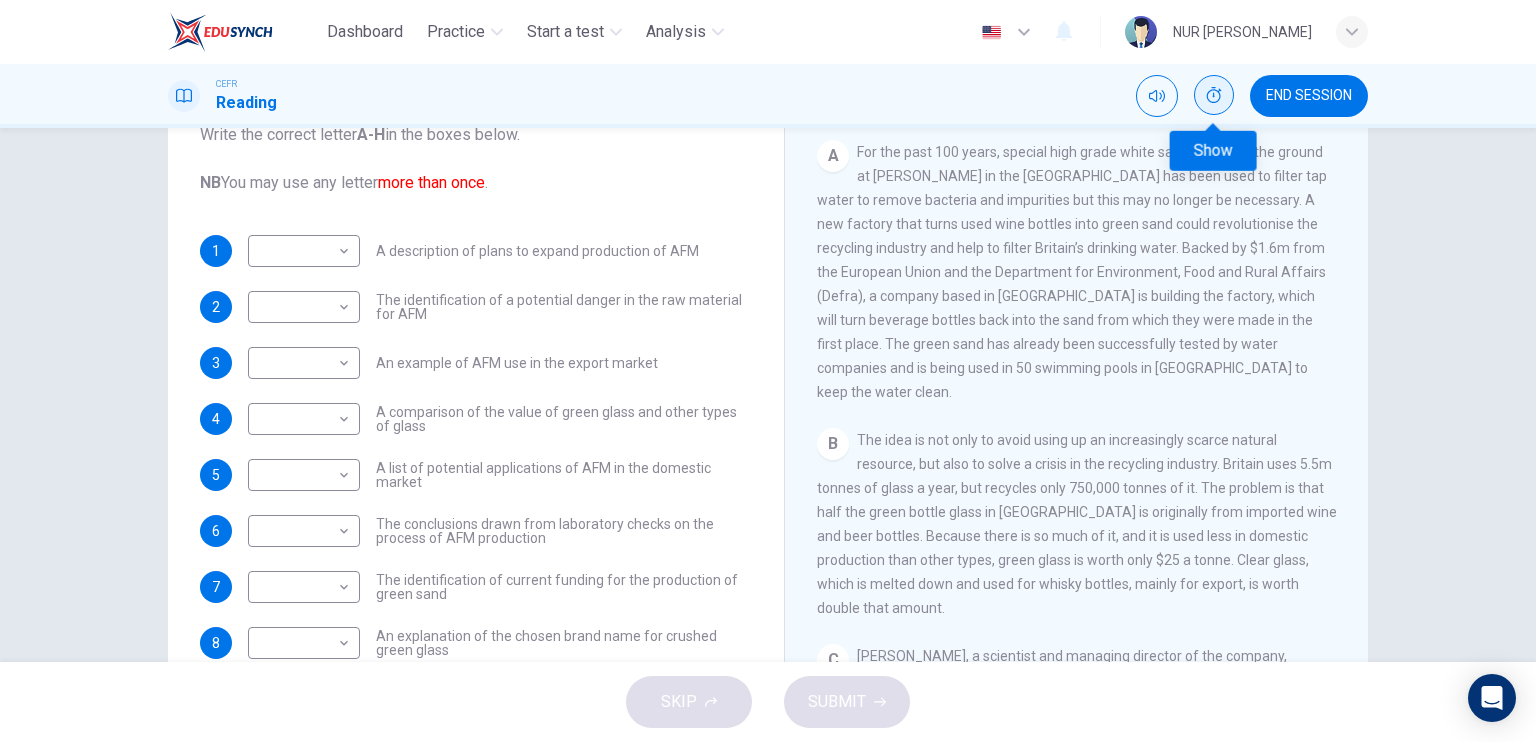 click at bounding box center (1214, 95) 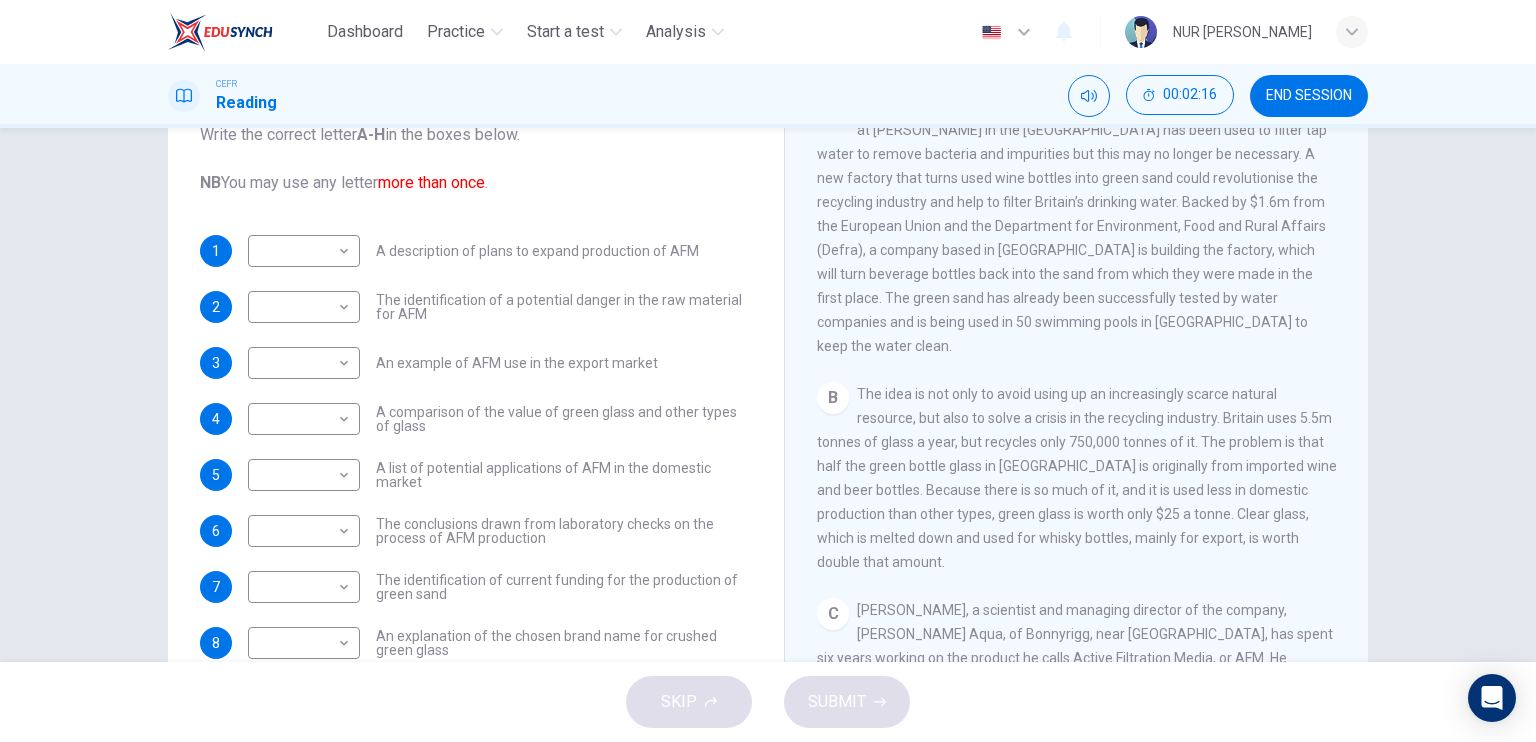 scroll, scrollTop: 458, scrollLeft: 0, axis: vertical 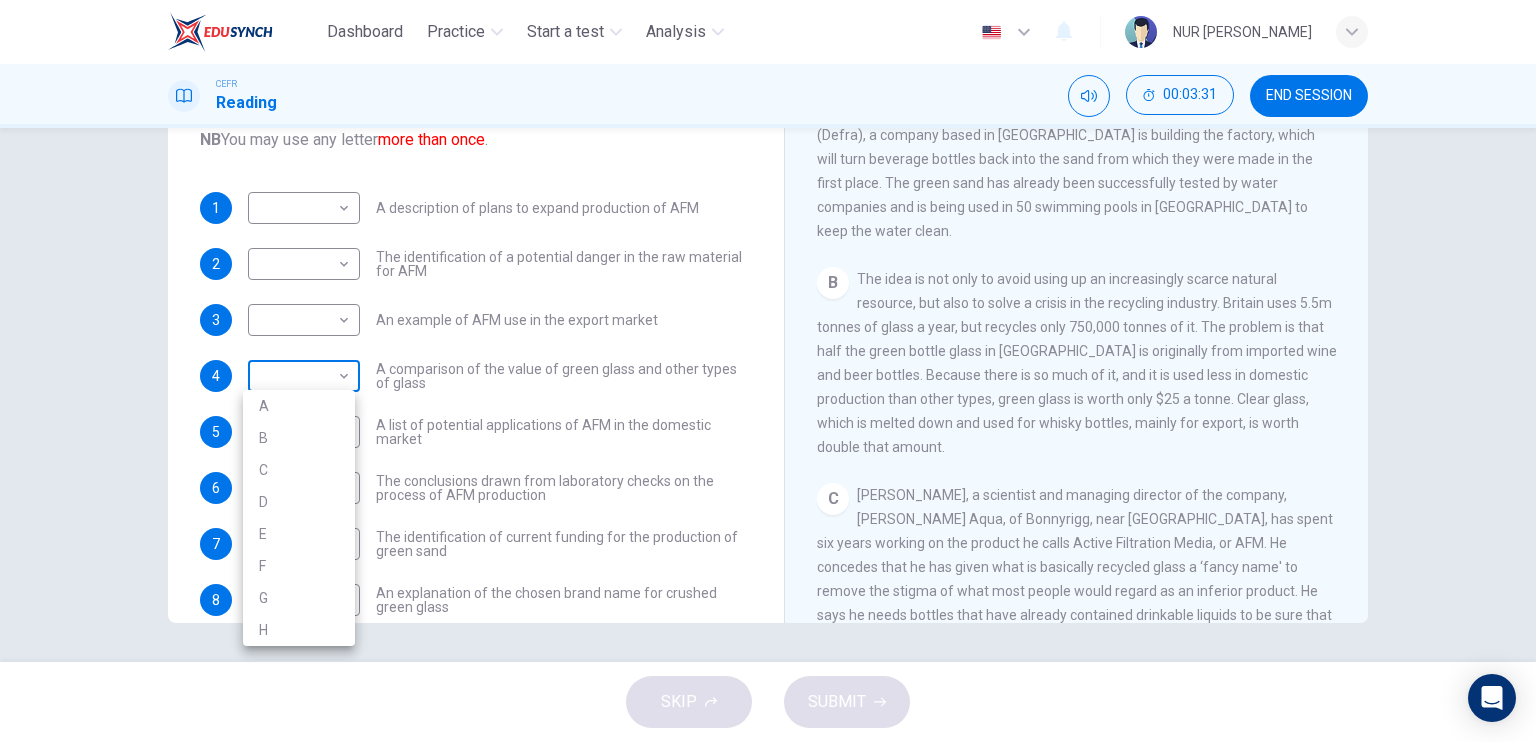 click on "Dashboard Practice Start a test Analysis English en ​ NUR AIMI BASIRAH BINTI MUHAMAD NOOR CEFR Reading 00:03:31 END SESSION Questions 1 - 10 The Reading Passage has 8 paragraphs labelled  A-H . Which paragraph contains the following information?
Write the correct letter  A-H  in the boxes below.
NB  You may use any letter  more than once . 1 ​ ​ A description of plans to expand production of AFM 2 ​ ​ The identification of a potential danger in the raw material for AFM 3 ​ ​ An example of AFM use in the export market 4 ​ ​ A comparison of the value of green glass and other types of glass 5 ​ ​ A list of potential applications of AFM in the domestic market 6 ​ ​ The conclusions drawn from laboratory checks on the process of AFM production 7 ​ ​ The identification of current funding for the production of green sand 8 ​ ​ An explanation of the chosen brand name for crushed green glass 9 ​ ​ A description of plans for exporting AFM 10 ​ ​ Green Virtues of Green Sand A" at bounding box center [768, 371] 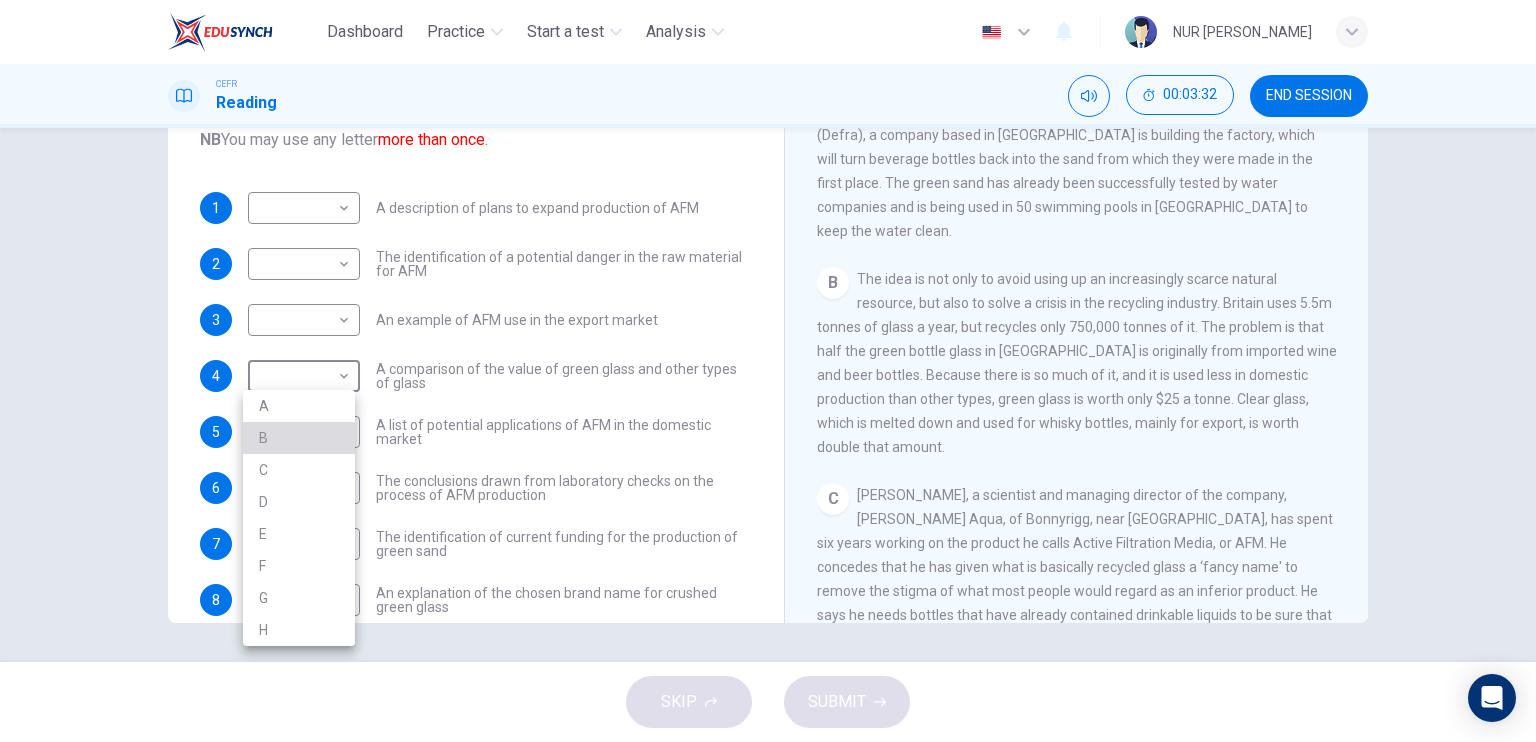 click on "B" at bounding box center [299, 438] 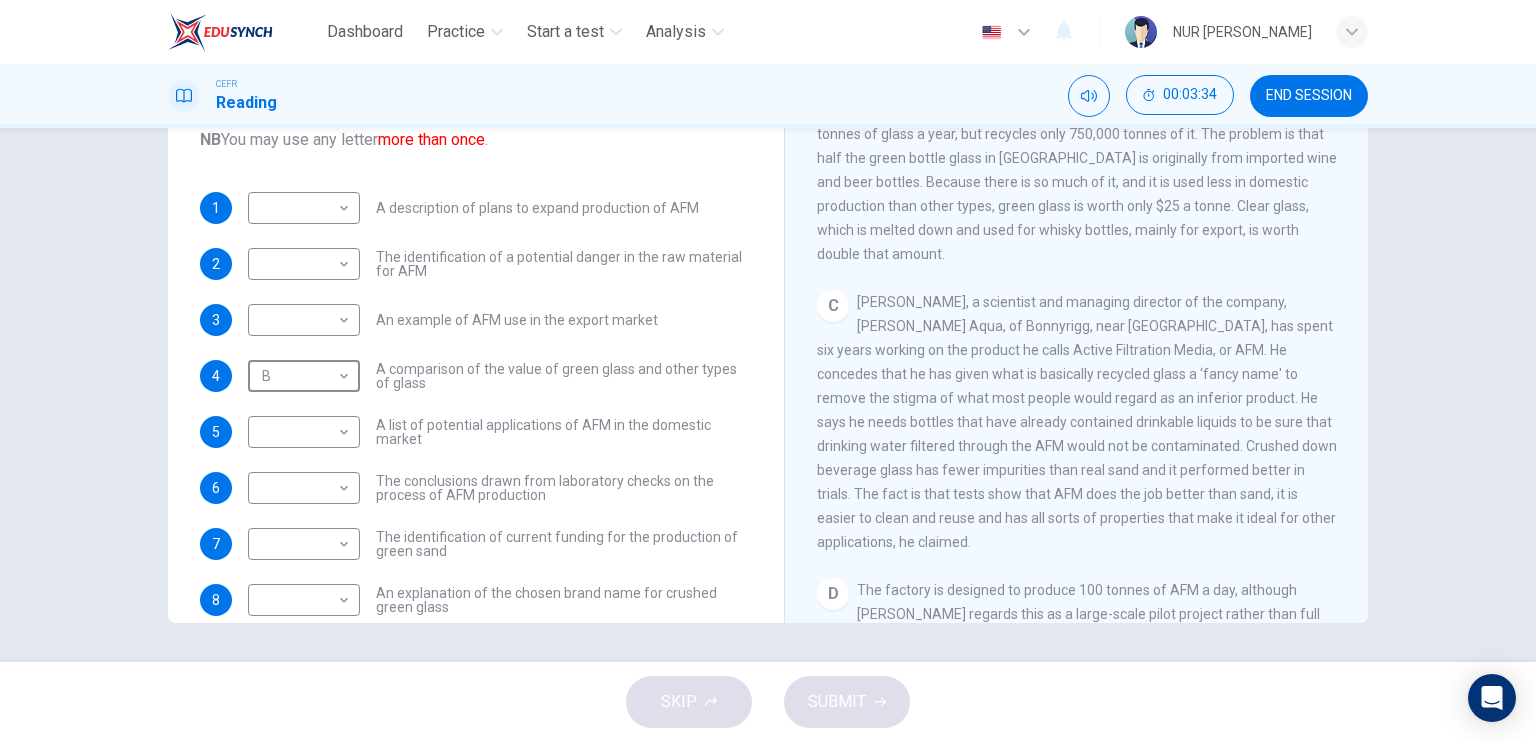 scroll, scrollTop: 652, scrollLeft: 0, axis: vertical 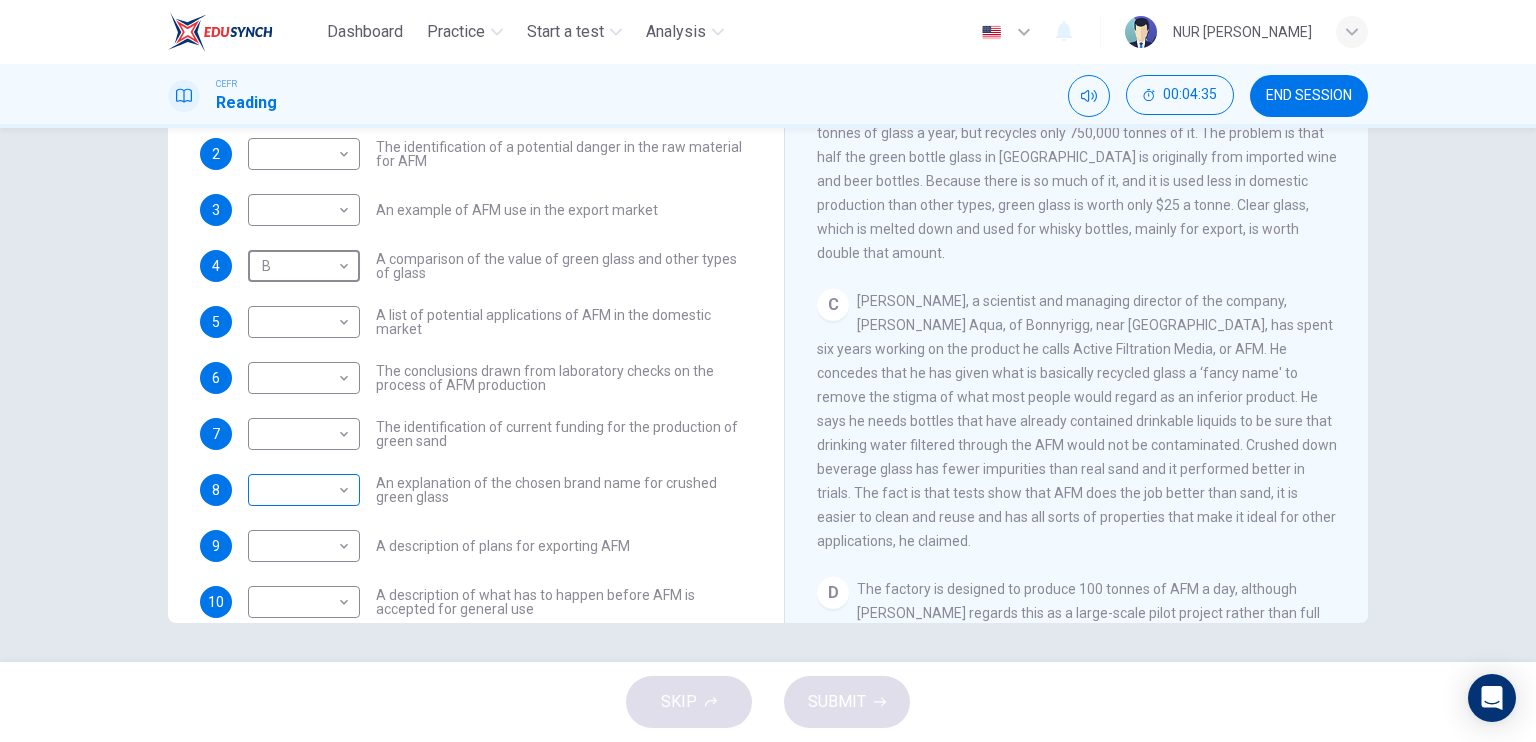click on "Dashboard Practice Start a test Analysis English en ​ NUR AIMI BASIRAH BINTI MUHAMAD NOOR CEFR Reading 00:04:35 END SESSION Questions 1 - 10 The Reading Passage has 8 paragraphs labelled  A-H . Which paragraph contains the following information?
Write the correct letter  A-H  in the boxes below.
NB  You may use any letter  more than once . 1 ​ ​ A description of plans to expand production of AFM 2 ​ ​ The identification of a potential danger in the raw material for AFM 3 ​ ​ An example of AFM use in the export market 4 B B ​ A comparison of the value of green glass and other types of glass 5 ​ ​ A list of potential applications of AFM in the domestic market 6 ​ ​ The conclusions drawn from laboratory checks on the process of AFM production 7 ​ ​ The identification of current funding for the production of green sand 8 ​ ​ An explanation of the chosen brand name for crushed green glass 9 ​ ​ A description of plans for exporting AFM 10 ​ ​ Green Virtues of Green Sand A" at bounding box center [768, 371] 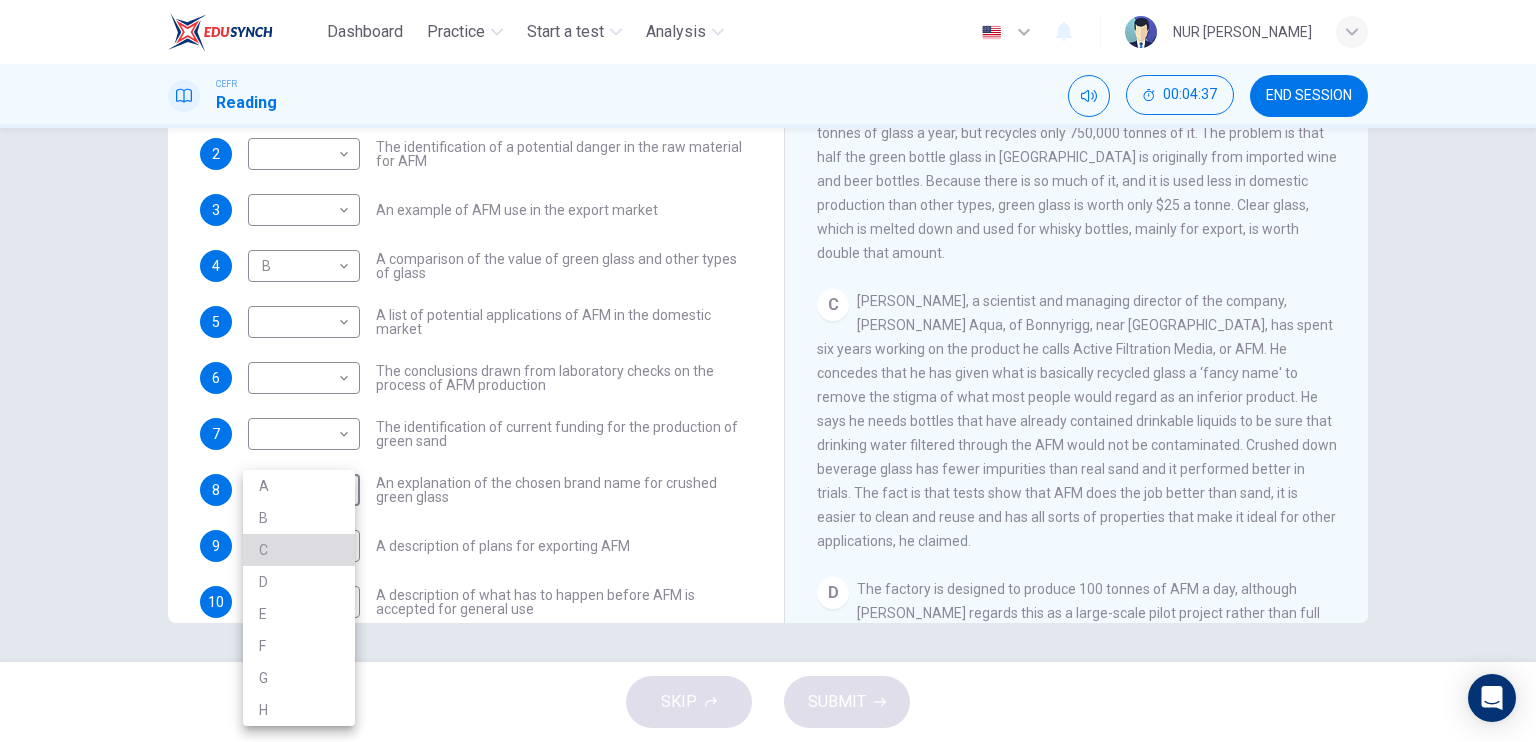 click on "C" at bounding box center [299, 550] 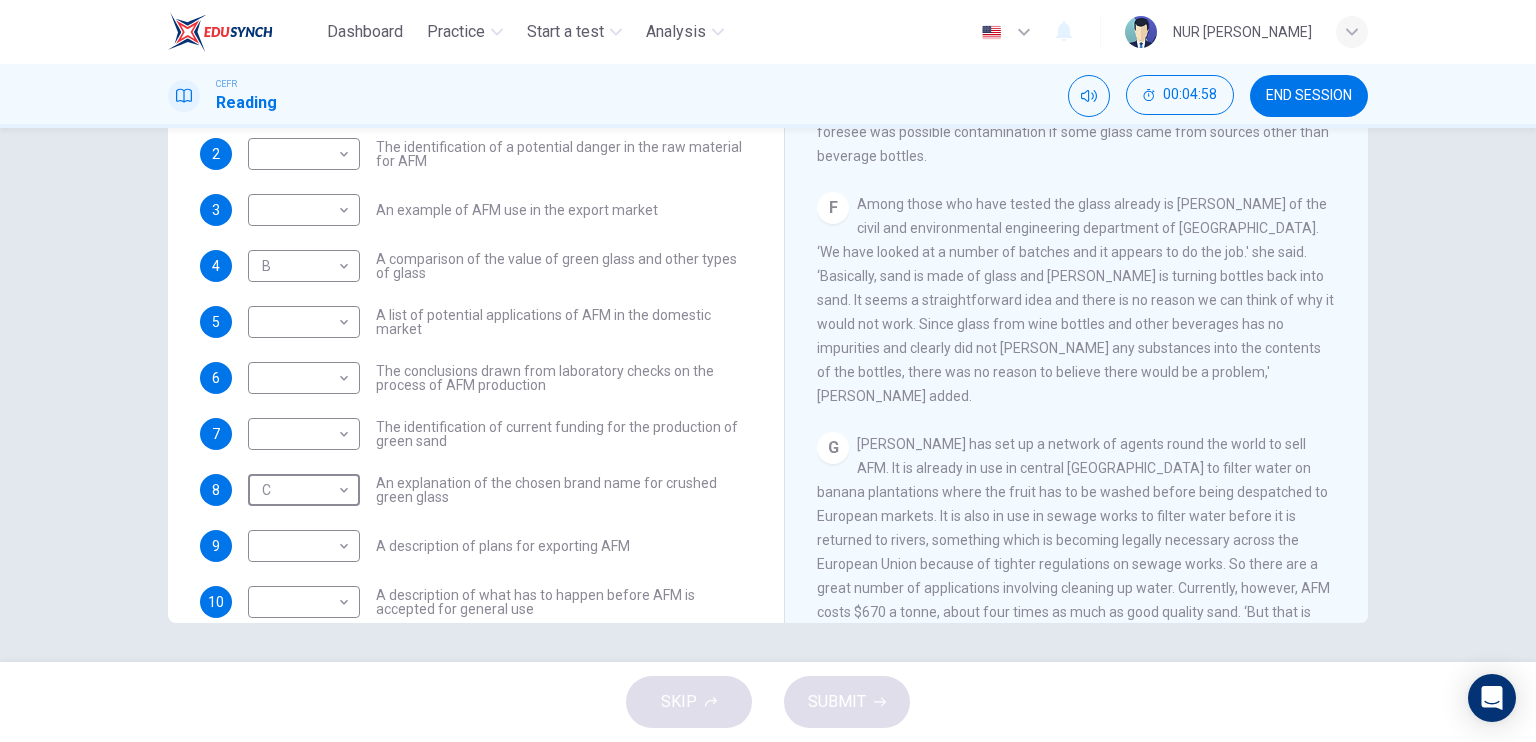 scroll, scrollTop: 1408, scrollLeft: 0, axis: vertical 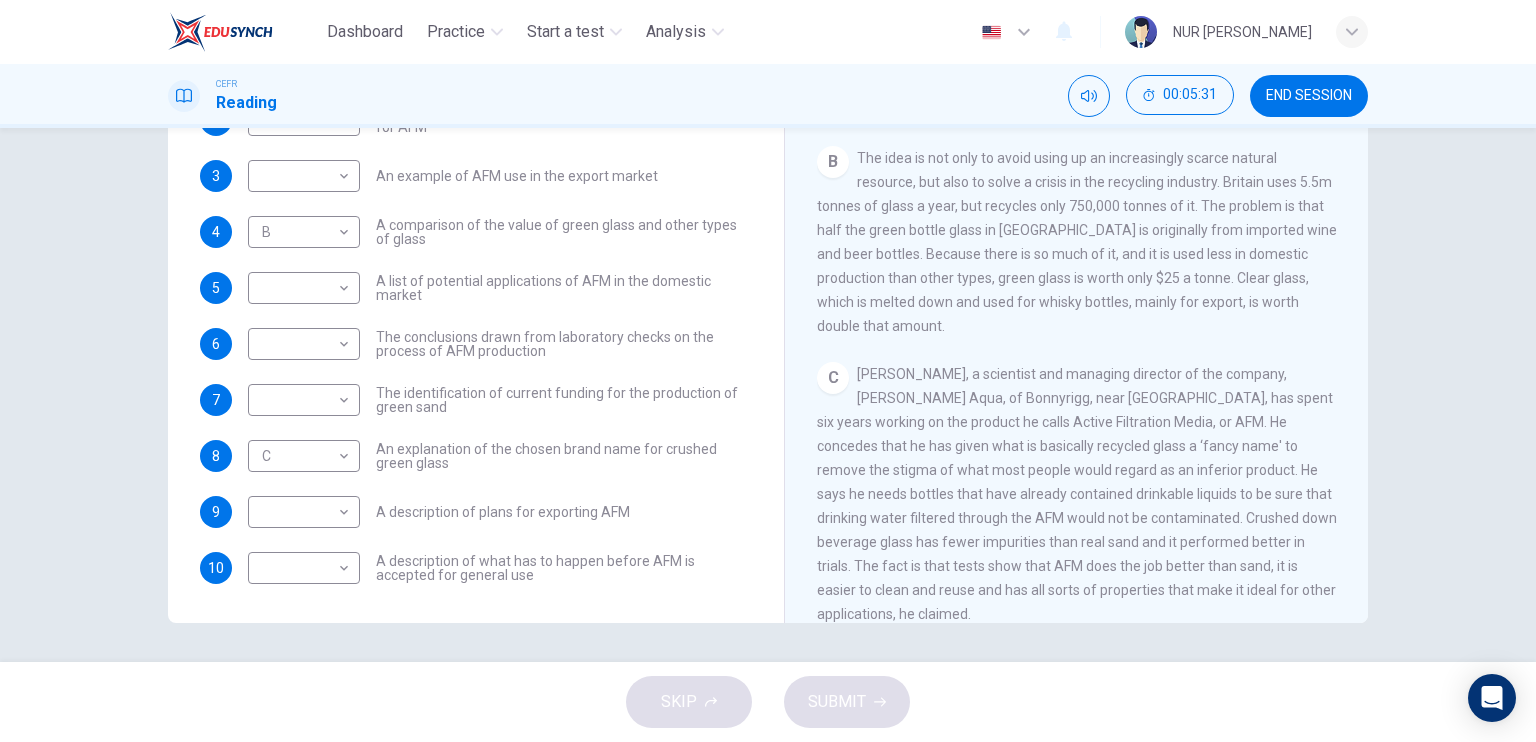 click on "The identification of current funding for the production of green sand" at bounding box center [564, 400] 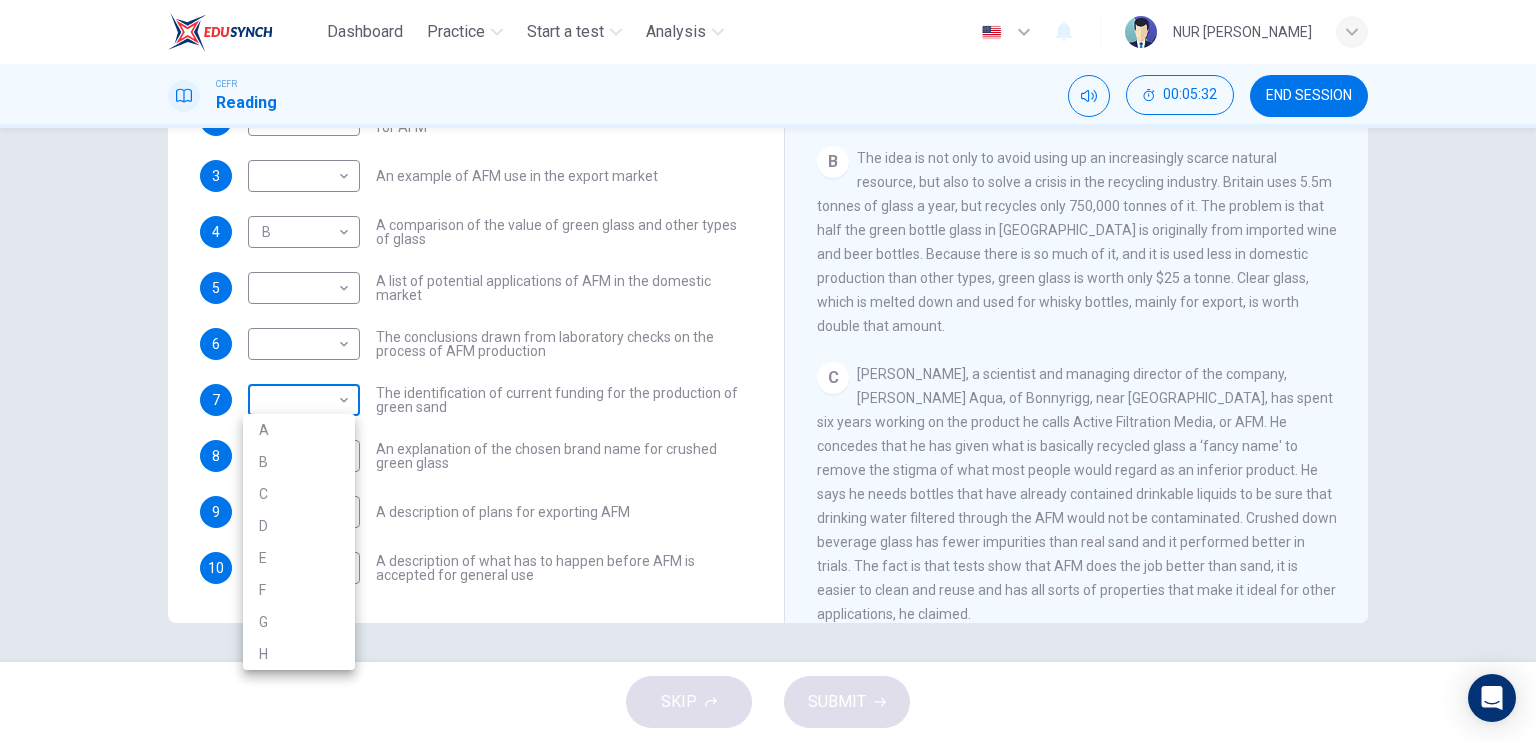 click on "Dashboard Practice Start a test Analysis English en ​ NUR AIMI BASIRAH BINTI MUHAMAD NOOR CEFR Reading 00:05:32 END SESSION Questions 1 - 10 The Reading Passage has 8 paragraphs labelled  A-H . Which paragraph contains the following information?
Write the correct letter  A-H  in the boxes below.
NB  You may use any letter  more than once . 1 ​ ​ A description of plans to expand production of AFM 2 ​ ​ The identification of a potential danger in the raw material for AFM 3 ​ ​ An example of AFM use in the export market 4 B B ​ A comparison of the value of green glass and other types of glass 5 ​ ​ A list of potential applications of AFM in the domestic market 6 ​ ​ The conclusions drawn from laboratory checks on the process of AFM production 7 ​ ​ The identification of current funding for the production of green sand 8 C C ​ An explanation of the chosen brand name for crushed green glass 9 ​ ​ A description of plans for exporting AFM 10 ​ ​ Green Virtues of Green Sand A" at bounding box center [768, 371] 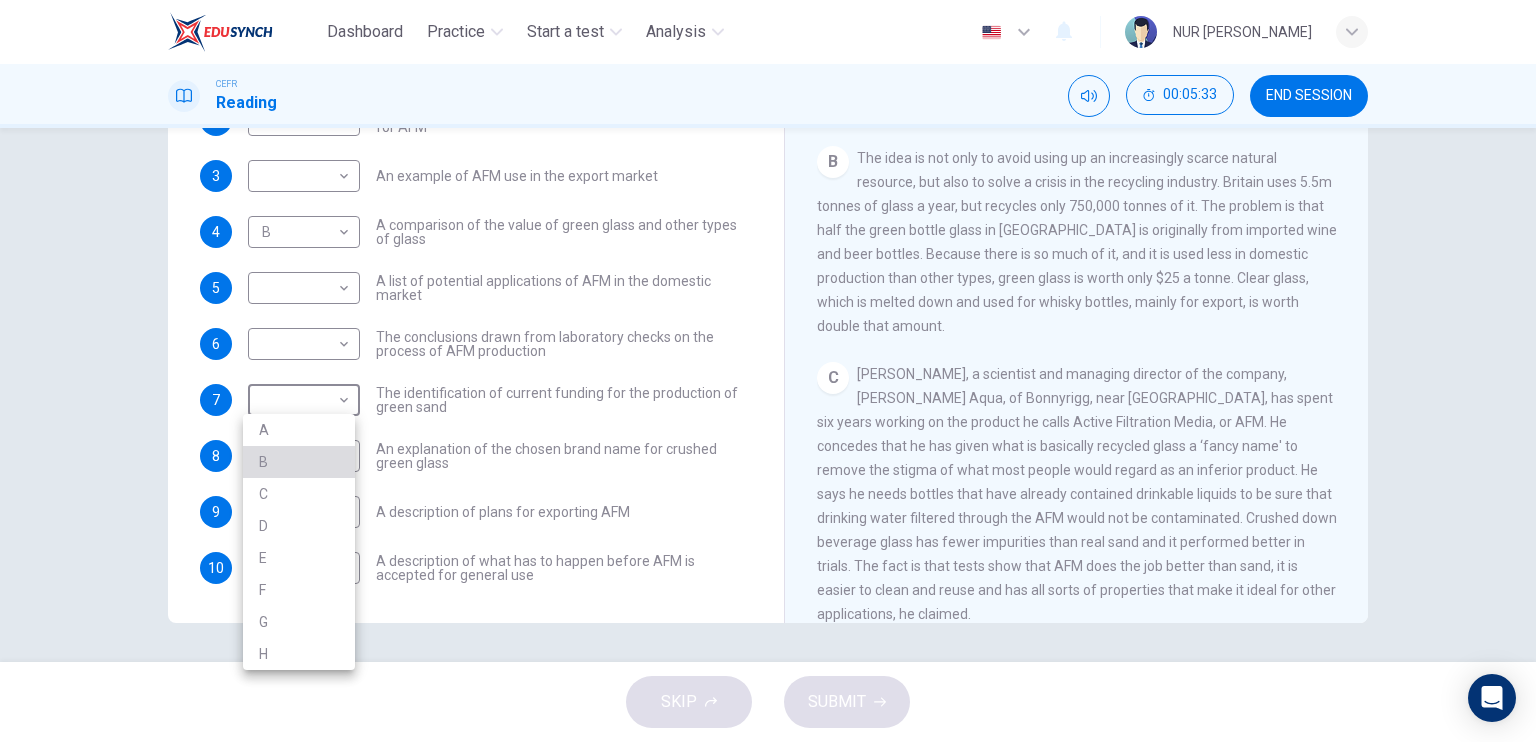 click on "B" at bounding box center [299, 462] 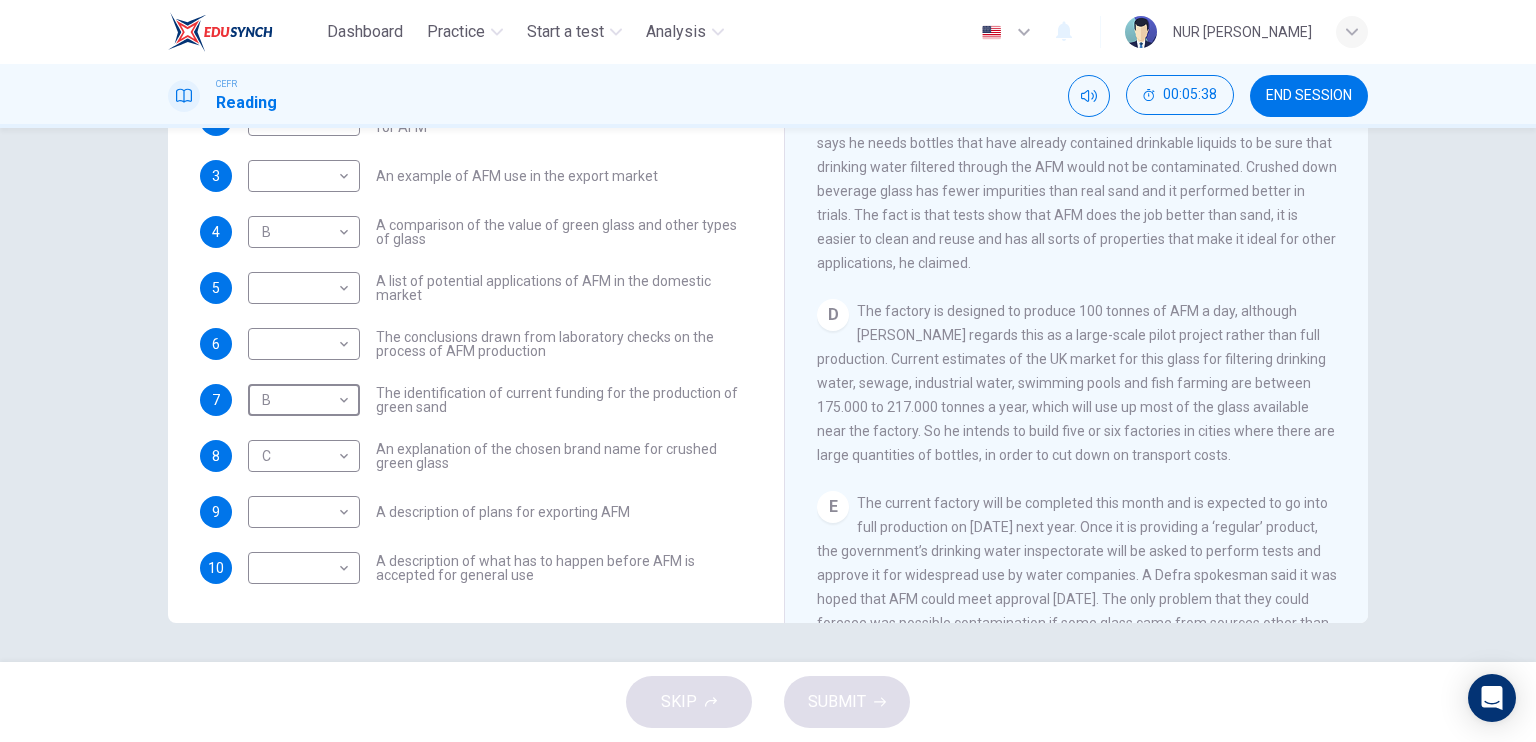 scroll, scrollTop: 929, scrollLeft: 0, axis: vertical 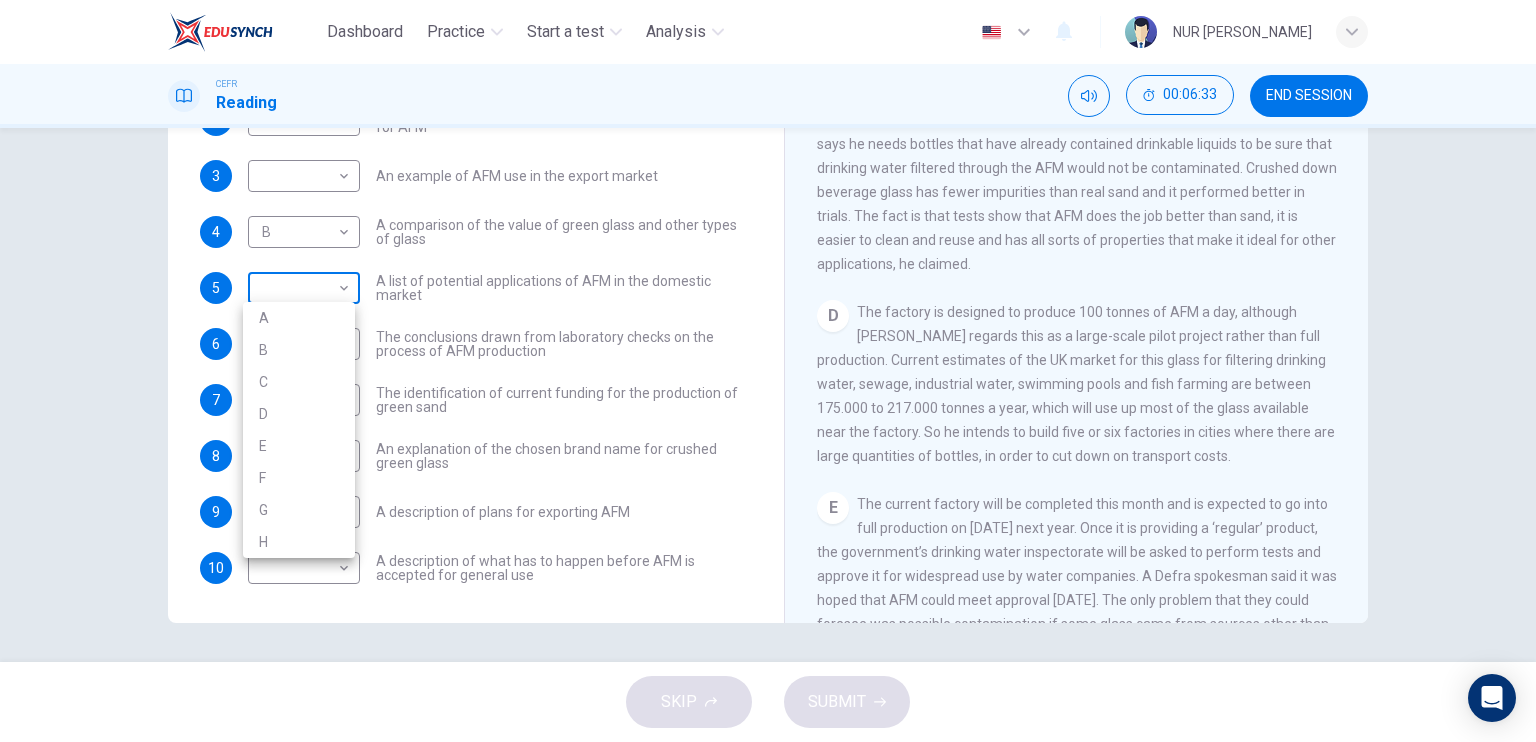 click on "Dashboard Practice Start a test Analysis English en ​ NUR AIMI BASIRAH BINTI MUHAMAD NOOR CEFR Reading 00:06:33 END SESSION Questions 1 - 10 The Reading Passage has 8 paragraphs labelled  A-H . Which paragraph contains the following information?
Write the correct letter  A-H  in the boxes below.
NB  You may use any letter  more than once . 1 ​ ​ A description of plans to expand production of AFM 2 ​ ​ The identification of a potential danger in the raw material for AFM 3 ​ ​ An example of AFM use in the export market 4 B B ​ A comparison of the value of green glass and other types of glass 5 ​ ​ A list of potential applications of AFM in the domestic market 6 ​ ​ The conclusions drawn from laboratory checks on the process of AFM production 7 B B ​ The identification of current funding for the production of green sand 8 C C ​ An explanation of the chosen brand name for crushed green glass 9 ​ ​ A description of plans for exporting AFM 10 ​ ​ Green Virtues of Green Sand A" at bounding box center (768, 371) 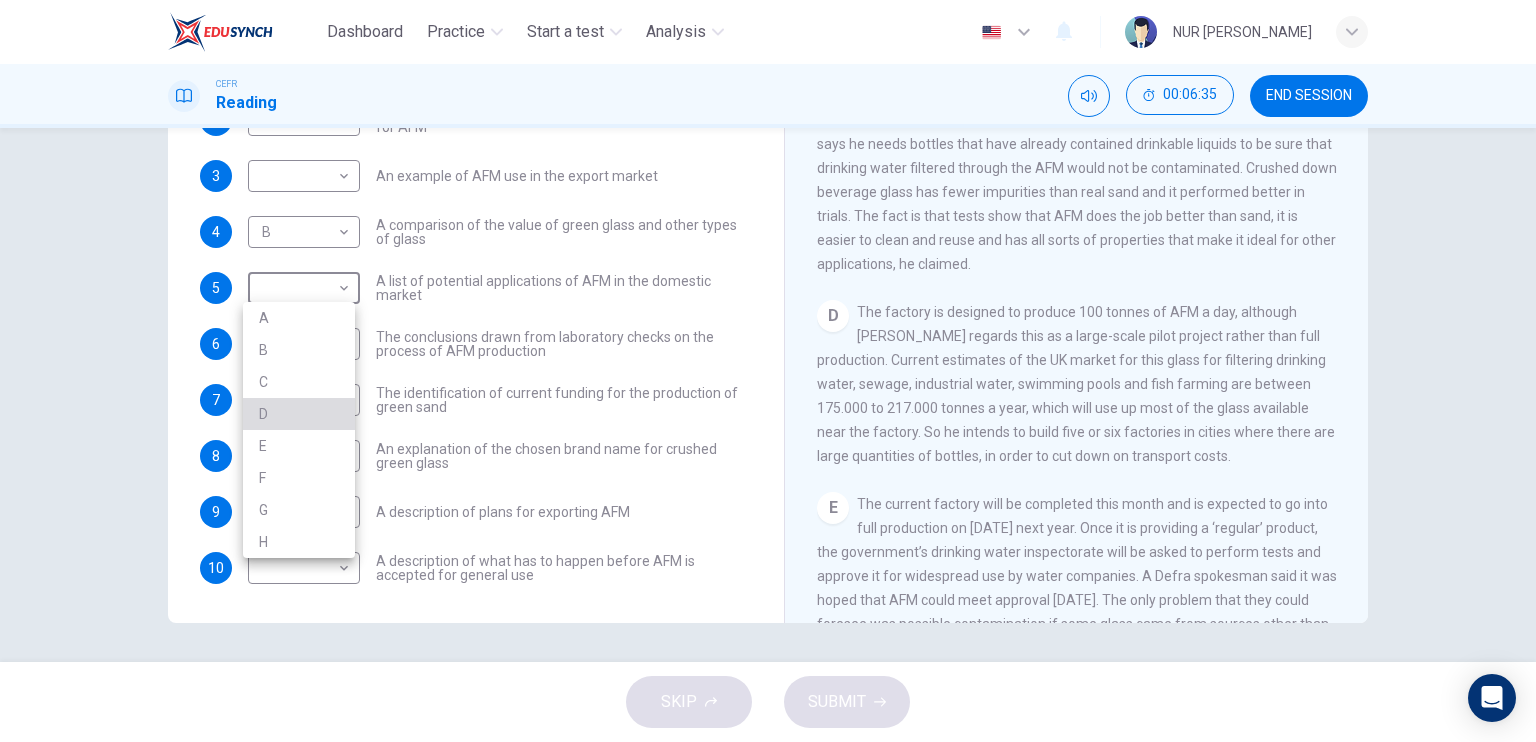 click on "D" at bounding box center [299, 414] 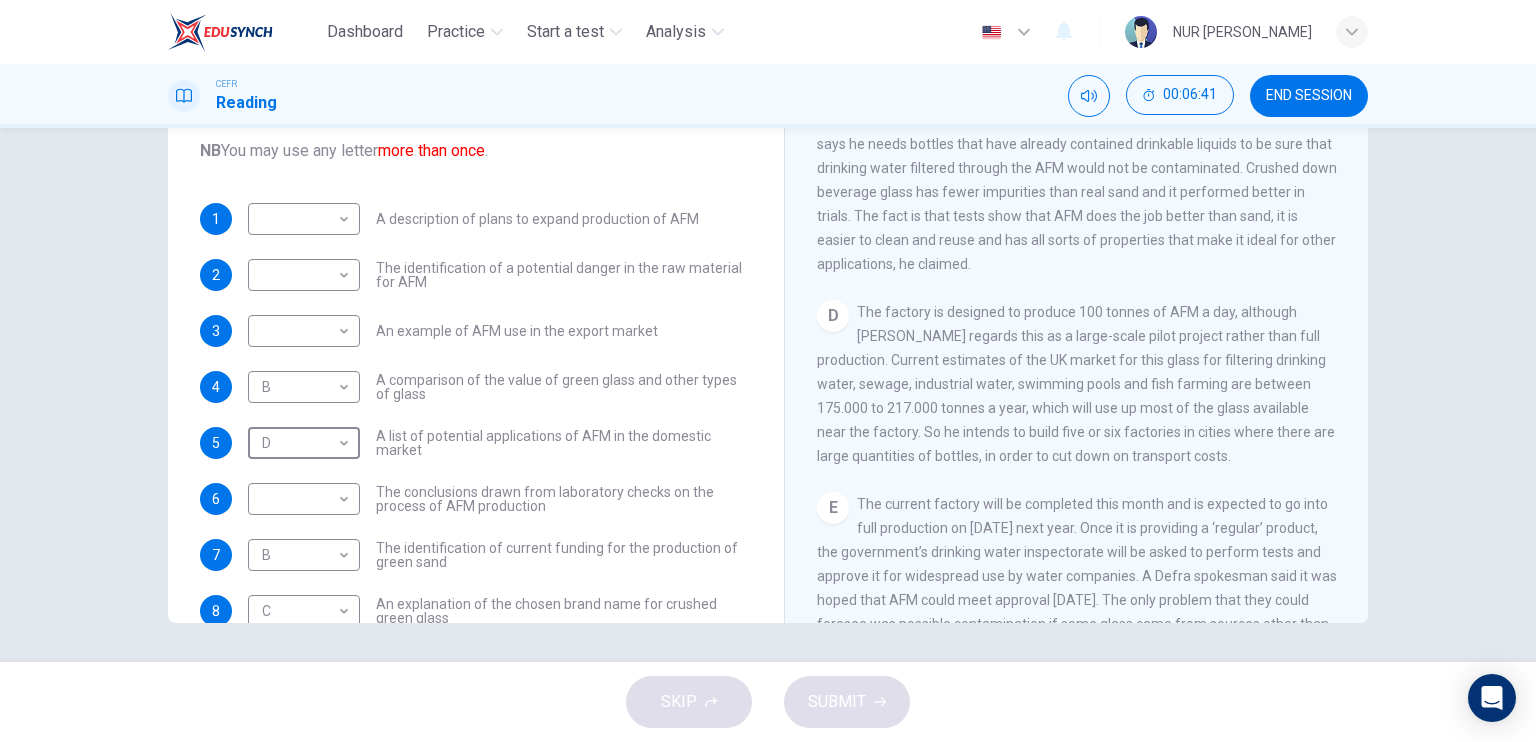 scroll, scrollTop: 4, scrollLeft: 0, axis: vertical 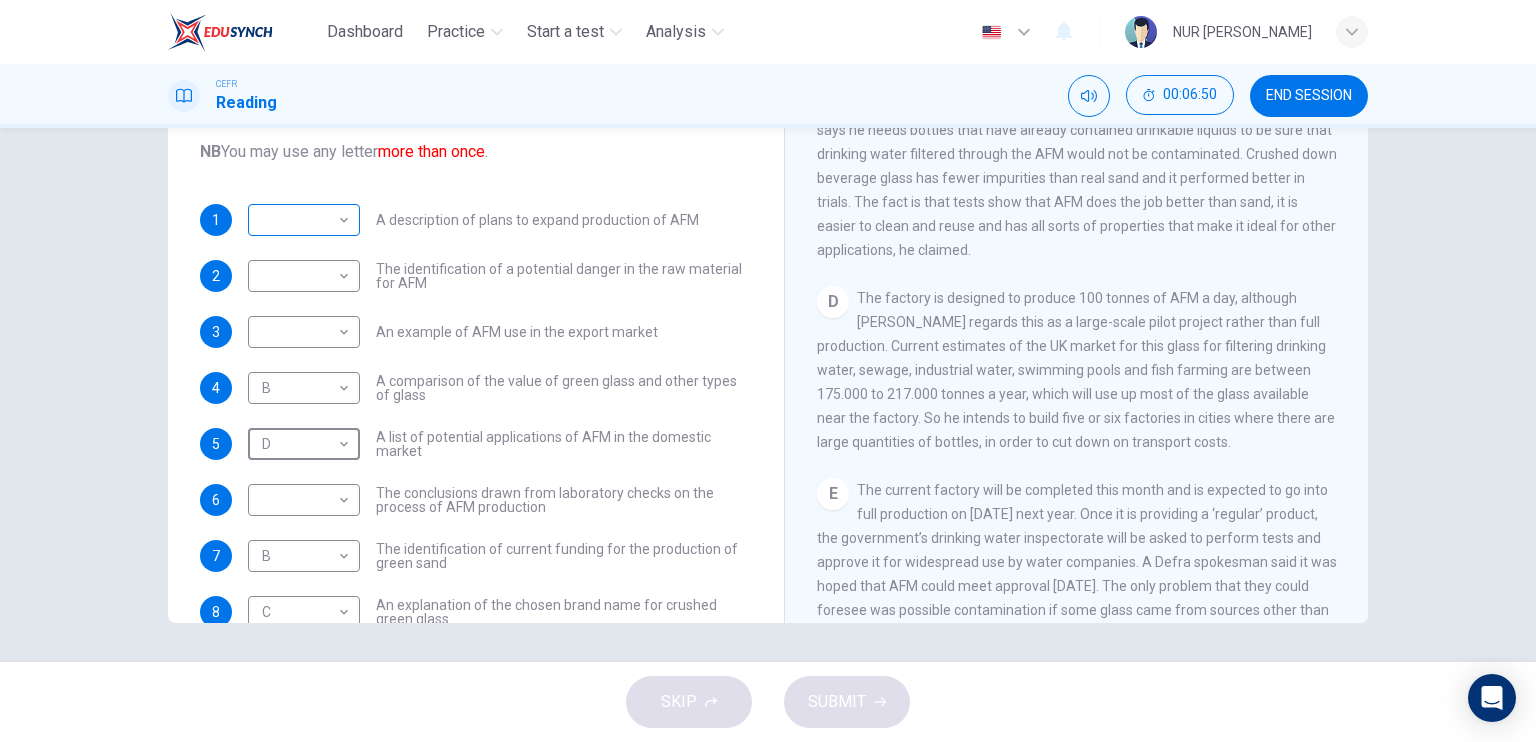 click on "Dashboard Practice Start a test Analysis English en ​ NUR AIMI BASIRAH BINTI MUHAMAD NOOR CEFR Reading 00:06:50 END SESSION Questions 1 - 10 The Reading Passage has 8 paragraphs labelled  A-H . Which paragraph contains the following information?
Write the correct letter  A-H  in the boxes below.
NB  You may use any letter  more than once . 1 ​ ​ A description of plans to expand production of AFM 2 ​ ​ The identification of a potential danger in the raw material for AFM 3 ​ ​ An example of AFM use in the export market 4 B B ​ A comparison of the value of green glass and other types of glass 5 D D ​ A list of potential applications of AFM in the domestic market 6 ​ ​ The conclusions drawn from laboratory checks on the process of AFM production 7 B B ​ The identification of current funding for the production of green sand 8 C C ​ An explanation of the chosen brand name for crushed green glass 9 ​ ​ A description of plans for exporting AFM 10 ​ ​ Green Virtues of Green Sand A" at bounding box center (768, 371) 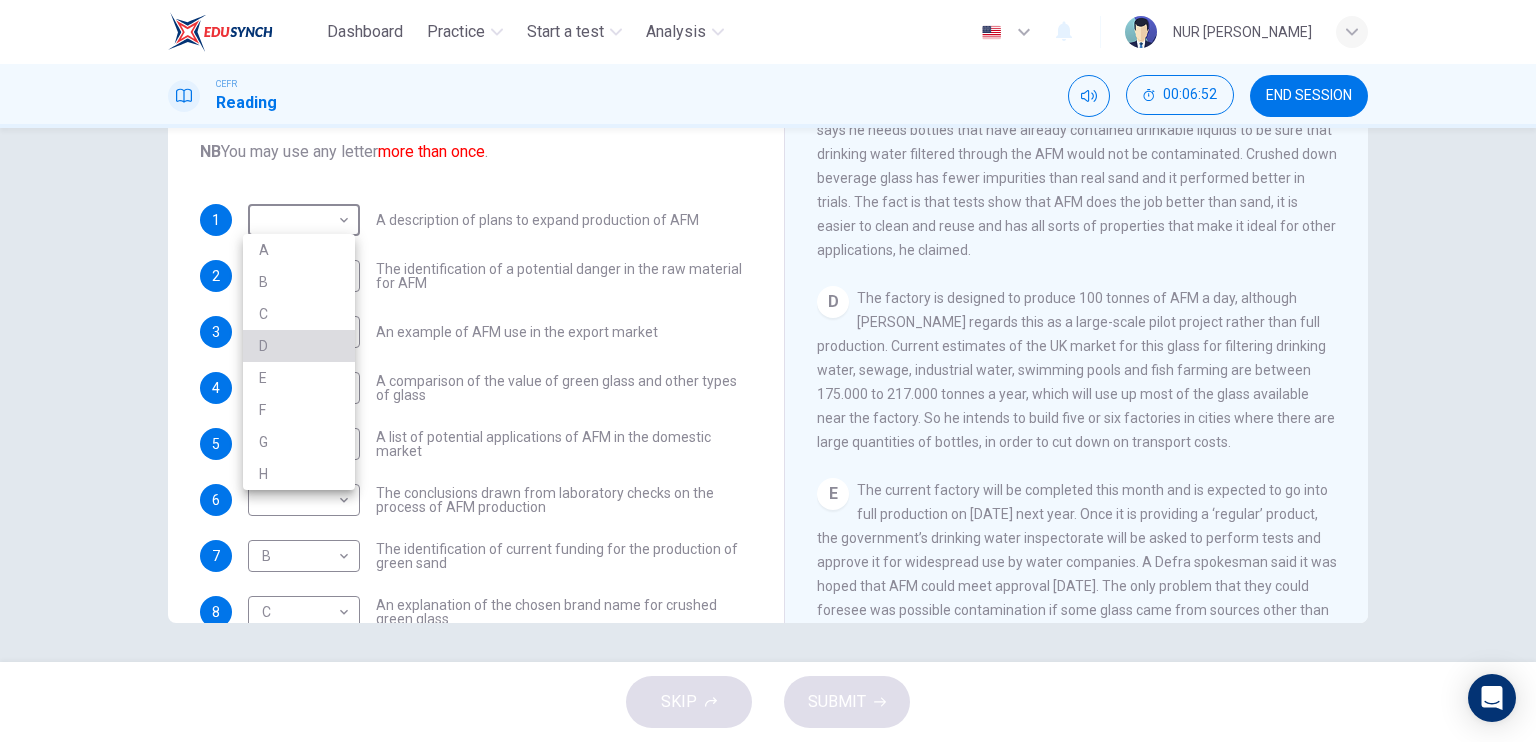 click on "D" at bounding box center (299, 346) 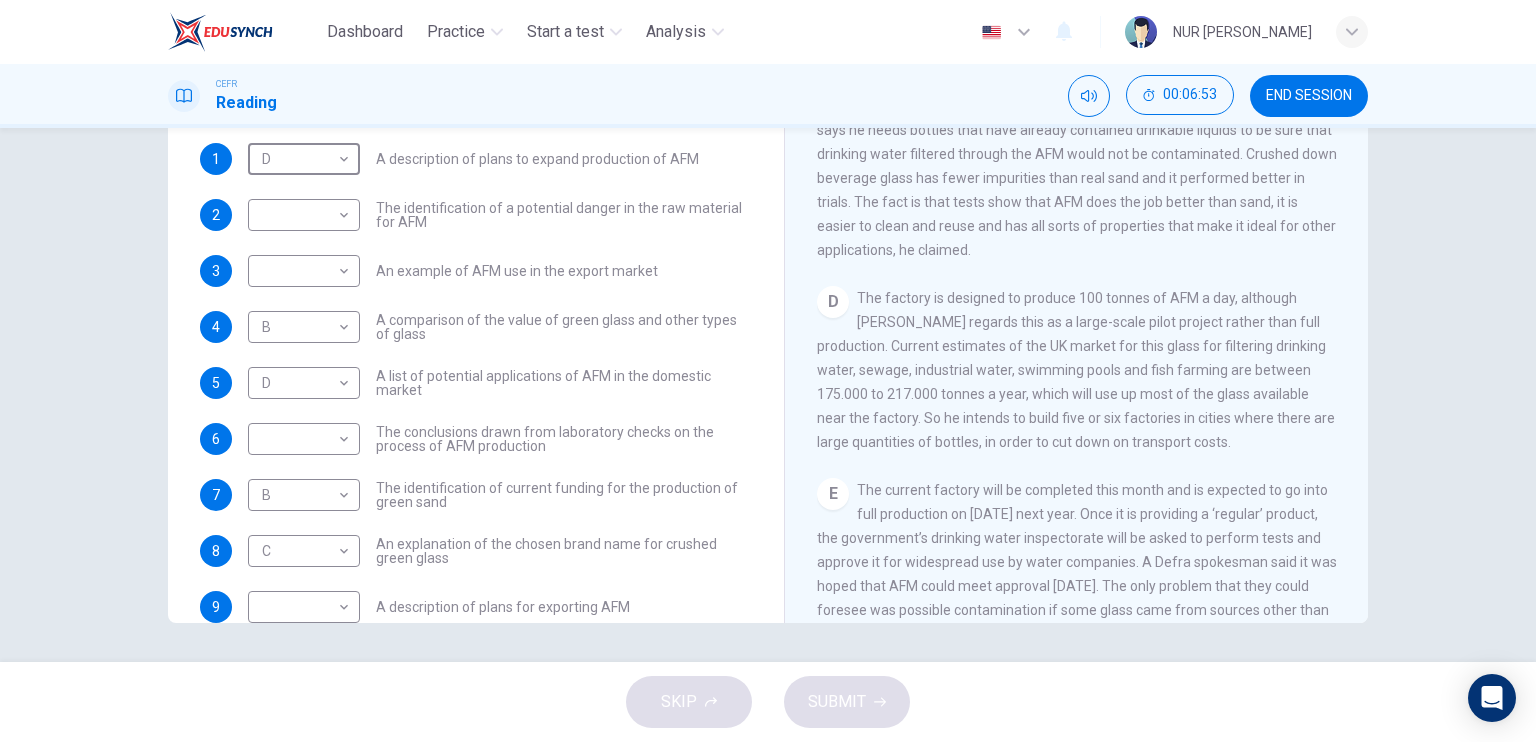 scroll, scrollTop: 71, scrollLeft: 0, axis: vertical 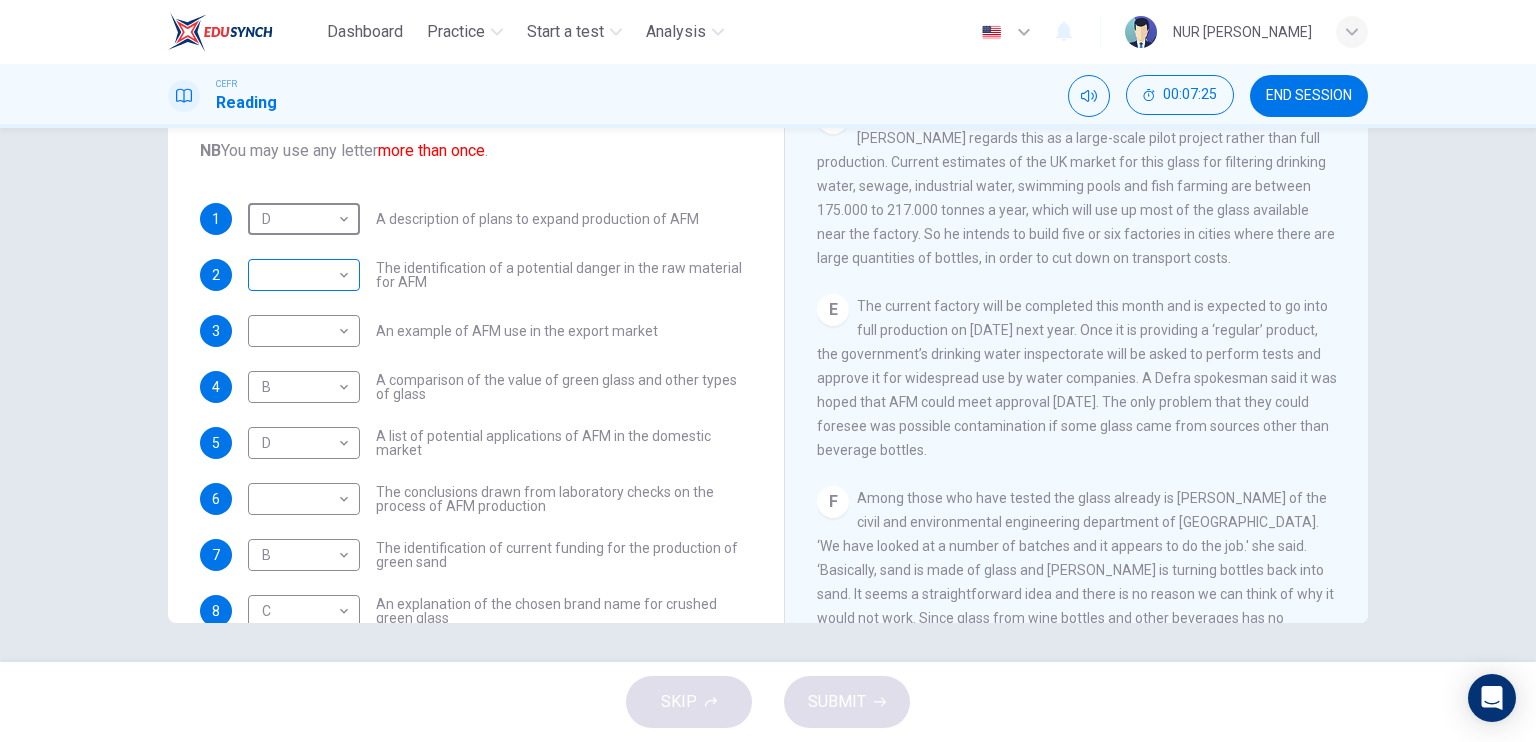 click on "Dashboard Practice Start a test Analysis English en ​ NUR AIMI BASIRAH BINTI MUHAMAD NOOR CEFR Reading 00:07:25 END SESSION Questions 1 - 10 The Reading Passage has 8 paragraphs labelled  A-H . Which paragraph contains the following information?
Write the correct letter  A-H  in the boxes below.
NB  You may use any letter  more than once . 1 D D ​ A description of plans to expand production of AFM 2 ​ ​ The identification of a potential danger in the raw material for AFM 3 ​ ​ An example of AFM use in the export market 4 B B ​ A comparison of the value of green glass and other types of glass 5 D D ​ A list of potential applications of AFM in the domestic market 6 ​ ​ The conclusions drawn from laboratory checks on the process of AFM production 7 B B ​ The identification of current funding for the production of green sand 8 C C ​ An explanation of the chosen brand name for crushed green glass 9 ​ ​ A description of plans for exporting AFM 10 ​ ​ Green Virtues of Green Sand A" at bounding box center [768, 371] 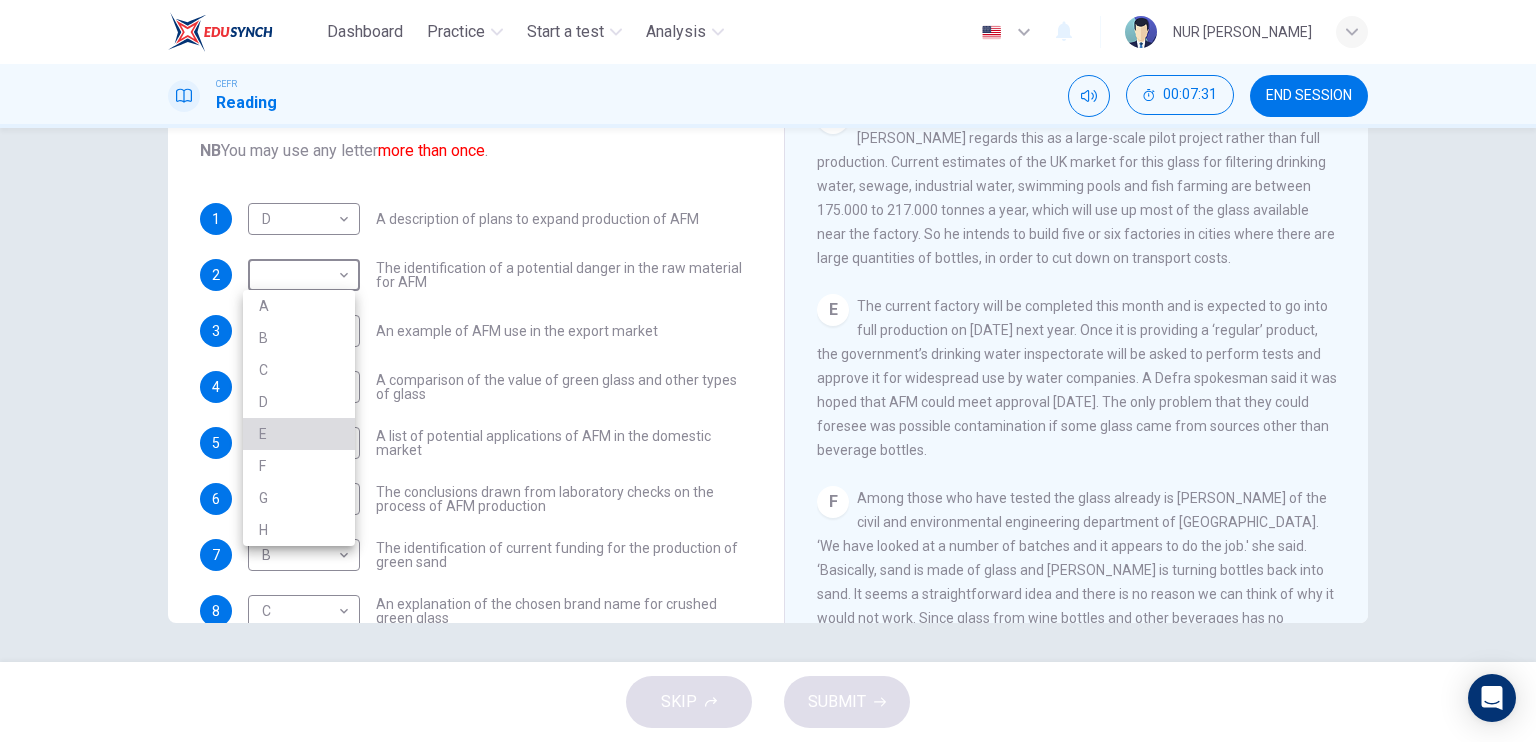 click on "E" at bounding box center (299, 434) 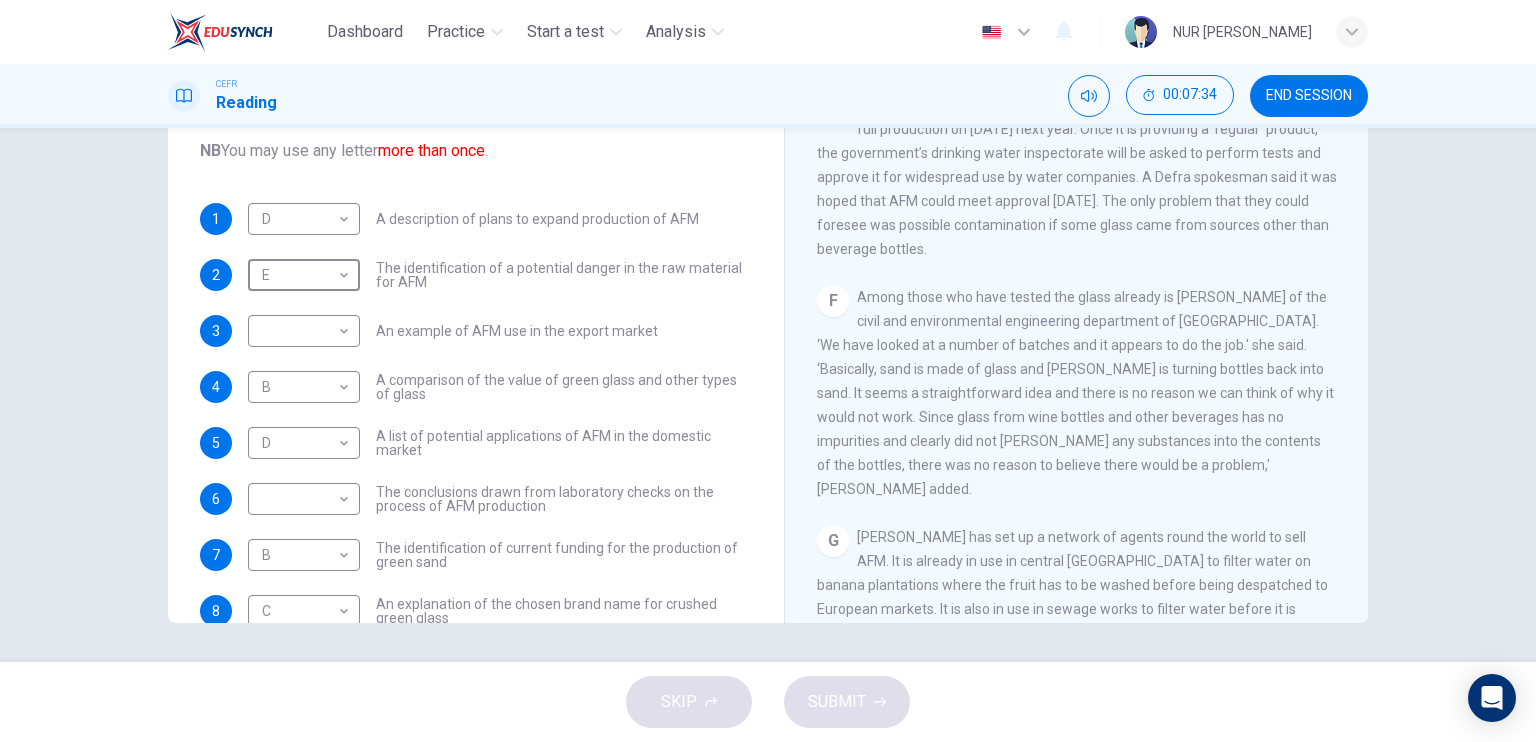 scroll, scrollTop: 1359, scrollLeft: 0, axis: vertical 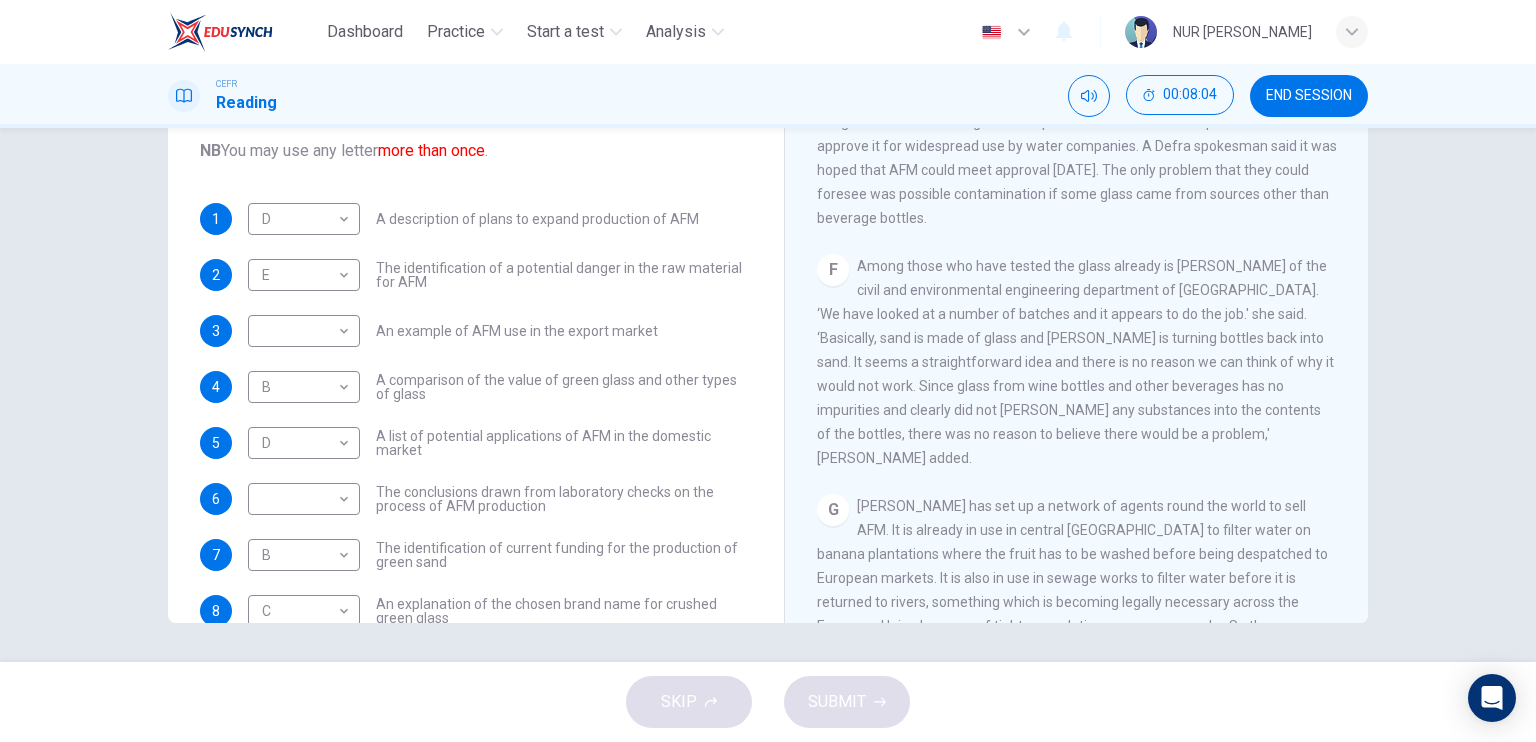 click on "The conclusions drawn from laboratory checks on the process of AFM production" at bounding box center (564, 499) 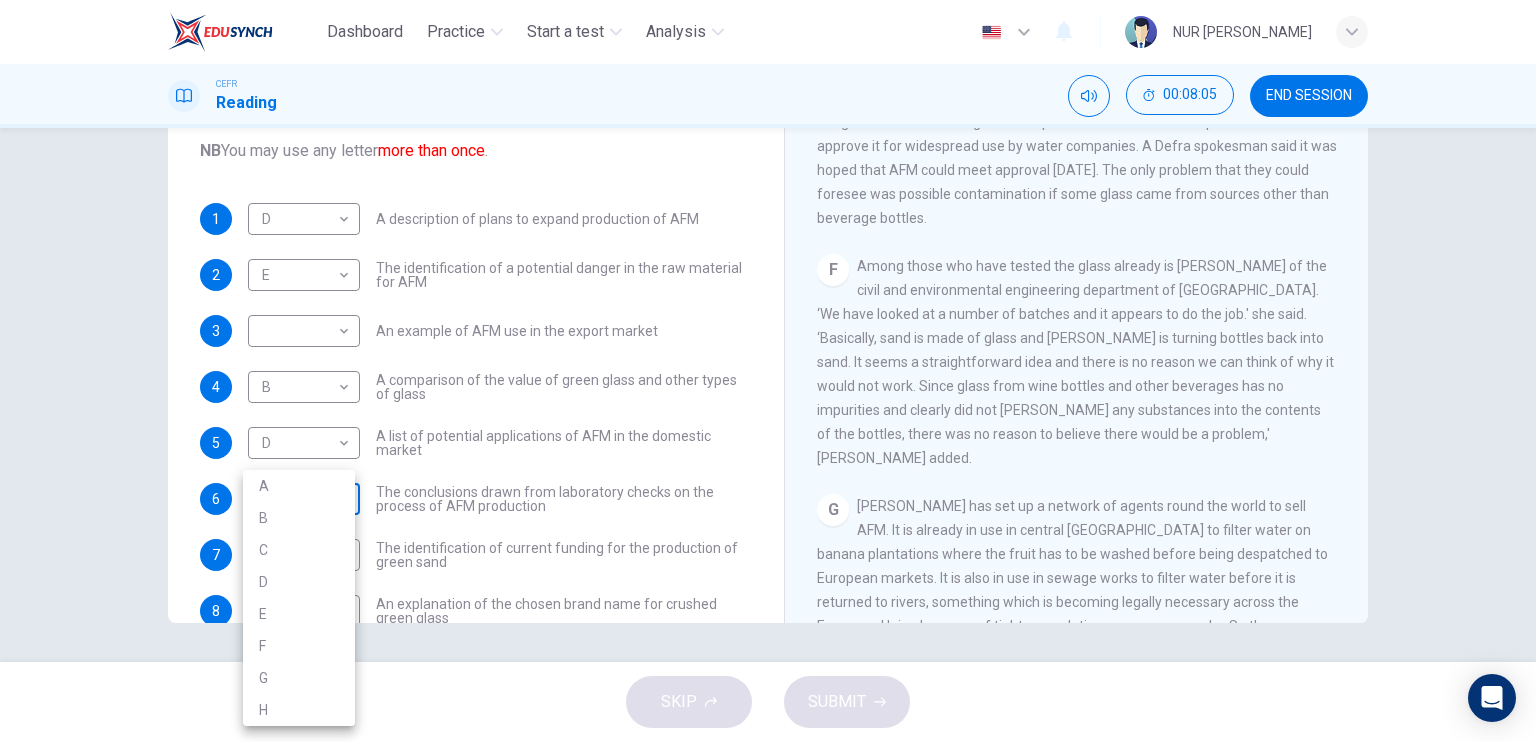 click on "Dashboard Practice Start a test Analysis English en ​ NUR AIMI BASIRAH BINTI MUHAMAD NOOR CEFR Reading 00:08:05 END SESSION Questions 1 - 10 The Reading Passage has 8 paragraphs labelled  A-H . Which paragraph contains the following information?
Write the correct letter  A-H  in the boxes below.
NB  You may use any letter  more than once . 1 D D ​ A description of plans to expand production of AFM 2 E E ​ The identification of a potential danger in the raw material for AFM 3 ​ ​ An example of AFM use in the export market 4 B B ​ A comparison of the value of green glass and other types of glass 5 D D ​ A list of potential applications of AFM in the domestic market 6 ​ ​ The conclusions drawn from laboratory checks on the process of AFM production 7 B B ​ The identification of current funding for the production of green sand 8 C C ​ An explanation of the chosen brand name for crushed green glass 9 ​ ​ A description of plans for exporting AFM 10 ​ ​ Green Virtues of Green Sand A" at bounding box center (768, 371) 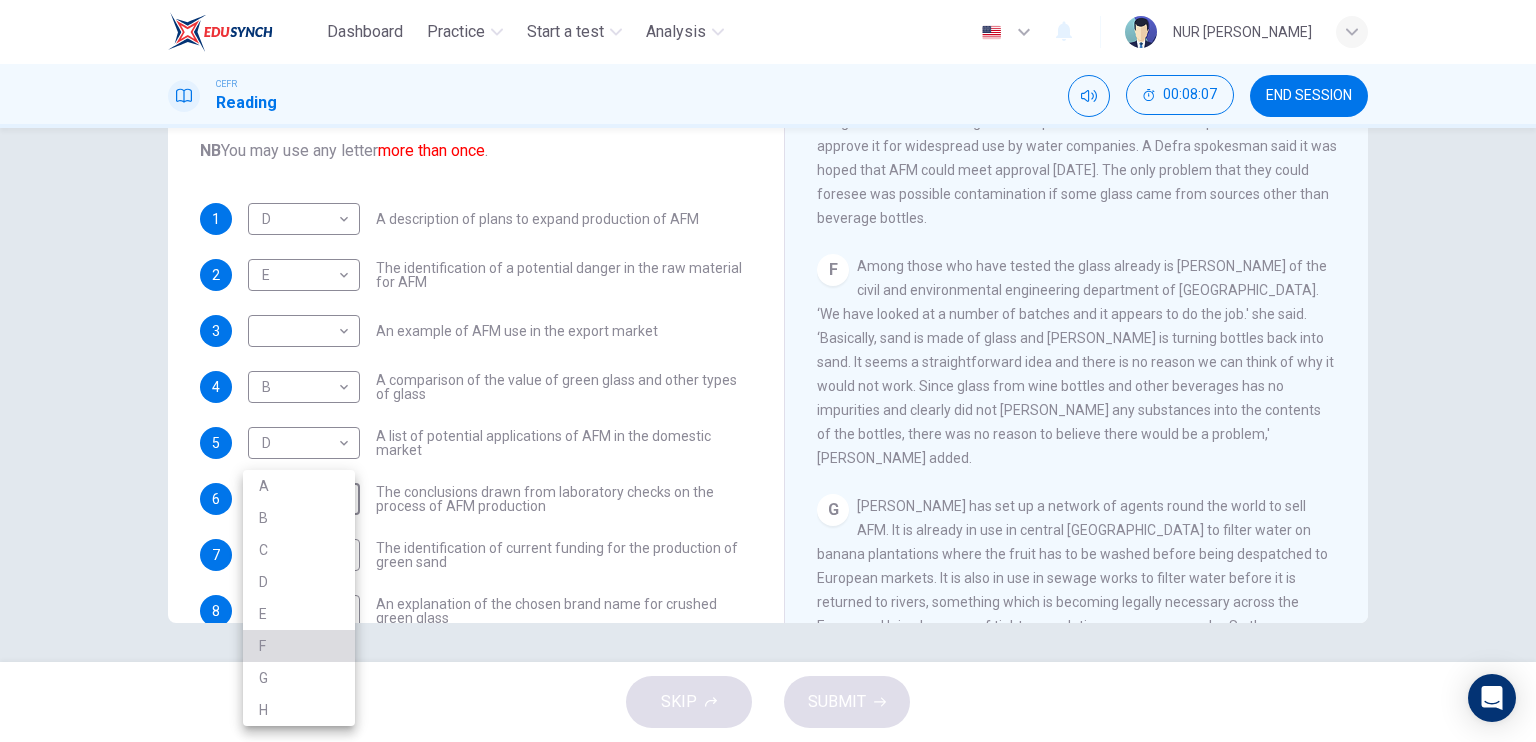 click on "F" at bounding box center [299, 646] 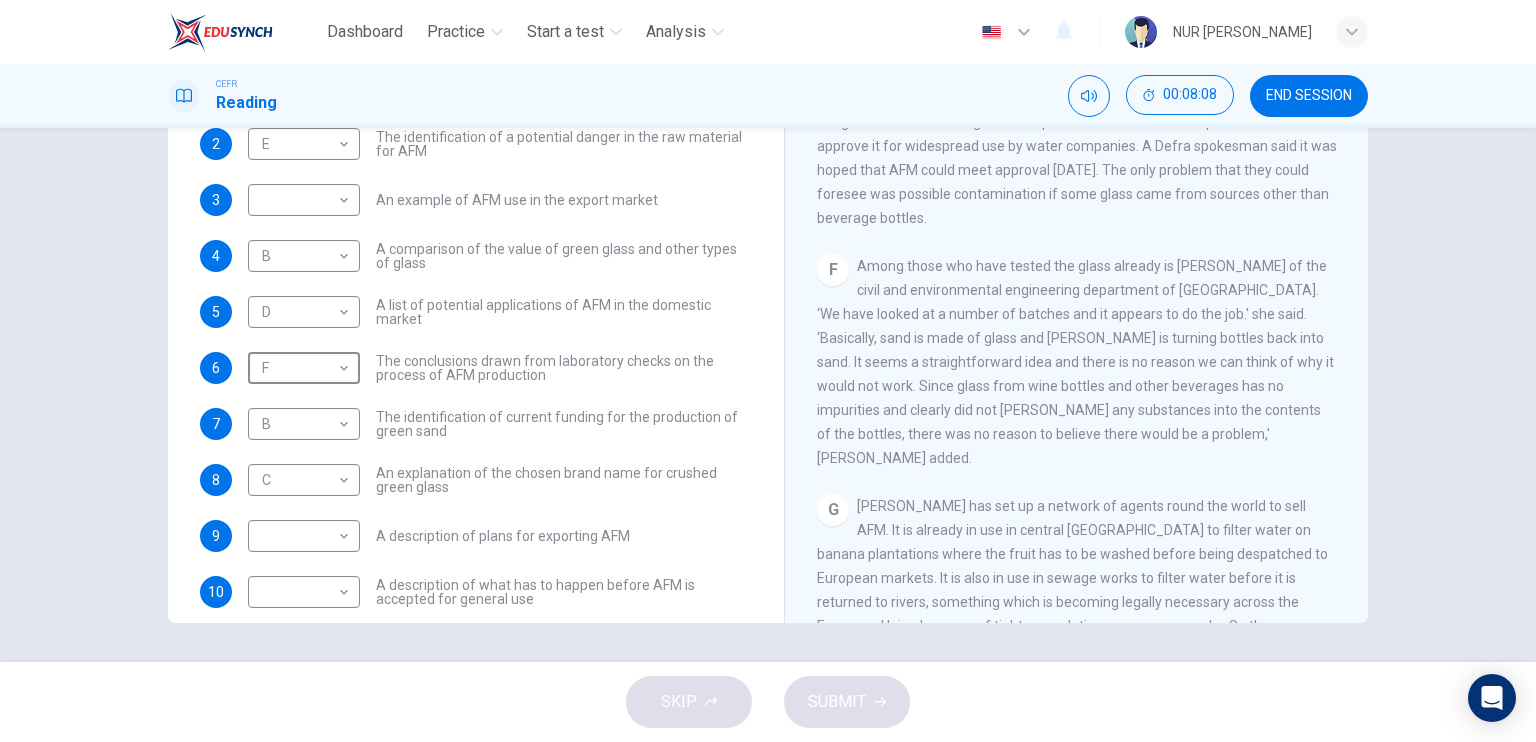 scroll, scrollTop: 160, scrollLeft: 0, axis: vertical 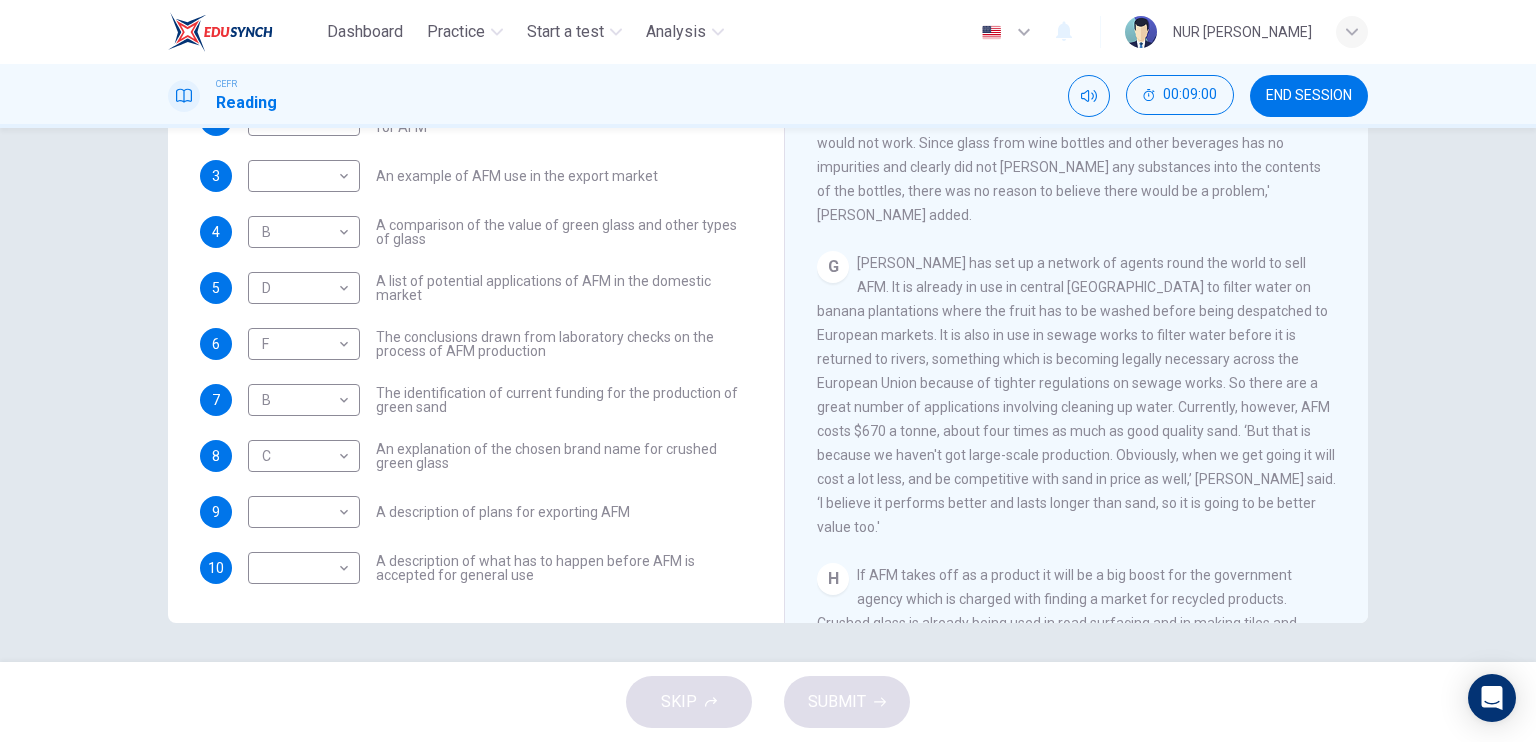 click on "A description of plans for exporting AFM" at bounding box center [503, 512] 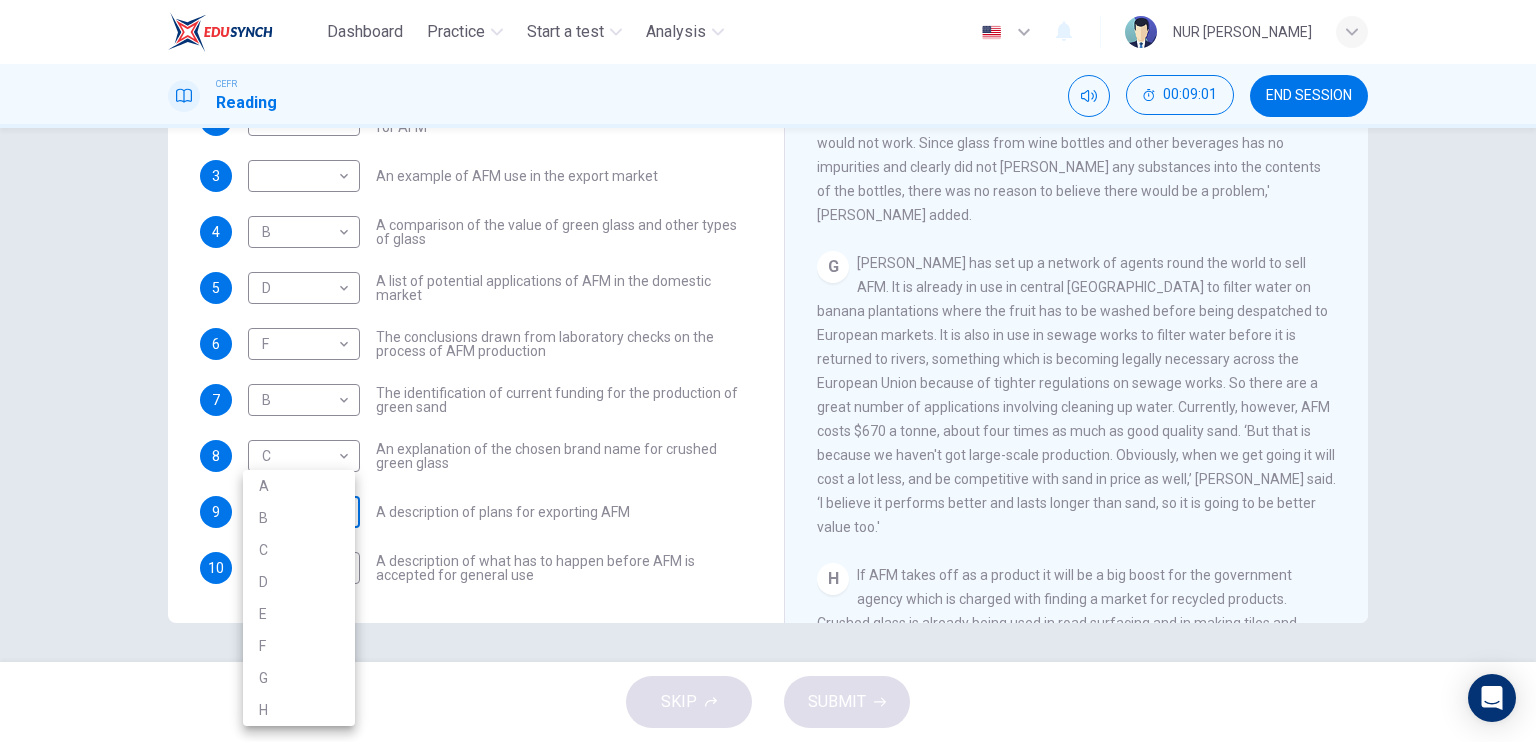 click on "Dashboard Practice Start a test Analysis English en ​ NUR AIMI BASIRAH BINTI MUHAMAD NOOR CEFR Reading 00:09:01 END SESSION Questions 1 - 10 The Reading Passage has 8 paragraphs labelled  A-H . Which paragraph contains the following information?
Write the correct letter  A-H  in the boxes below.
NB  You may use any letter  more than once . 1 D D ​ A description of plans to expand production of AFM 2 E E ​ The identification of a potential danger in the raw material for AFM 3 ​ ​ An example of AFM use in the export market 4 B B ​ A comparison of the value of green glass and other types of glass 5 D D ​ A list of potential applications of AFM in the domestic market 6 F F ​ The conclusions drawn from laboratory checks on the process of AFM production 7 B B ​ The identification of current funding for the production of green sand 8 C C ​ An explanation of the chosen brand name for crushed green glass 9 ​ ​ A description of plans for exporting AFM 10 ​ ​ Green Virtues of Green Sand A" at bounding box center (768, 371) 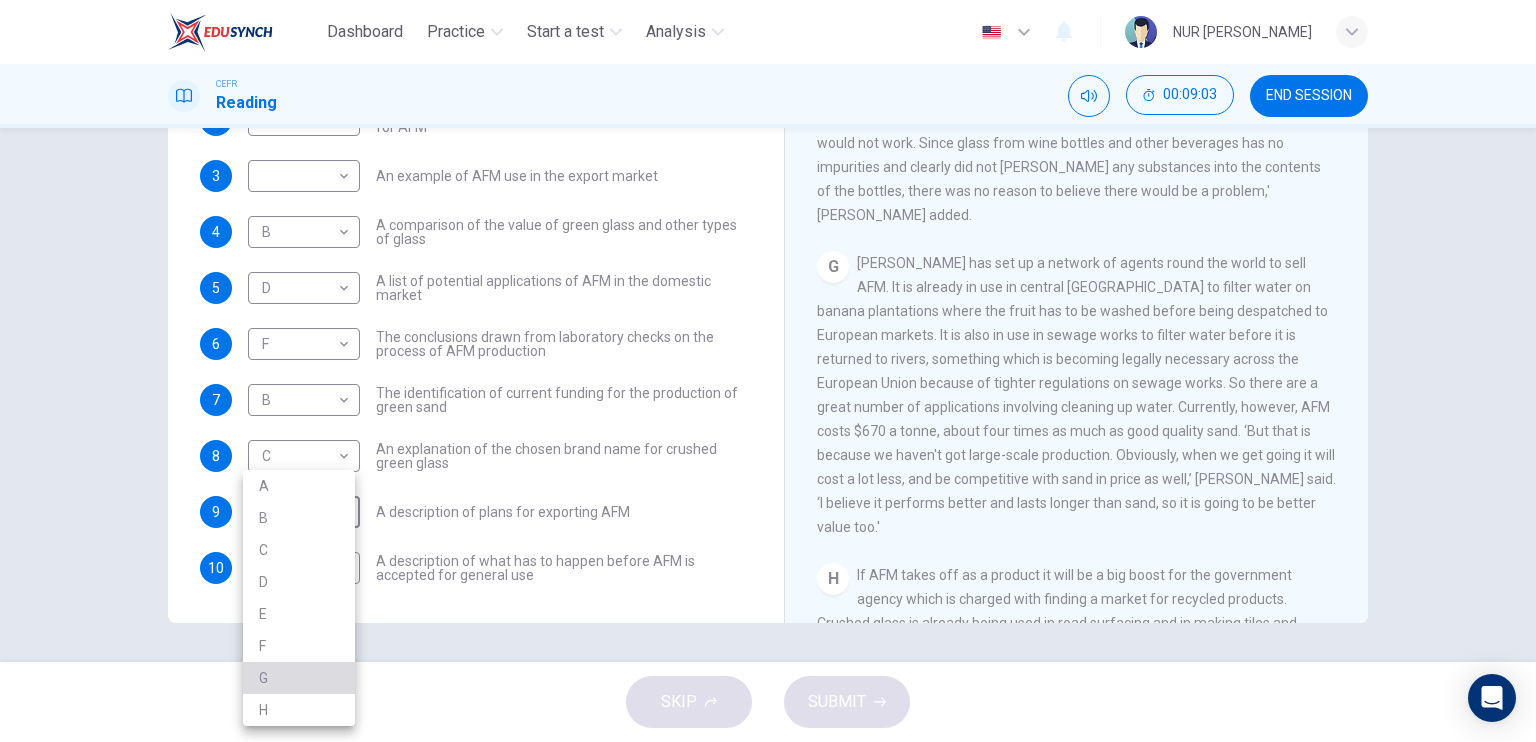 click on "G" at bounding box center [299, 678] 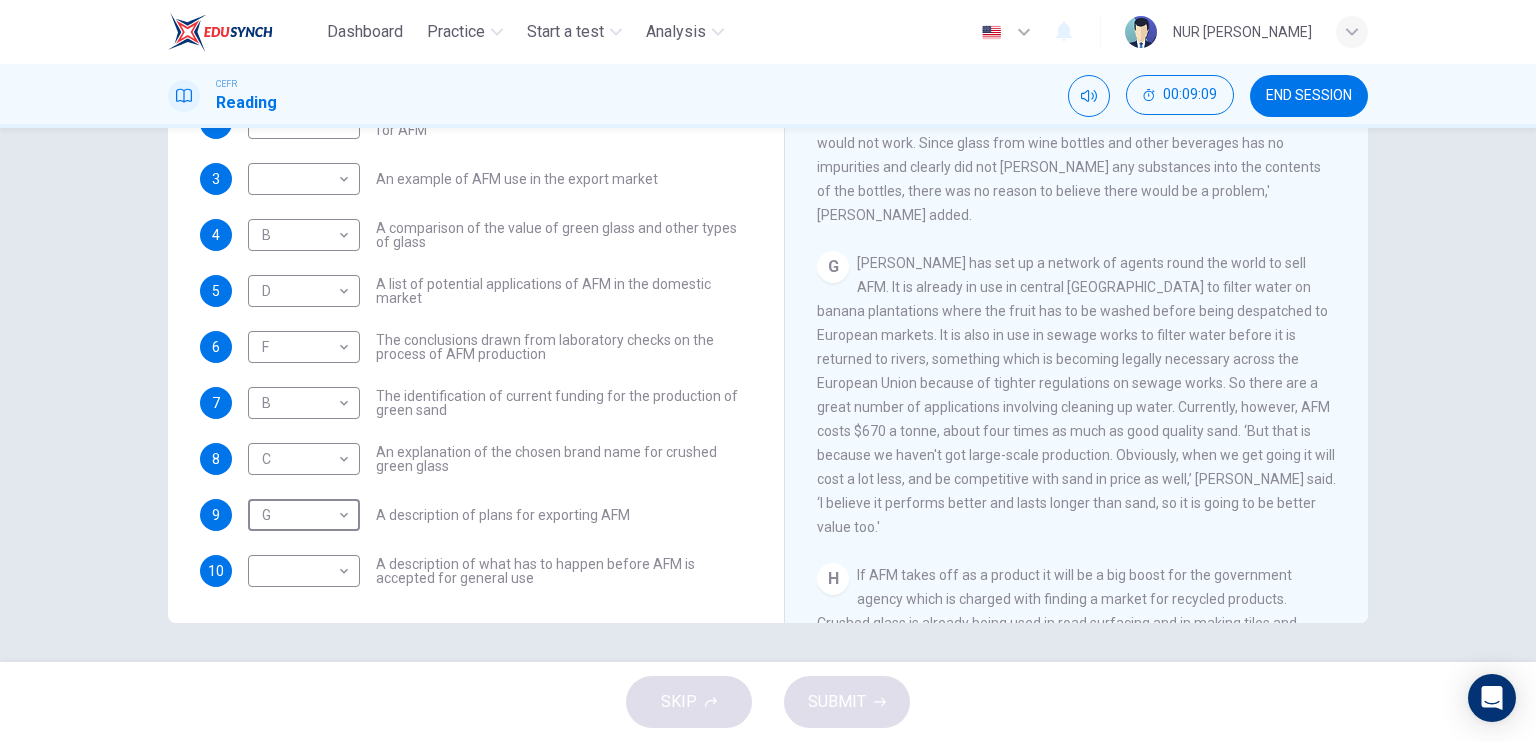scroll, scrollTop: 156, scrollLeft: 0, axis: vertical 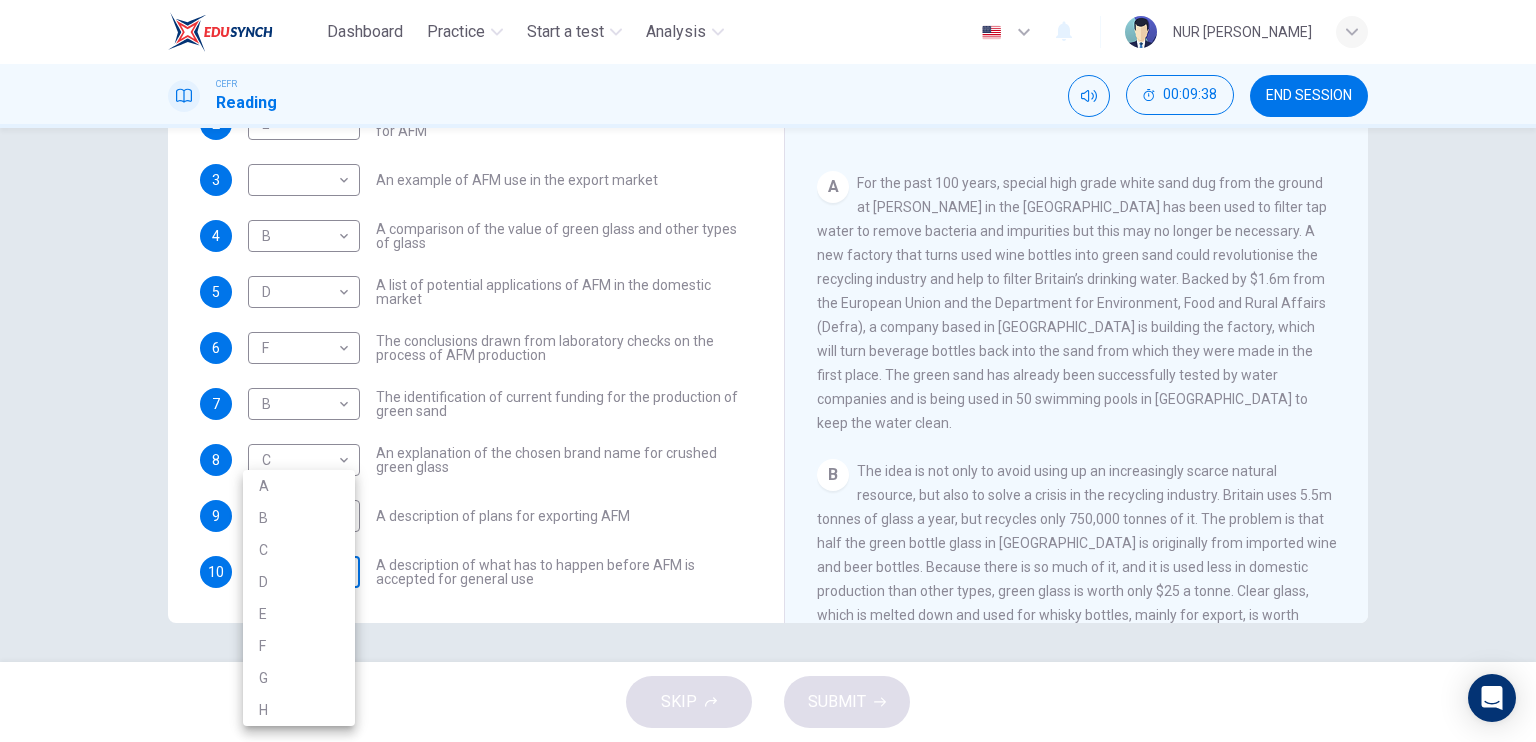 click on "Dashboard Practice Start a test Analysis English en ​ NUR AIMI BASIRAH BINTI MUHAMAD NOOR CEFR Reading 00:09:38 END SESSION Questions 1 - 10 The Reading Passage has 8 paragraphs labelled  A-H . Which paragraph contains the following information?
Write the correct letter  A-H  in the boxes below.
NB  You may use any letter  more than once . 1 D D ​ A description of plans to expand production of AFM 2 E E ​ The identification of a potential danger in the raw material for AFM 3 ​ ​ An example of AFM use in the export market 4 B B ​ A comparison of the value of green glass and other types of glass 5 D D ​ A list of potential applications of AFM in the domestic market 6 F F ​ The conclusions drawn from laboratory checks on the process of AFM production 7 B B ​ The identification of current funding for the production of green sand 8 C C ​ An explanation of the chosen brand name for crushed green glass 9 G G ​ A description of plans for exporting AFM 10 ​ ​ Green Virtues of Green Sand A" at bounding box center [768, 371] 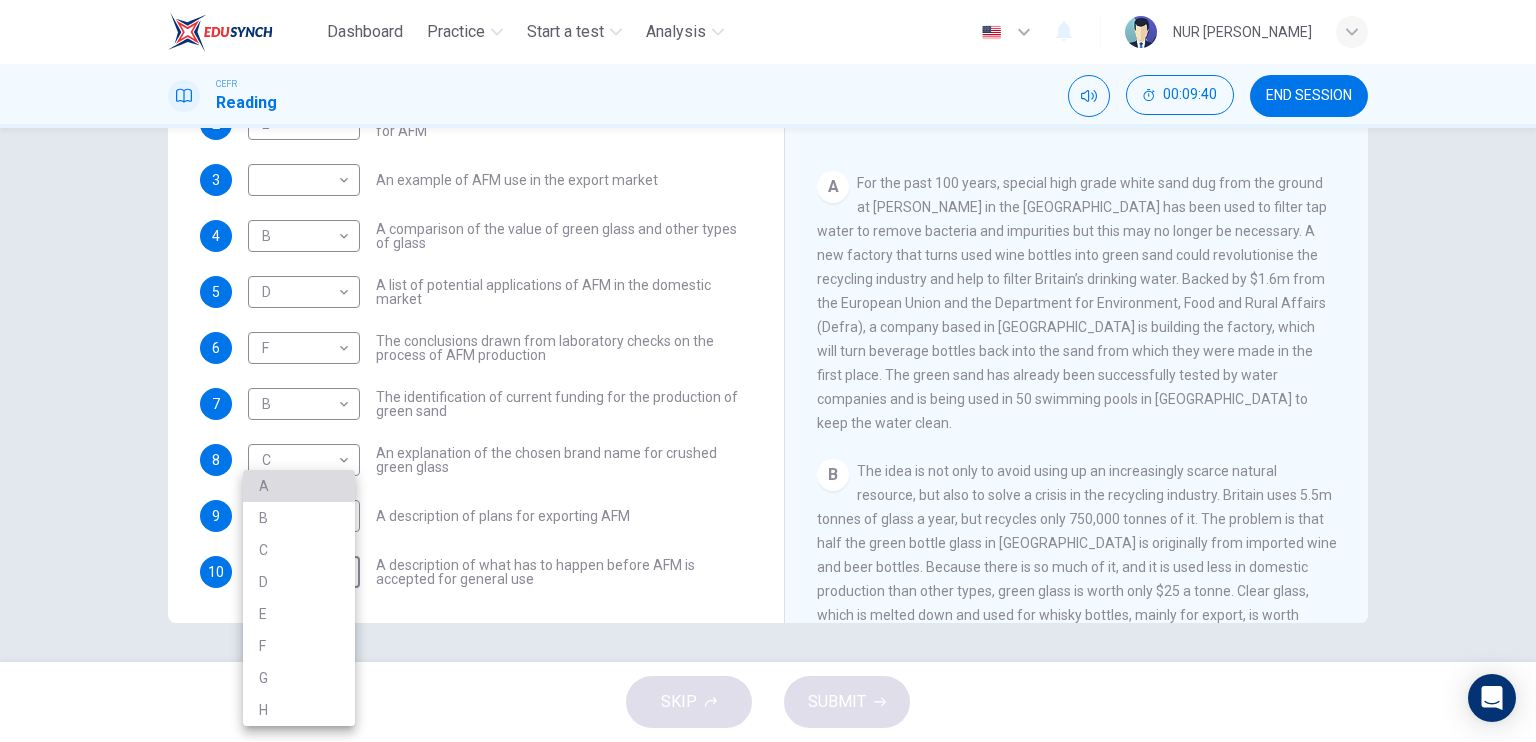 click on "A" at bounding box center (299, 486) 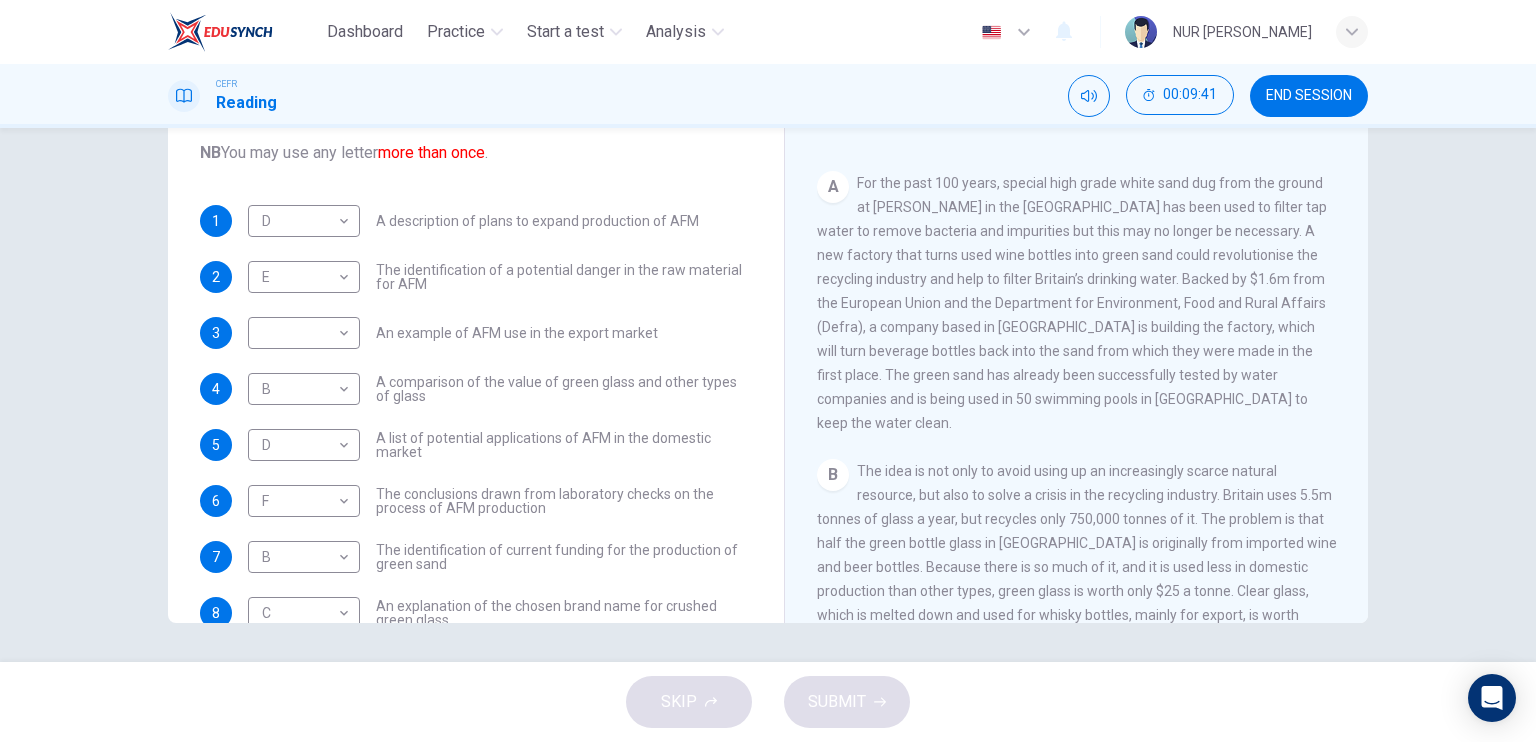 scroll, scrollTop: 0, scrollLeft: 0, axis: both 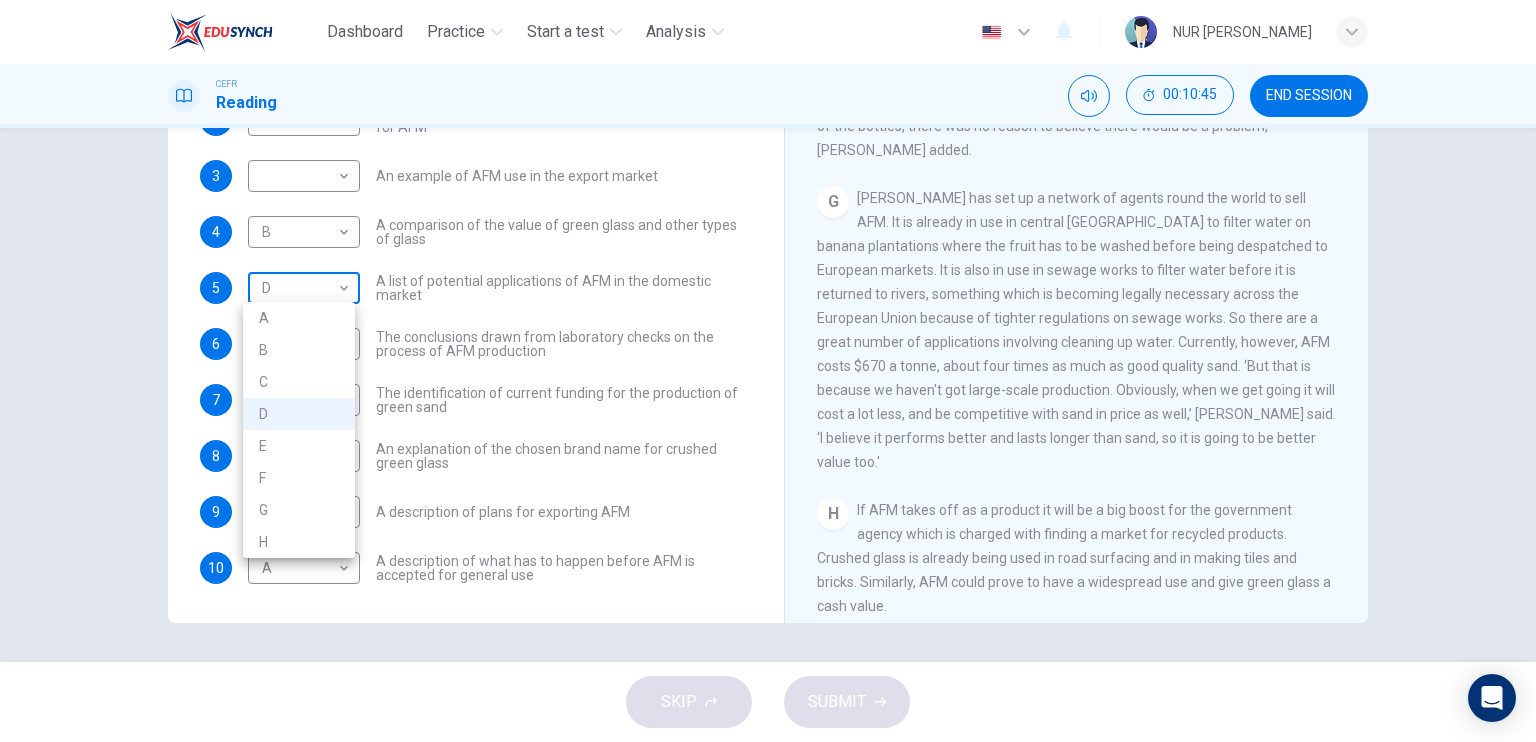 click on "Dashboard Practice Start a test Analysis English en ​ NUR AIMI BASIRAH BINTI MUHAMAD NOOR CEFR Reading 00:10:45 END SESSION Questions 1 - 10 The Reading Passage has 8 paragraphs labelled  A-H . Which paragraph contains the following information?
Write the correct letter  A-H  in the boxes below.
NB  You may use any letter  more than once . 1 D D ​ A description of plans to expand production of AFM 2 E E ​ The identification of a potential danger in the raw material for AFM 3 ​ ​ An example of AFM use in the export market 4 B B ​ A comparison of the value of green glass and other types of glass 5 D D ​ A list of potential applications of AFM in the domestic market 6 F F ​ The conclusions drawn from laboratory checks on the process of AFM production 7 B B ​ The identification of current funding for the production of green sand 8 C C ​ An explanation of the chosen brand name for crushed green glass 9 G G ​ A description of plans for exporting AFM 10 A A ​ Green Virtues of Green Sand A" at bounding box center (768, 371) 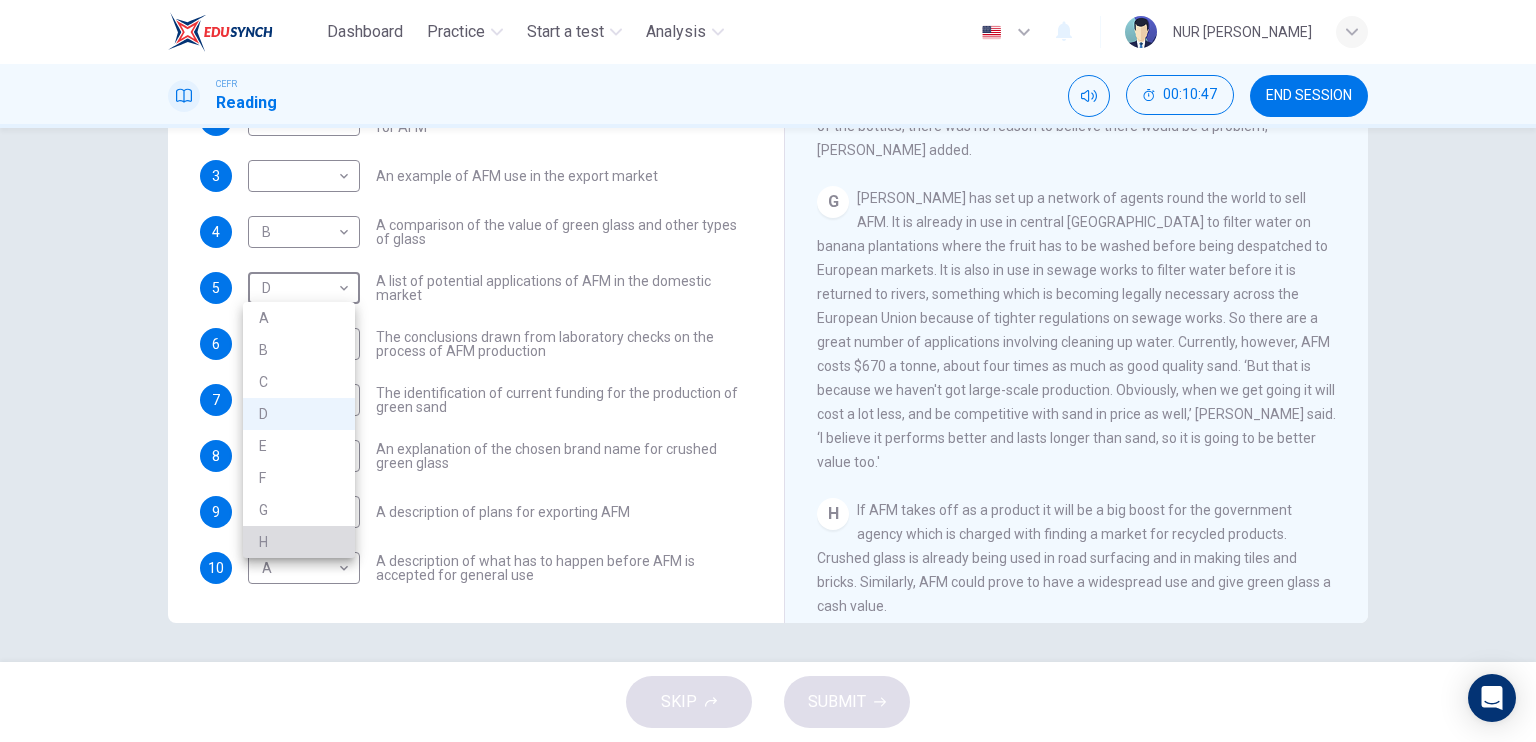 click on "H" at bounding box center [299, 542] 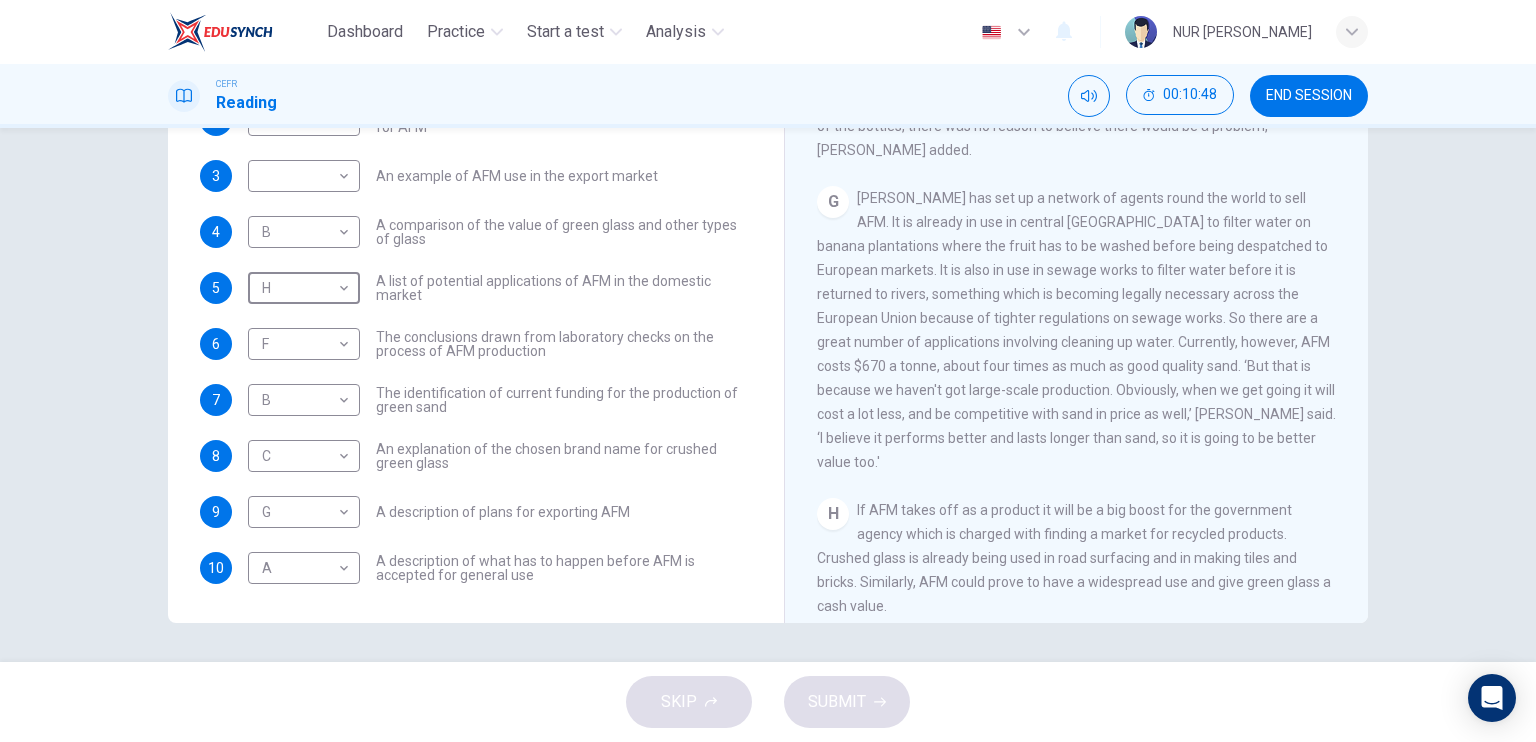 scroll, scrollTop: 0, scrollLeft: 0, axis: both 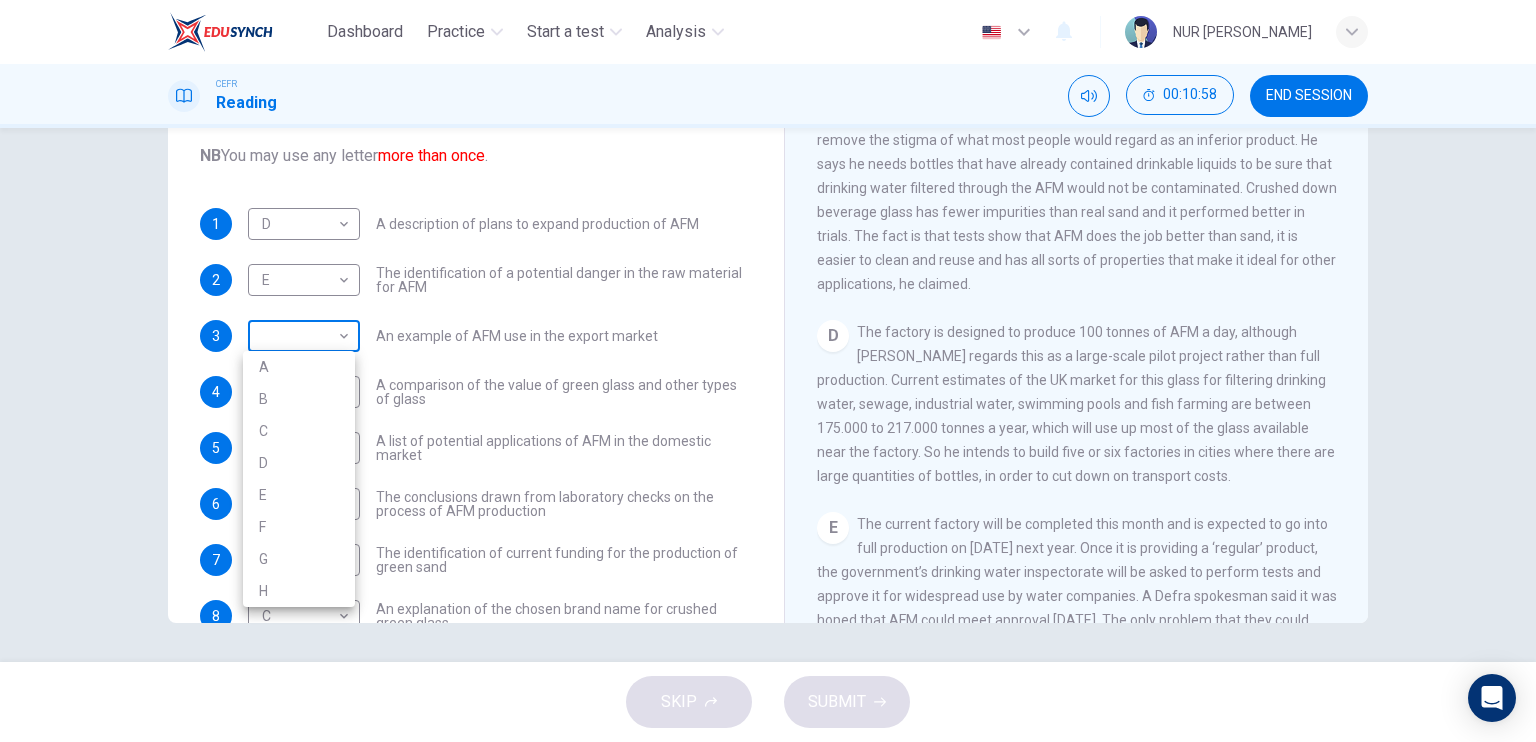 click on "Dashboard Practice Start a test Analysis English en ​ NUR AIMI BASIRAH BINTI MUHAMAD NOOR CEFR Reading 00:10:58 END SESSION Questions 1 - 10 The Reading Passage has 8 paragraphs labelled  A-H . Which paragraph contains the following information?
Write the correct letter  A-H  in the boxes below.
NB  You may use any letter  more than once . 1 D D ​ A description of plans to expand production of AFM 2 E E ​ The identification of a potential danger in the raw material for AFM 3 ​ ​ An example of AFM use in the export market 4 B B ​ A comparison of the value of green glass and other types of glass 5 H H ​ A list of potential applications of AFM in the domestic market 6 F F ​ The conclusions drawn from laboratory checks on the process of AFM production 7 B B ​ The identification of current funding for the production of green sand 8 C C ​ An explanation of the chosen brand name for crushed green glass 9 G G ​ A description of plans for exporting AFM 10 A A ​ Green Virtues of Green Sand A" at bounding box center (768, 371) 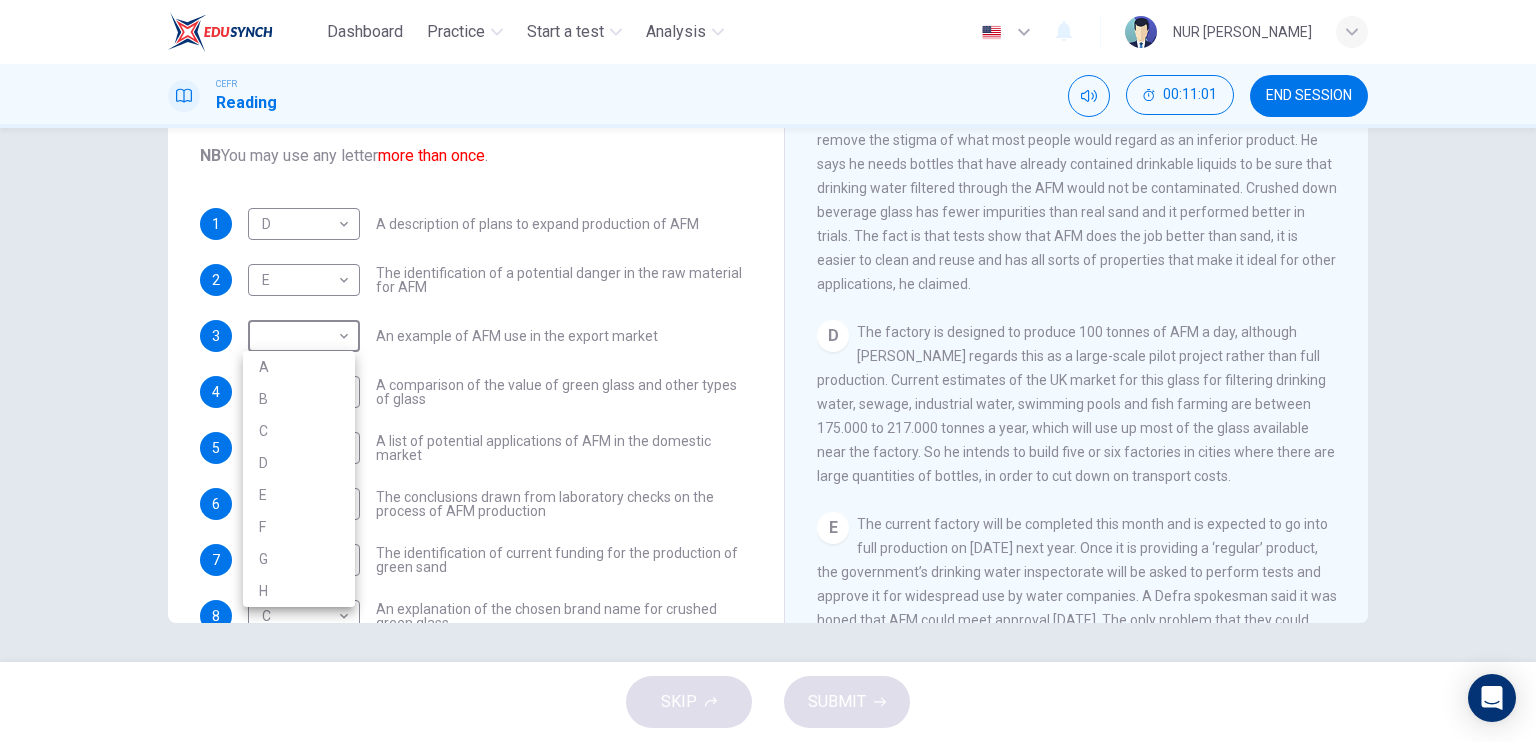 click at bounding box center [768, 371] 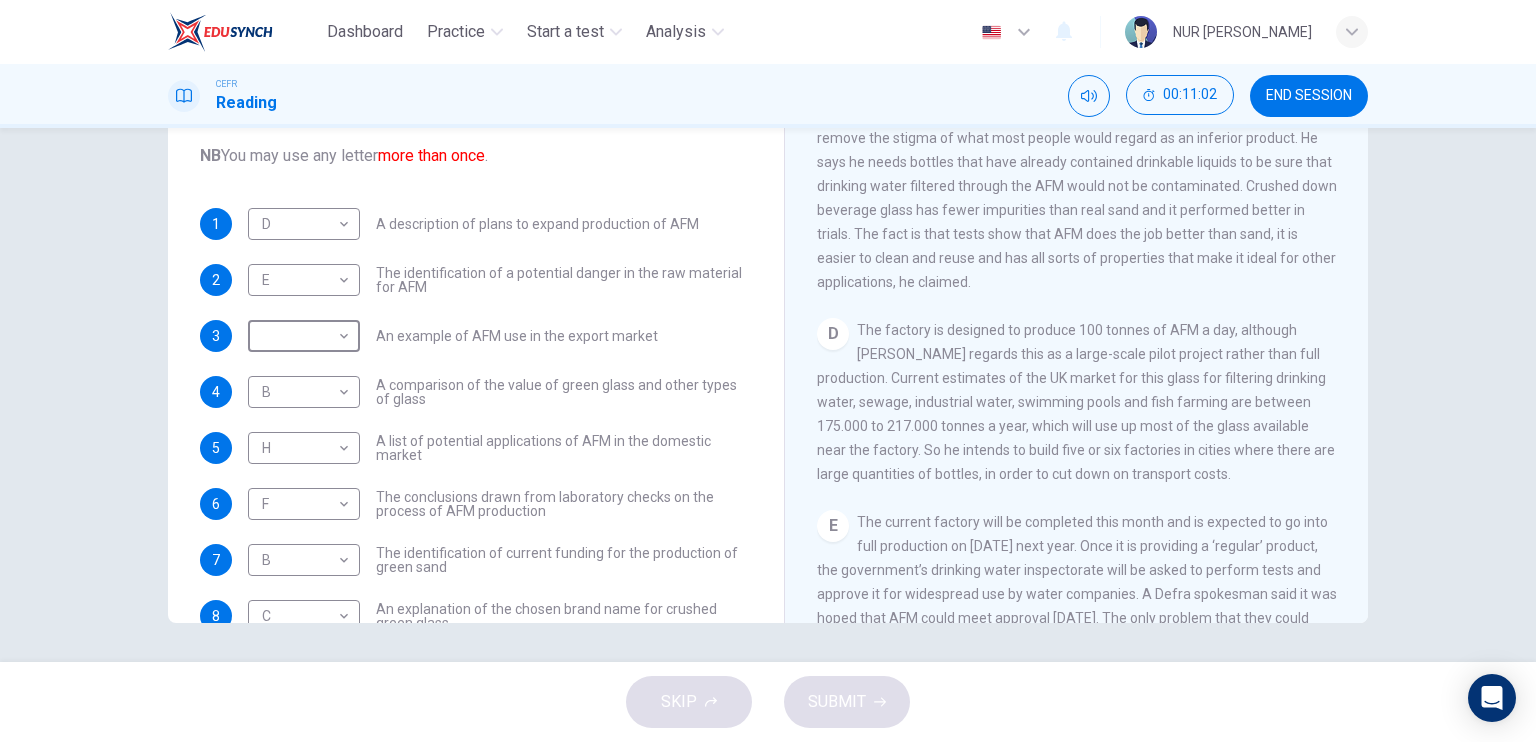 scroll, scrollTop: 915, scrollLeft: 0, axis: vertical 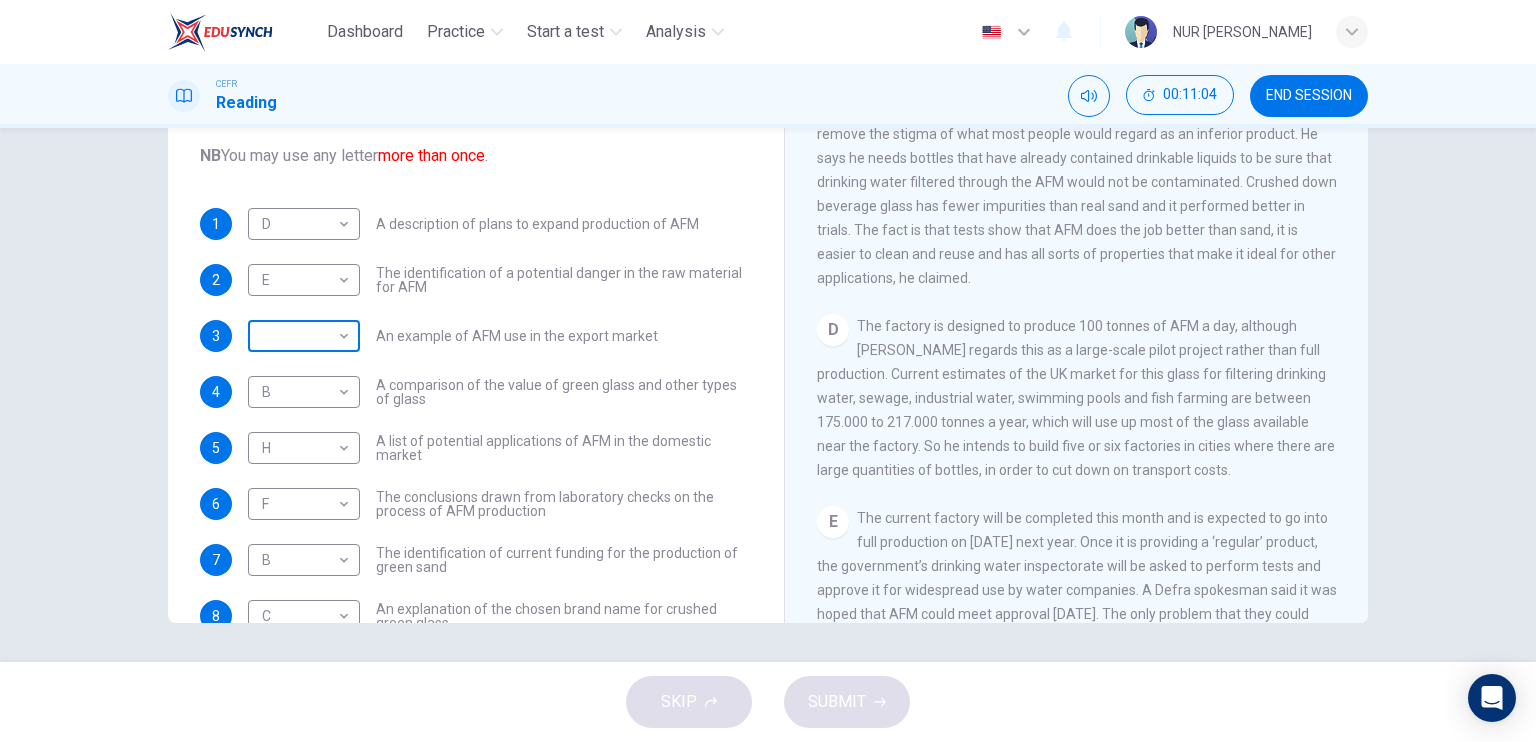 click on "Dashboard Practice Start a test Analysis English en ​ NUR AIMI BASIRAH BINTI MUHAMAD NOOR CEFR Reading 00:11:04 END SESSION Questions 1 - 10 The Reading Passage has 8 paragraphs labelled  A-H . Which paragraph contains the following information?
Write the correct letter  A-H  in the boxes below.
NB  You may use any letter  more than once . 1 D D ​ A description of plans to expand production of AFM 2 E E ​ The identification of a potential danger in the raw material for AFM 3 ​ ​ An example of AFM use in the export market 4 B B ​ A comparison of the value of green glass and other types of glass 5 H H ​ A list of potential applications of AFM in the domestic market 6 F F ​ The conclusions drawn from laboratory checks on the process of AFM production 7 B B ​ The identification of current funding for the production of green sand 8 C C ​ An explanation of the chosen brand name for crushed green glass 9 G G ​ A description of plans for exporting AFM 10 A A ​ Green Virtues of Green Sand A" at bounding box center (768, 371) 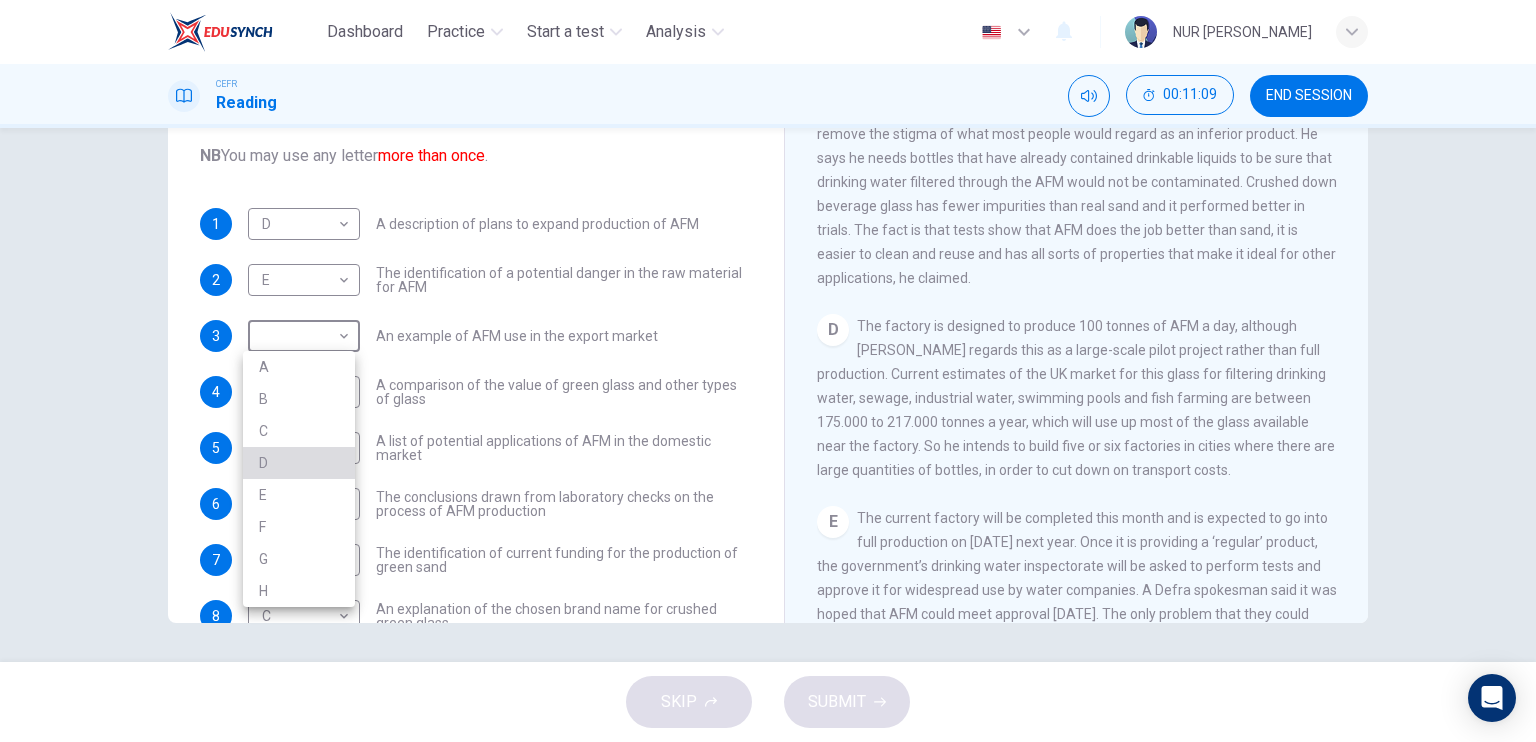 click on "D" at bounding box center [299, 463] 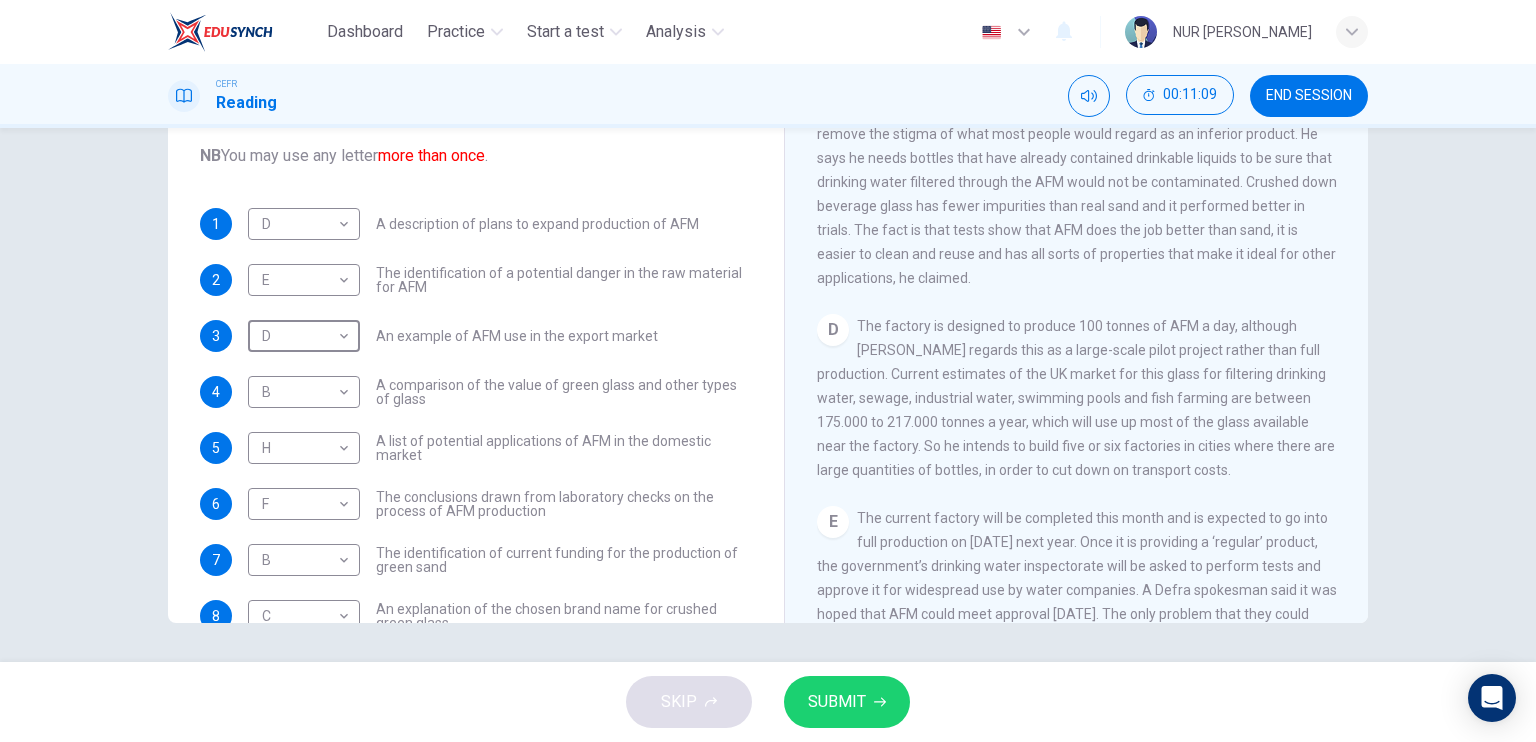 scroll, scrollTop: 1667, scrollLeft: 0, axis: vertical 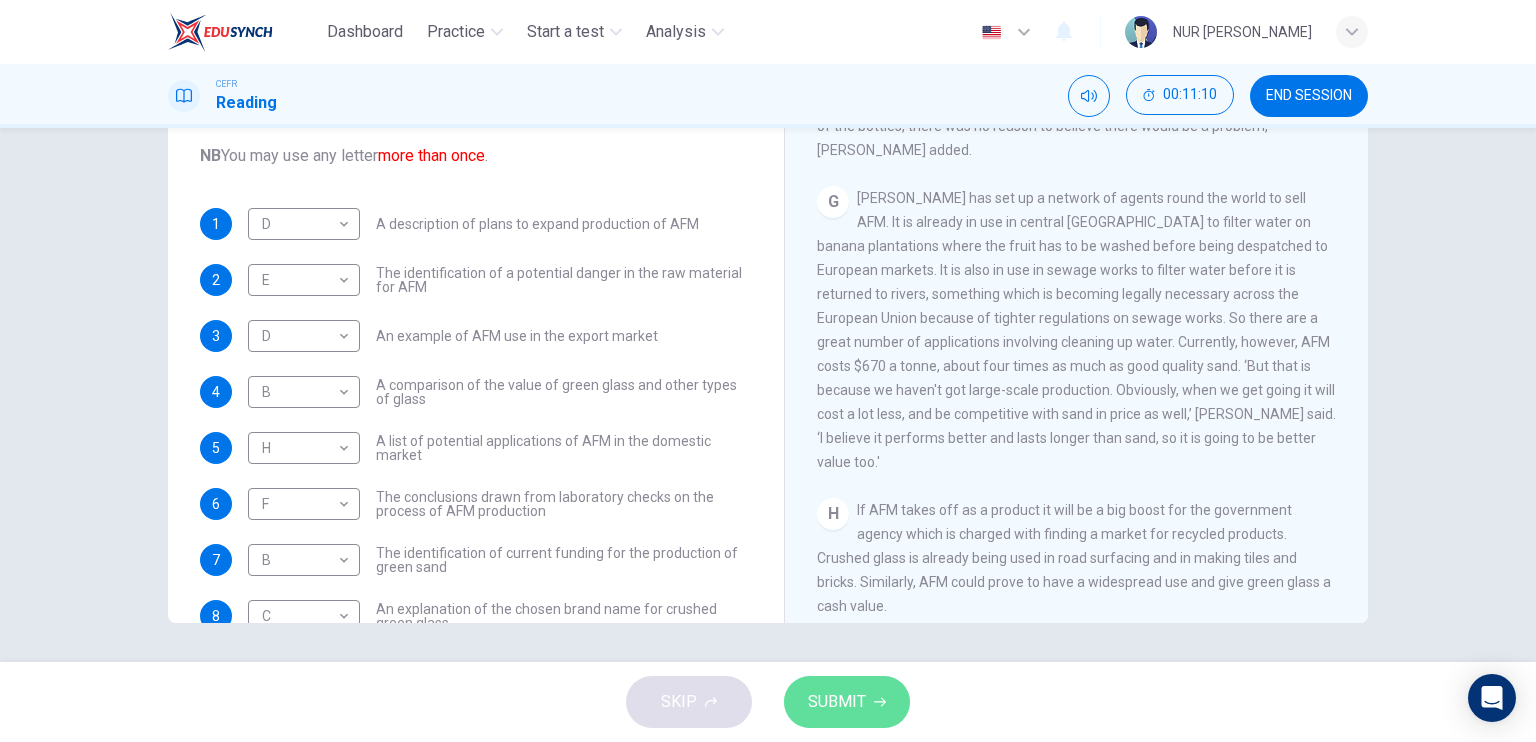 click on "SUBMIT" at bounding box center [837, 702] 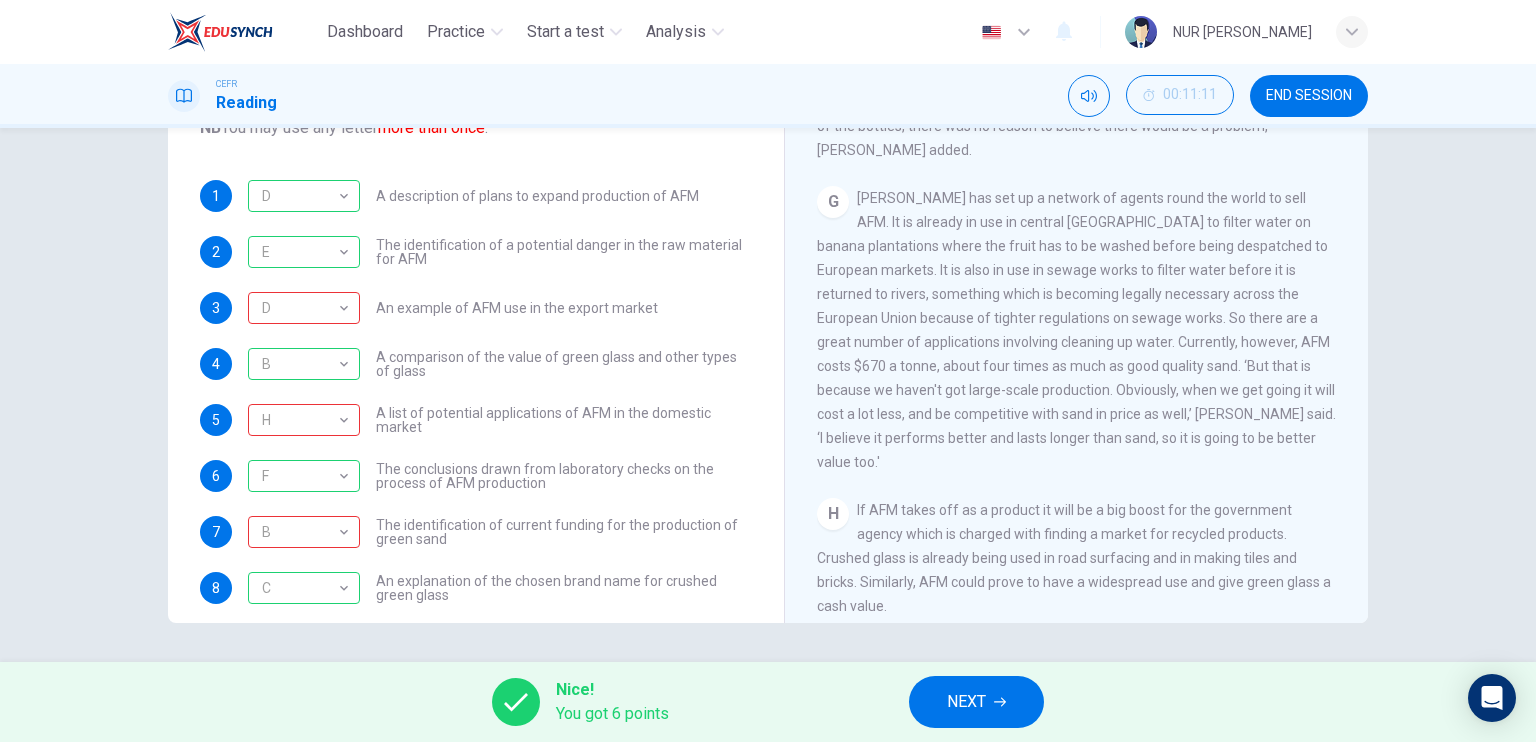 scroll, scrollTop: 16, scrollLeft: 0, axis: vertical 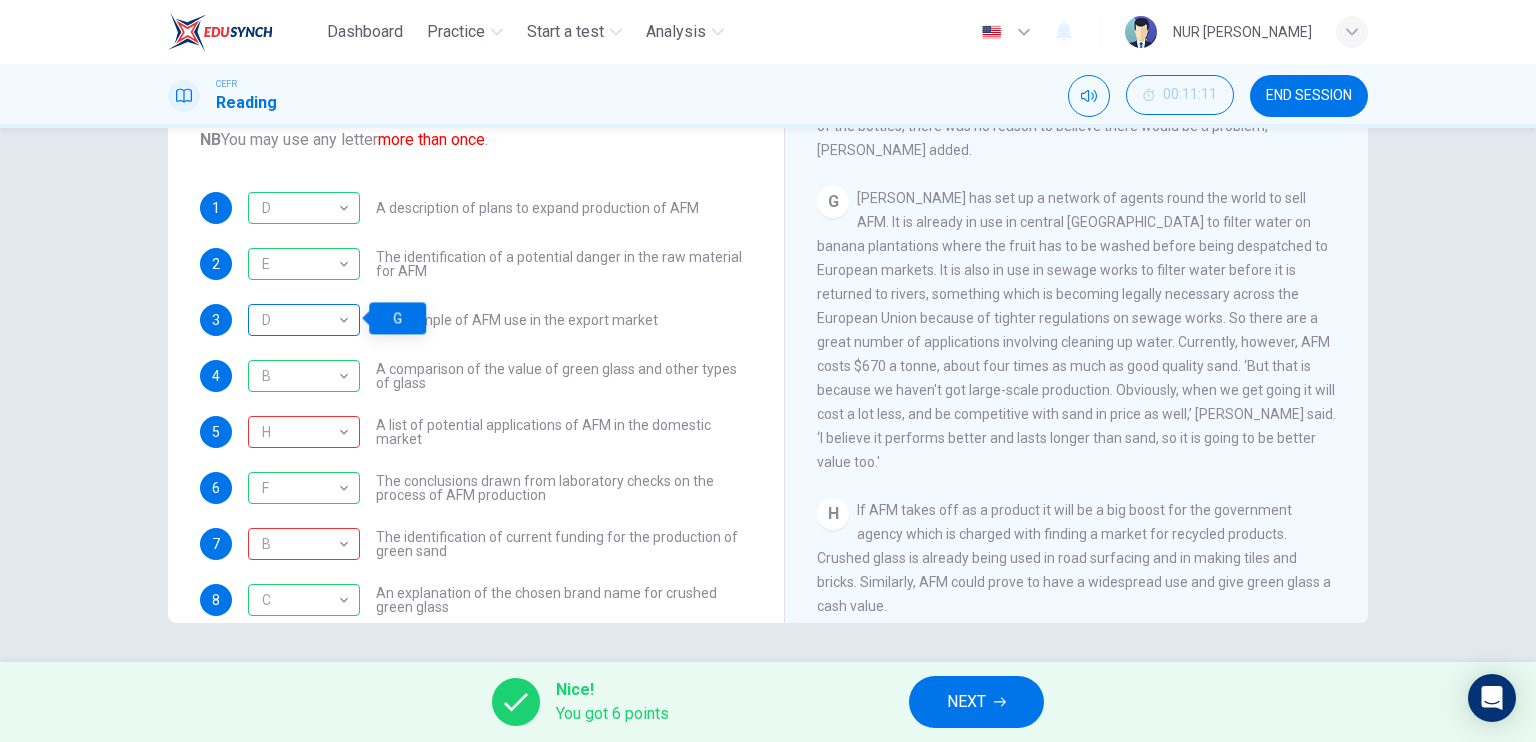 click on "D" at bounding box center [300, 320] 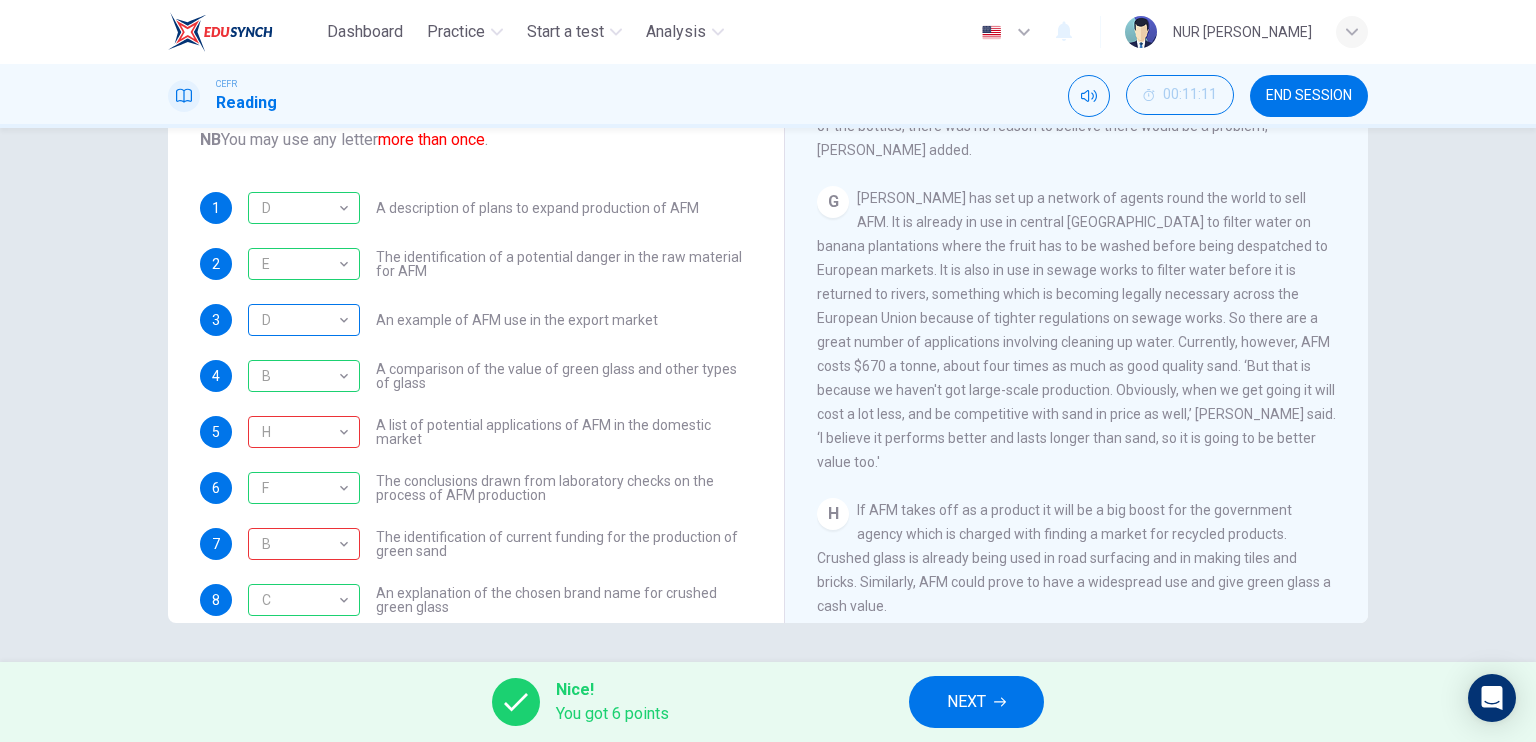 click on "D" at bounding box center (300, 320) 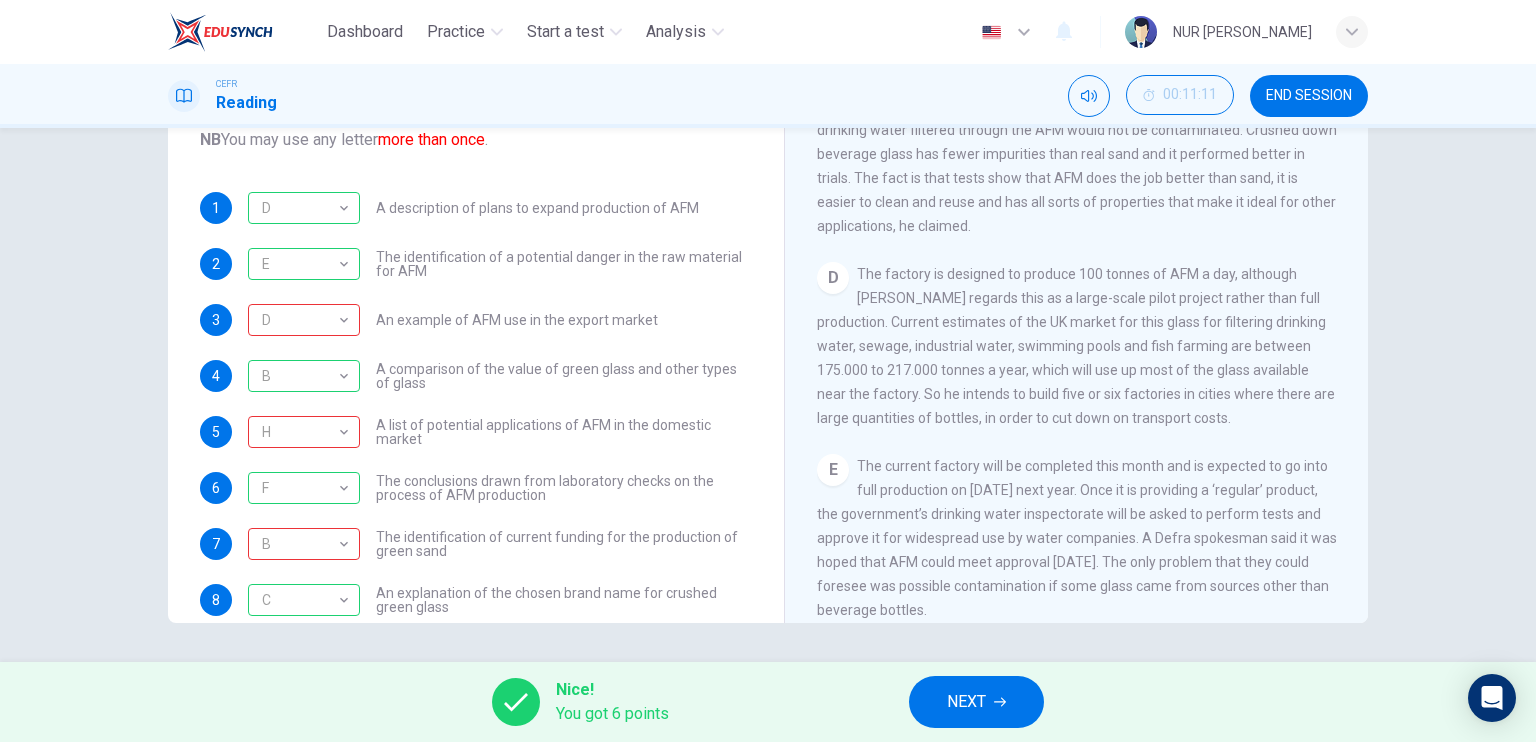 scroll, scrollTop: 965, scrollLeft: 0, axis: vertical 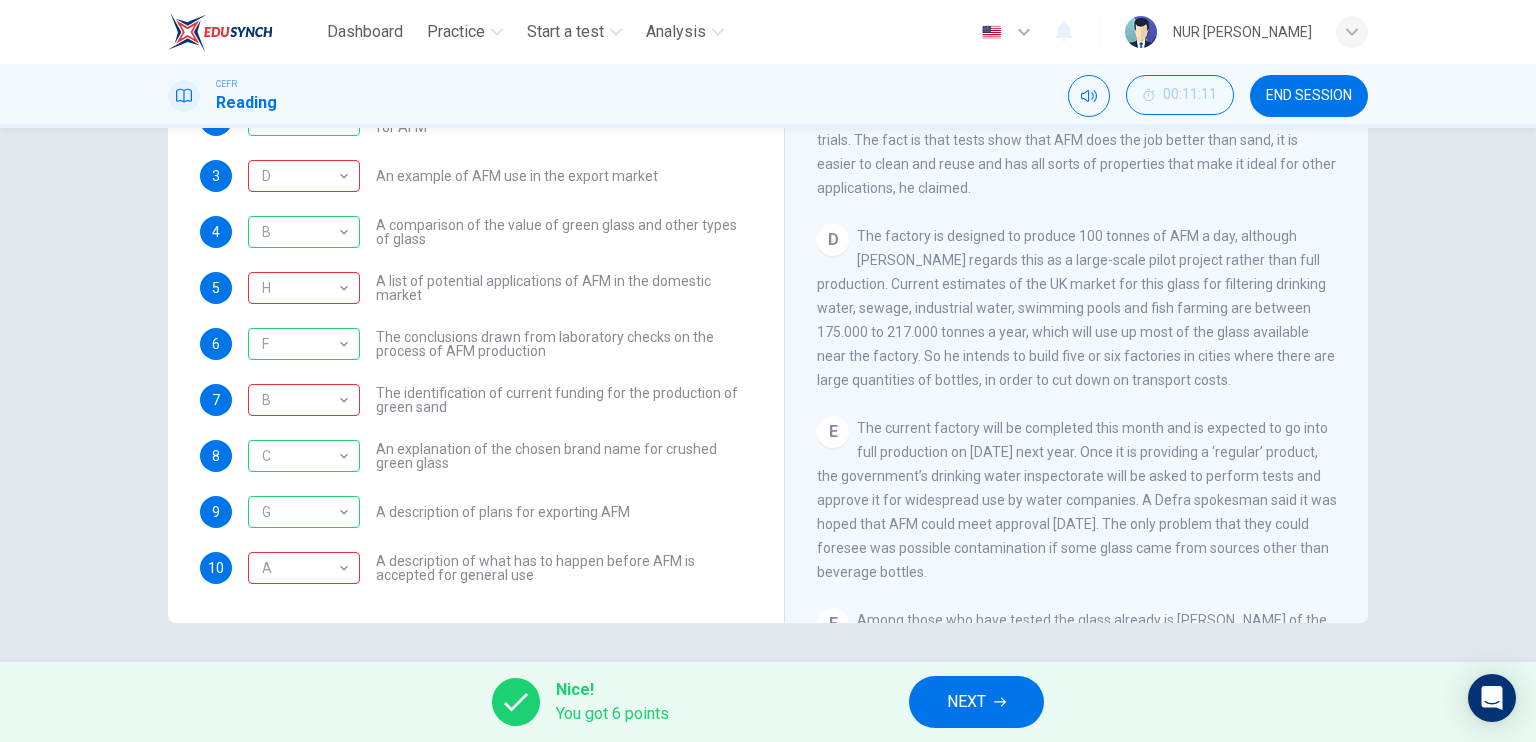 click on "Nice! You got 6
points NEXT" at bounding box center (768, 702) 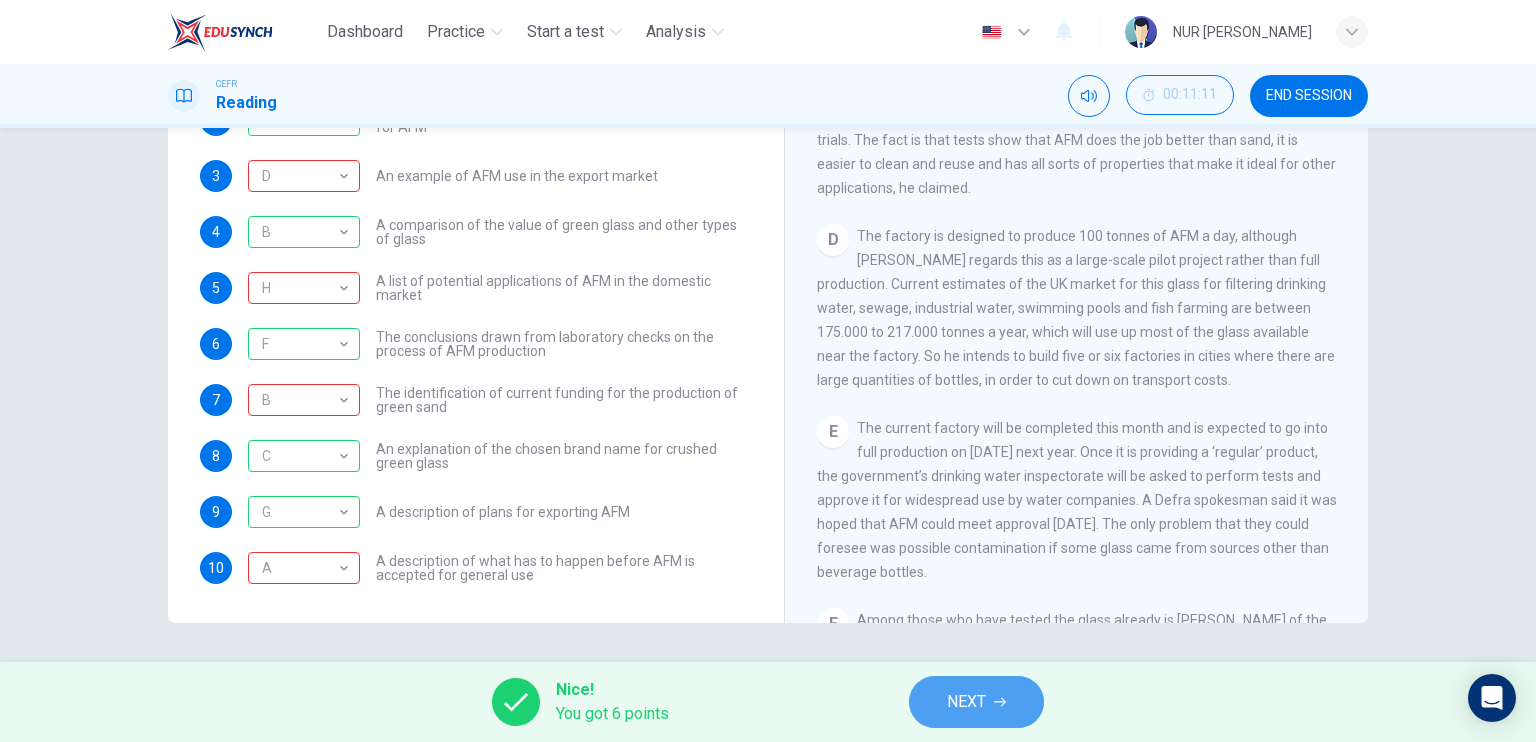 click on "NEXT" at bounding box center [976, 702] 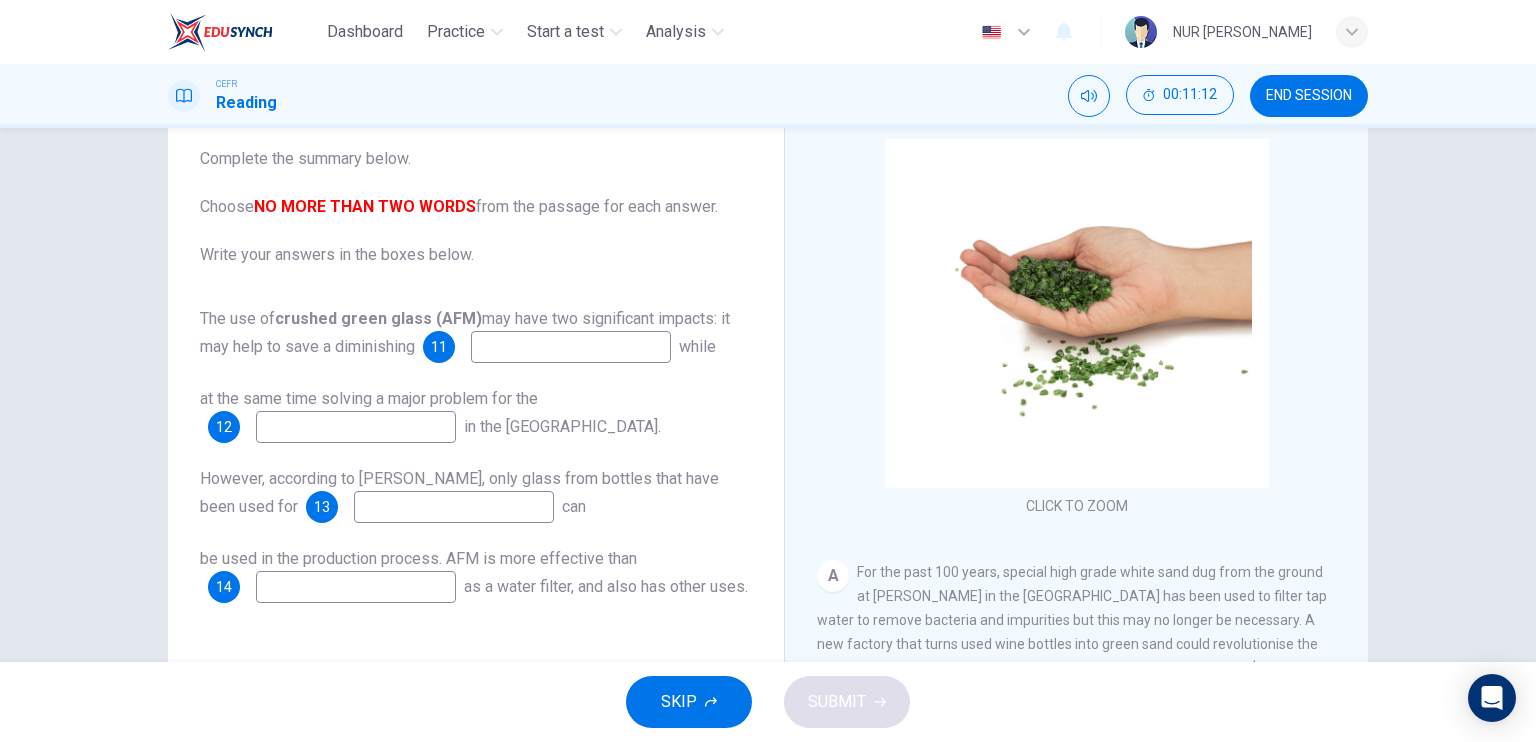 scroll, scrollTop: 116, scrollLeft: 0, axis: vertical 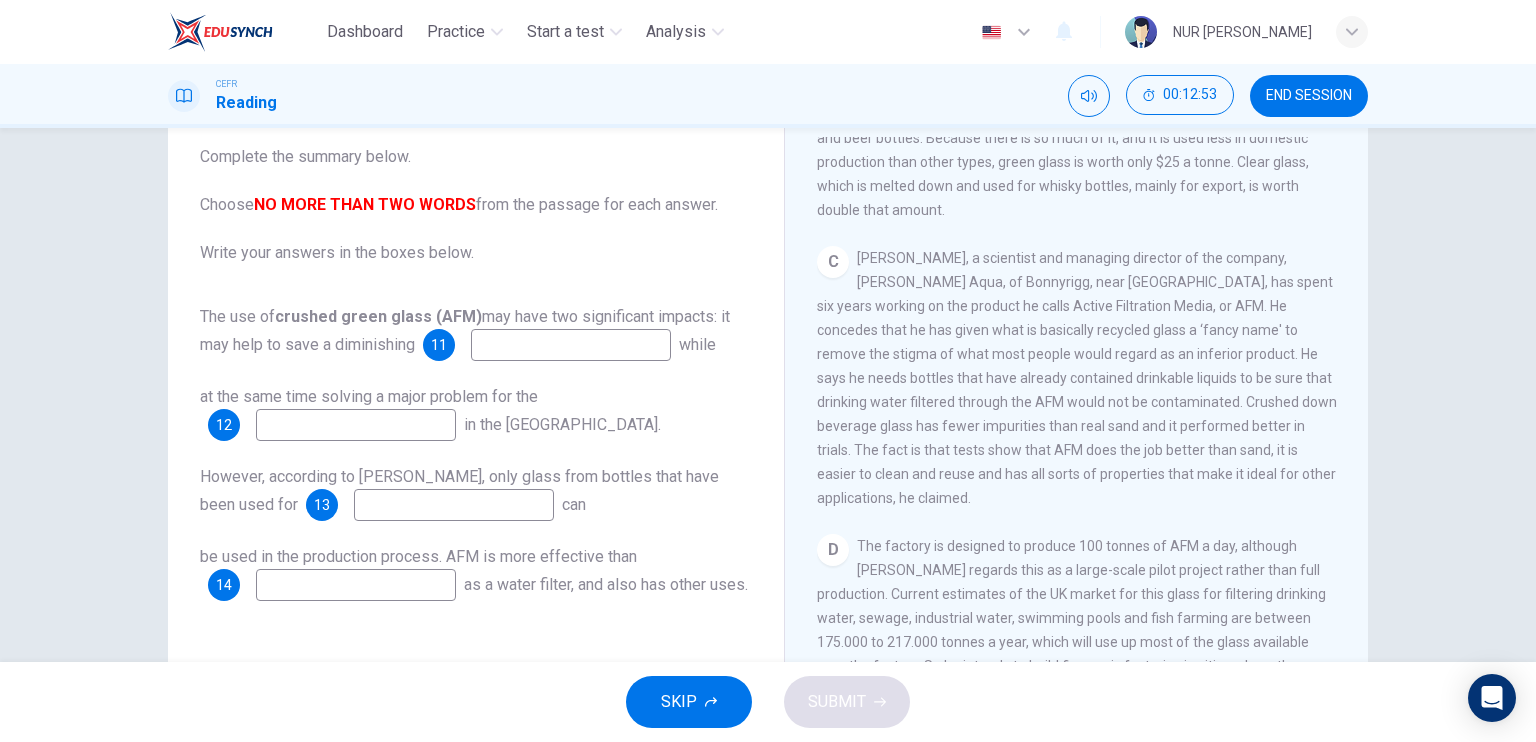 click at bounding box center (454, 505) 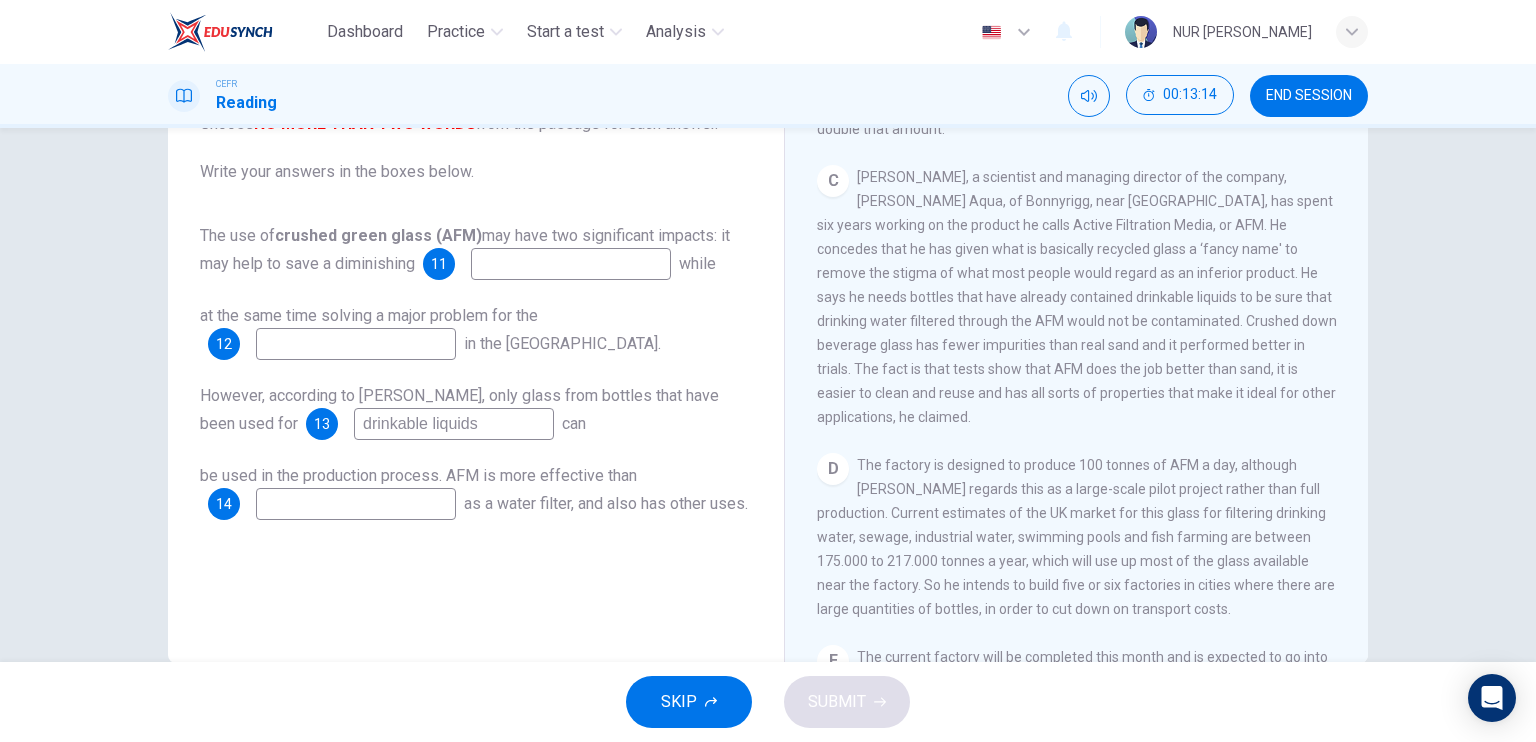 scroll, scrollTop: 216, scrollLeft: 0, axis: vertical 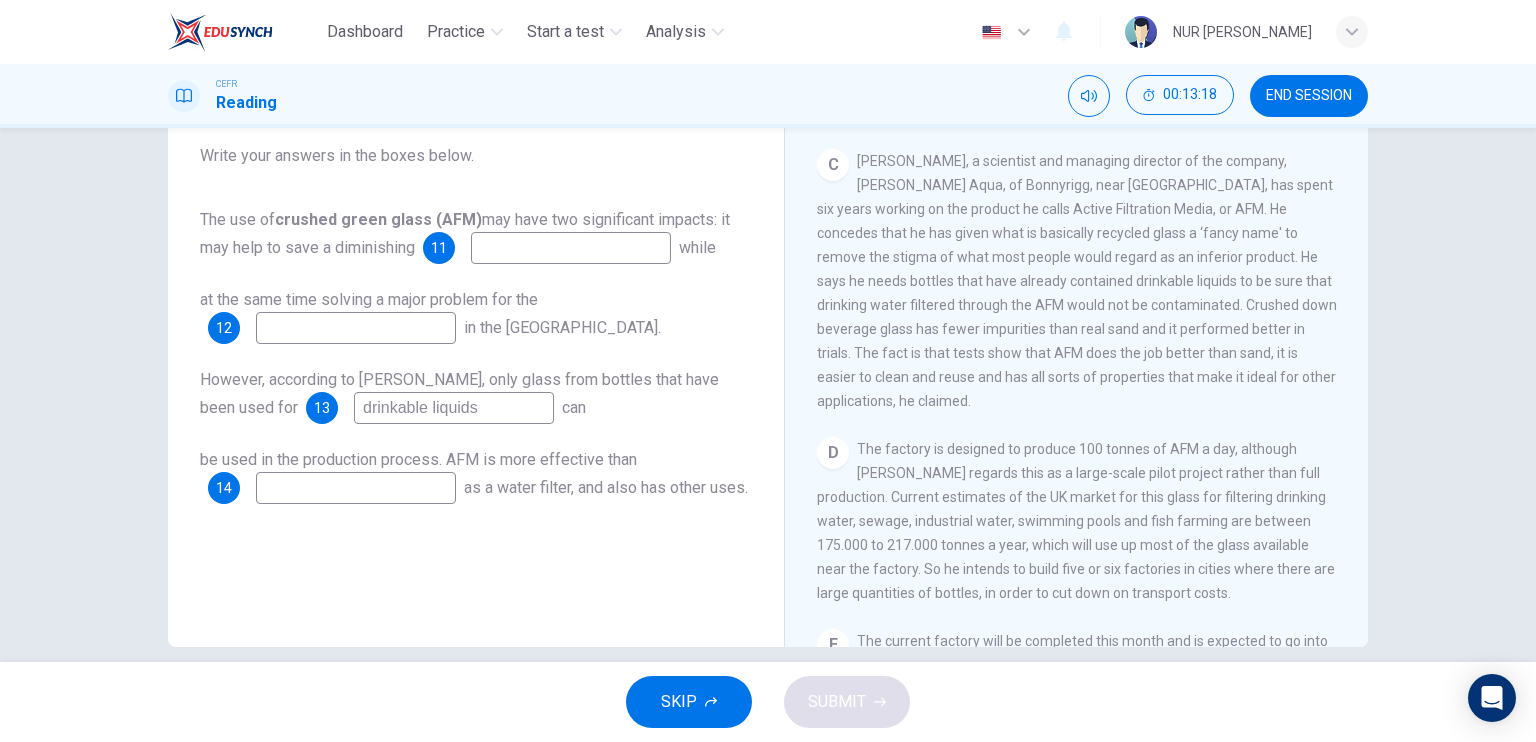 type on "drinkable liquids" 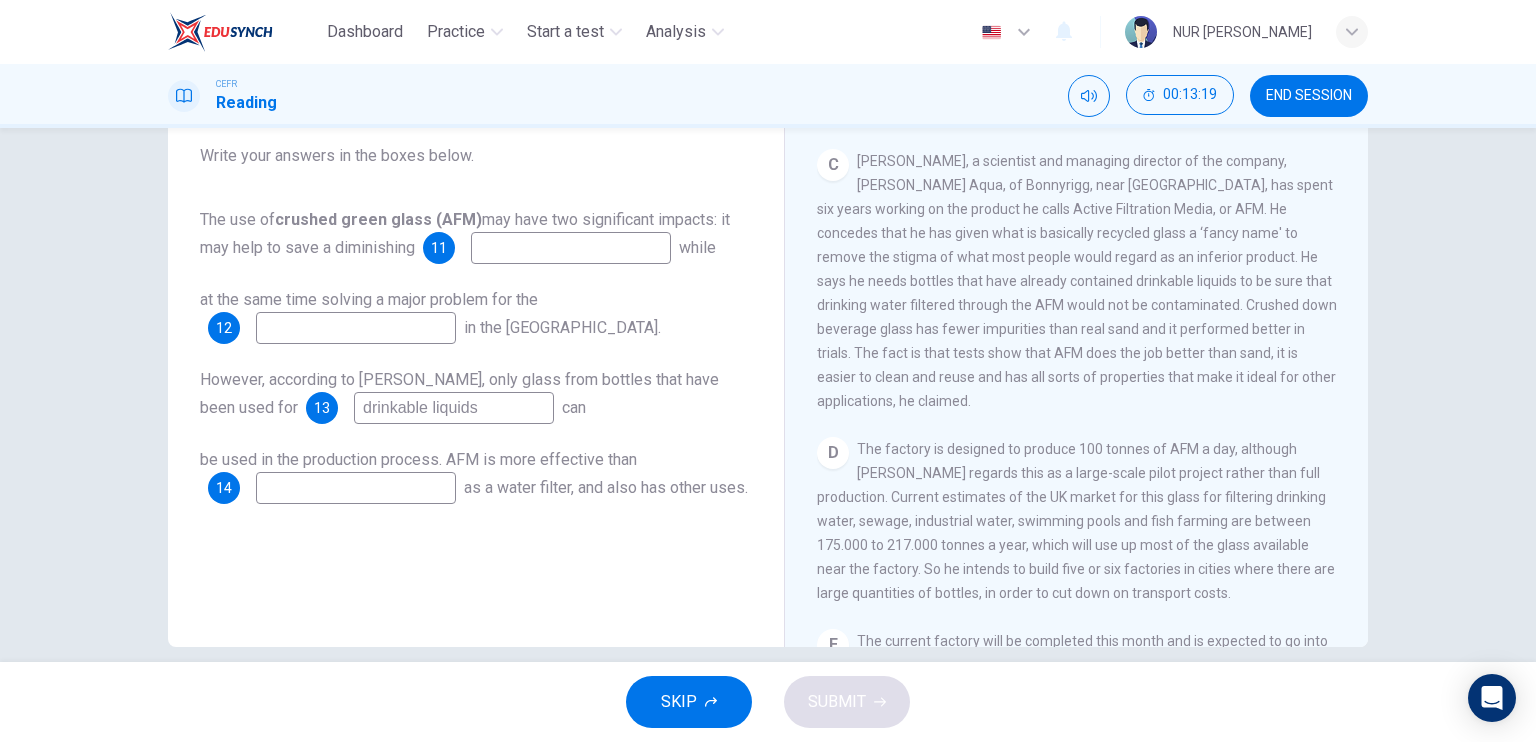 click at bounding box center [356, 488] 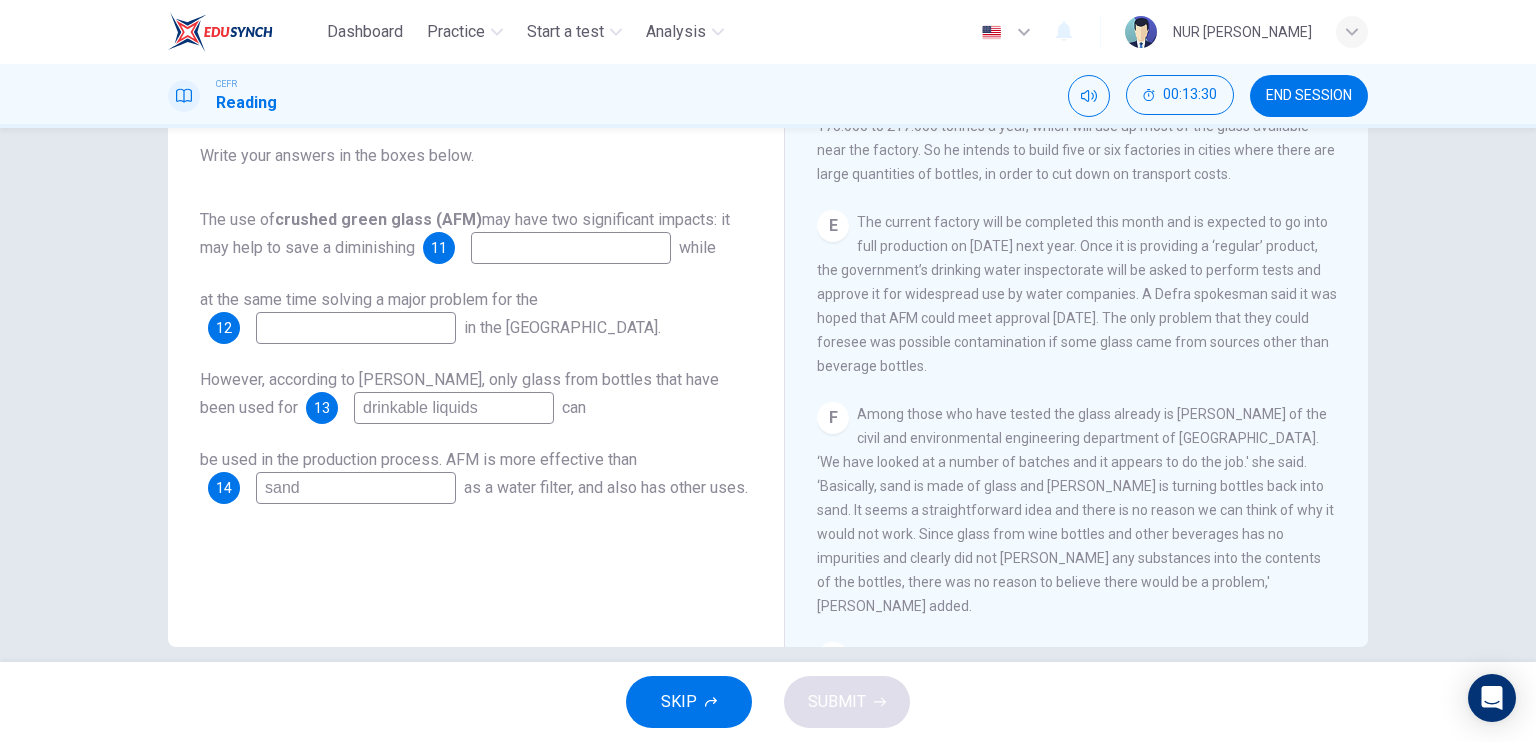 scroll, scrollTop: 1236, scrollLeft: 0, axis: vertical 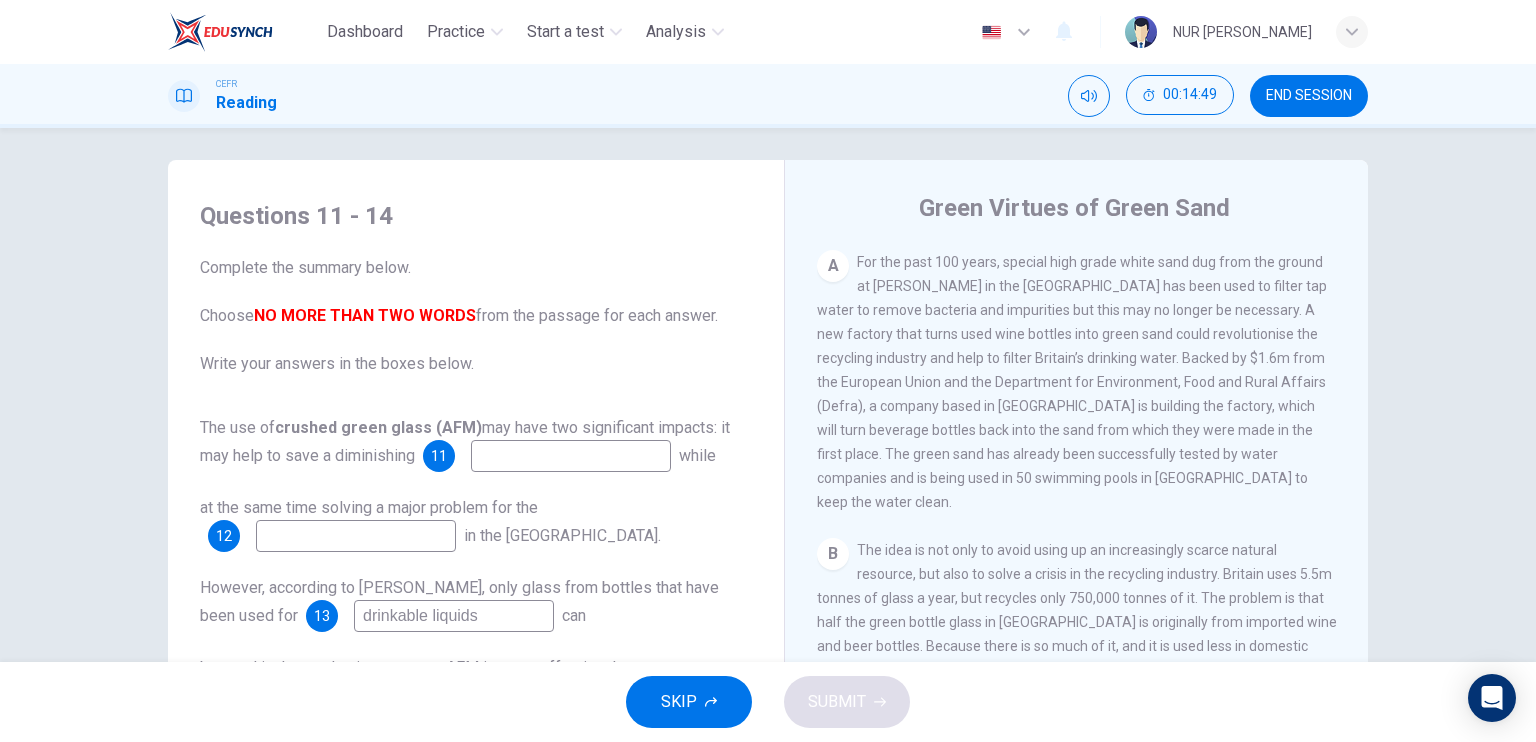 type on "sand" 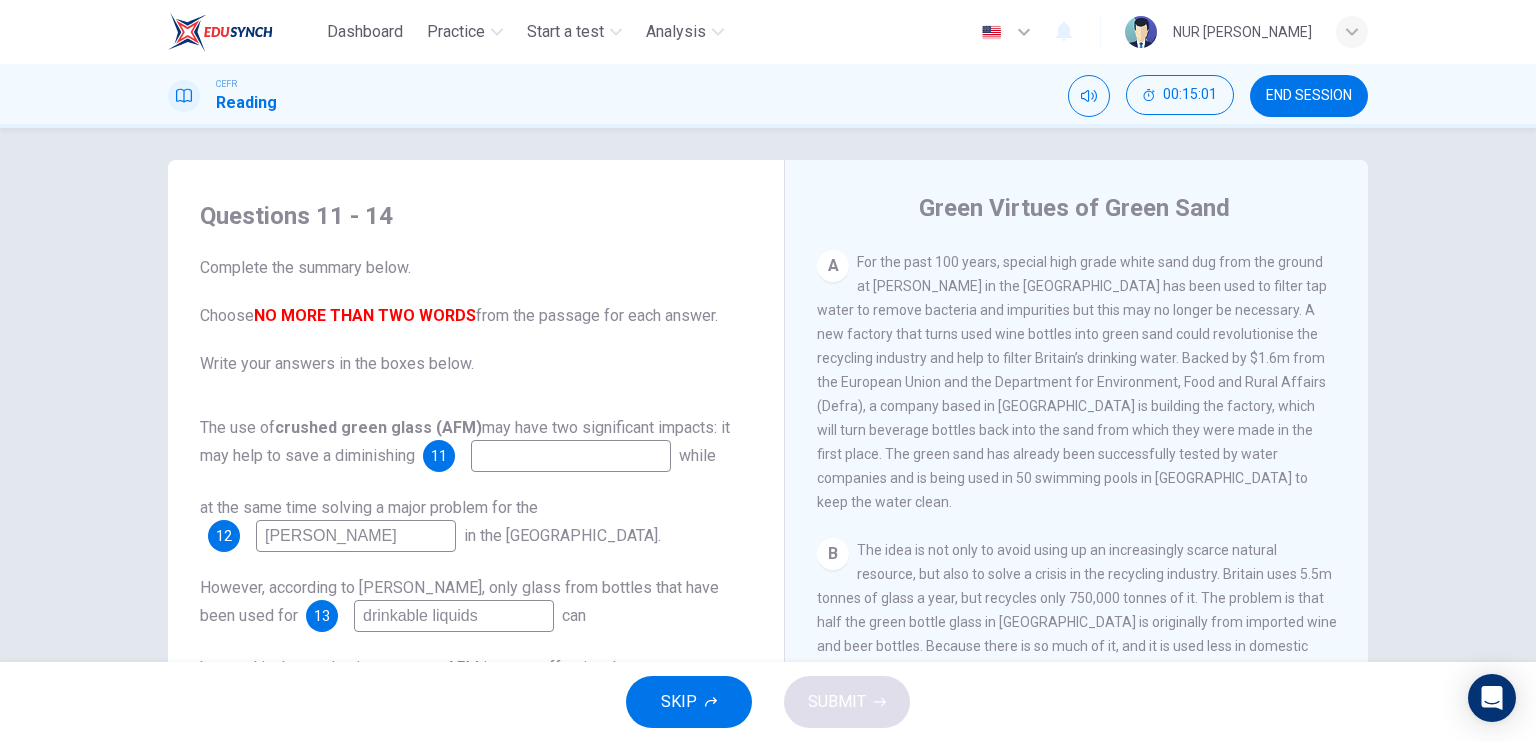 type on "Leighton Buzzard" 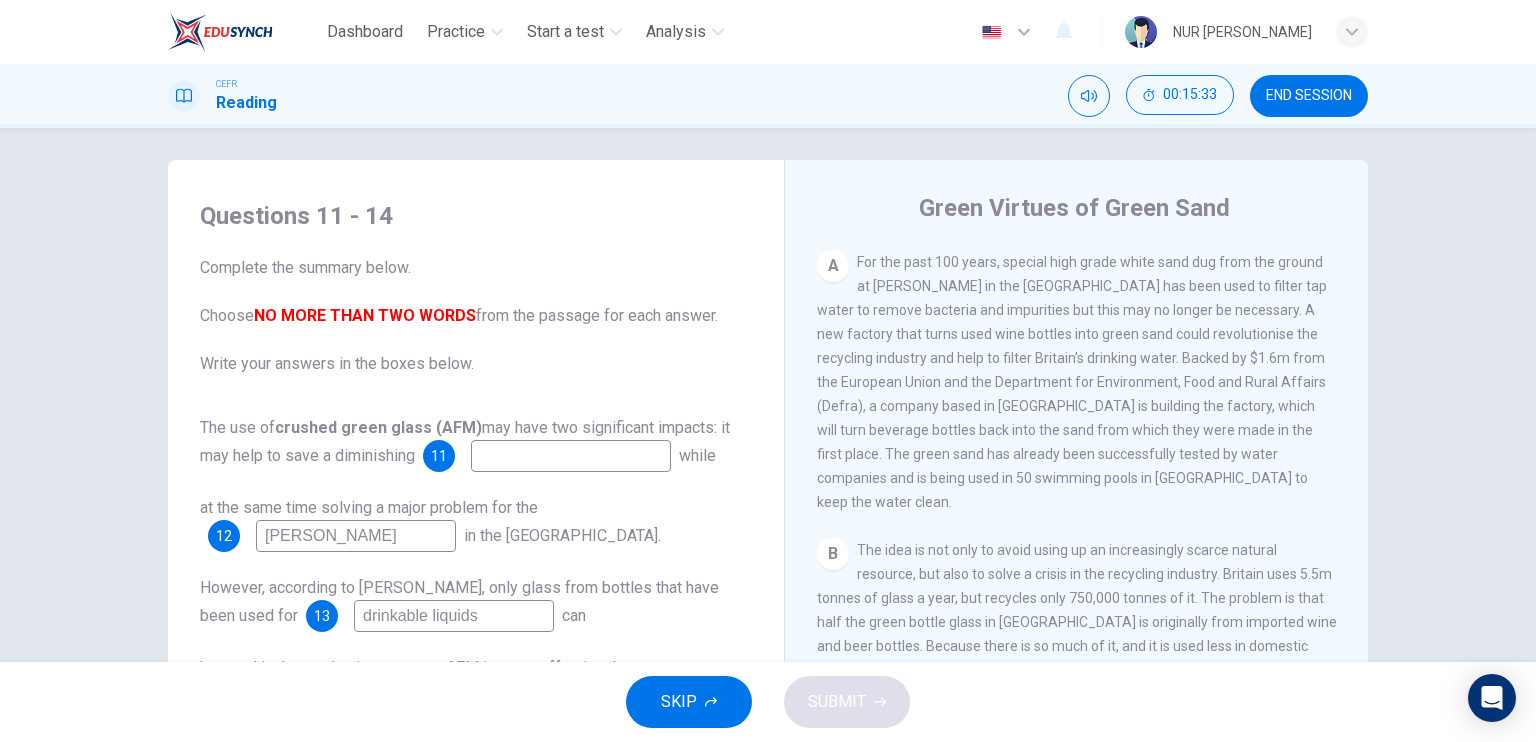 click on "Leighton Buzzard" at bounding box center (356, 536) 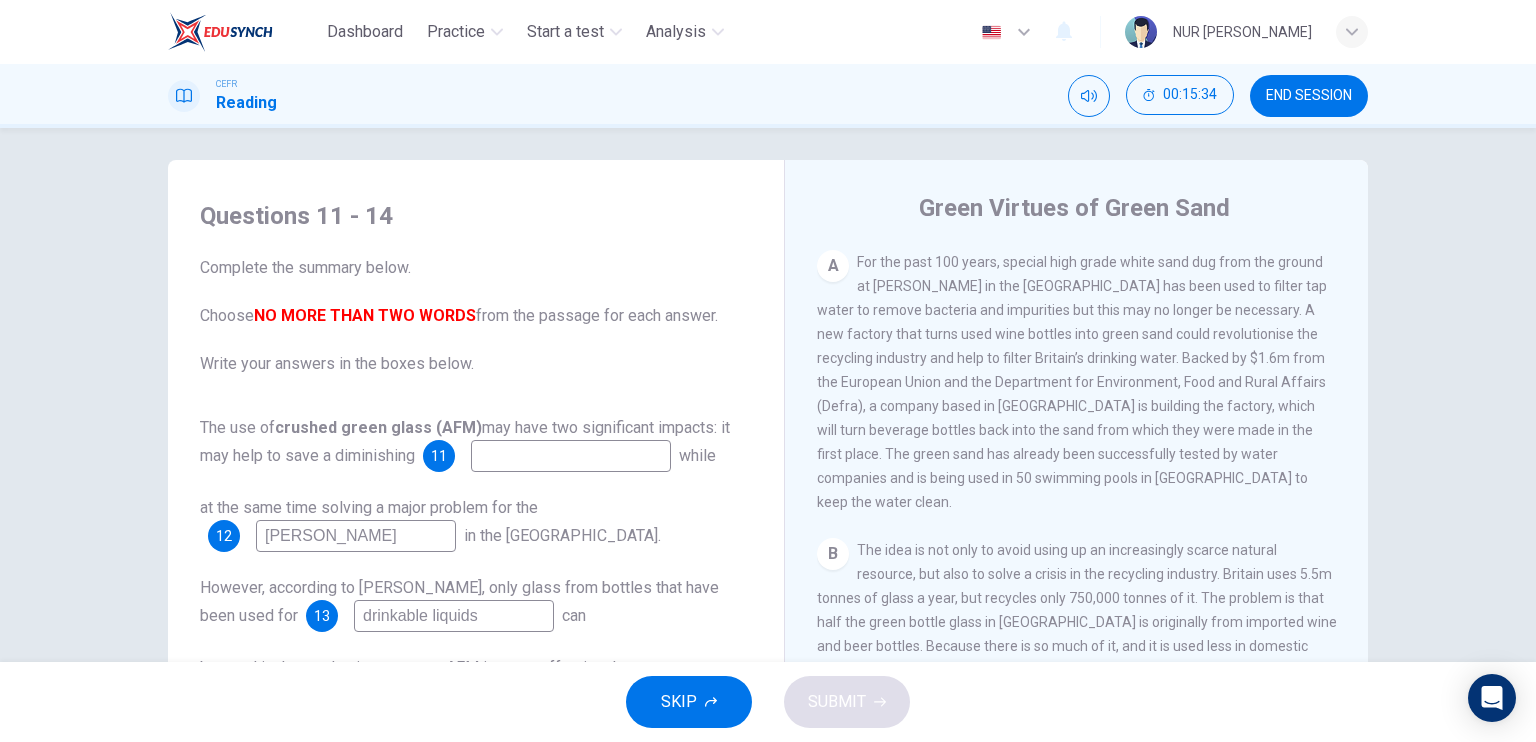 click on "Leighton Buzzard" at bounding box center (356, 536) 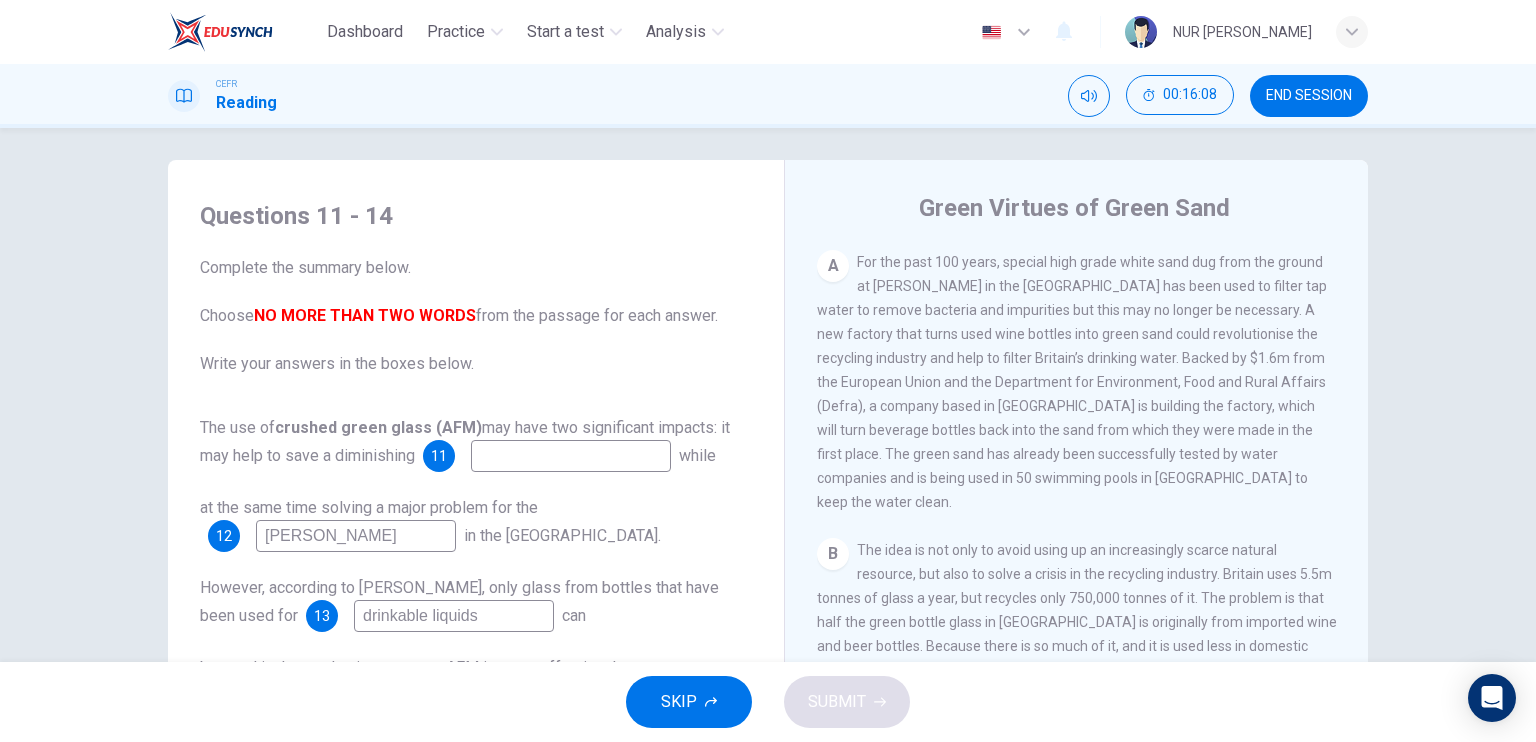 click at bounding box center (571, 456) 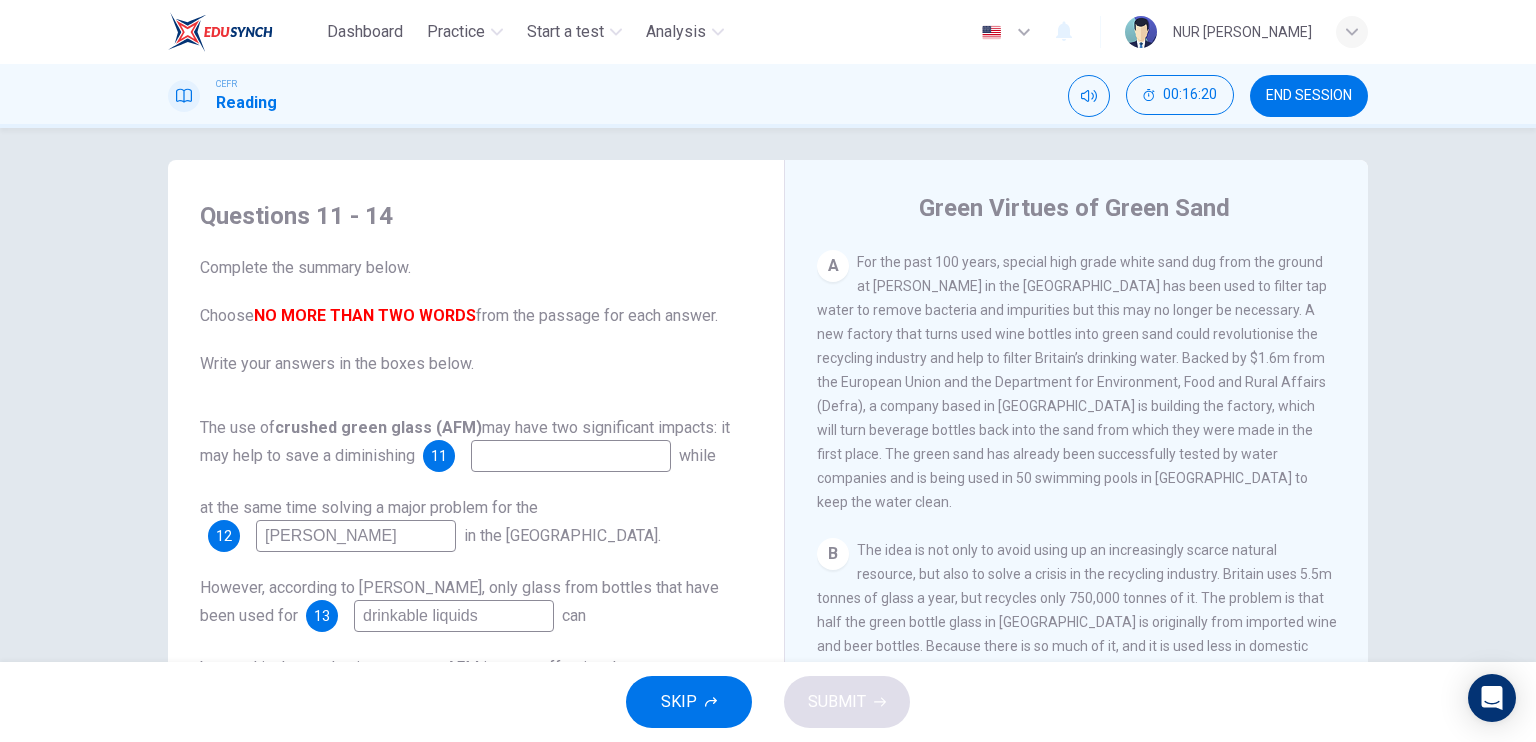 click on "Leighton Buzzard" at bounding box center (356, 536) 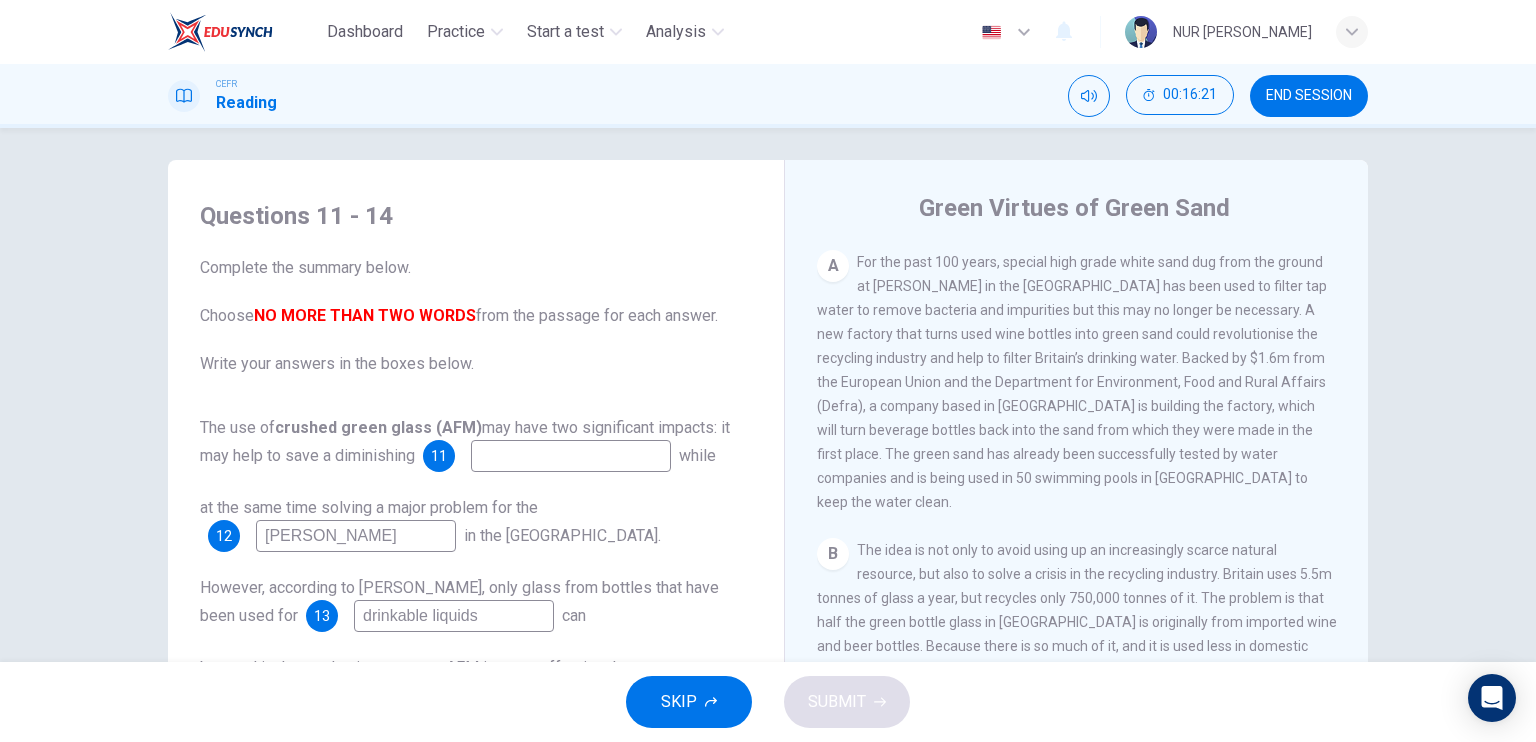 click on "Leighton Buzzard" at bounding box center [356, 536] 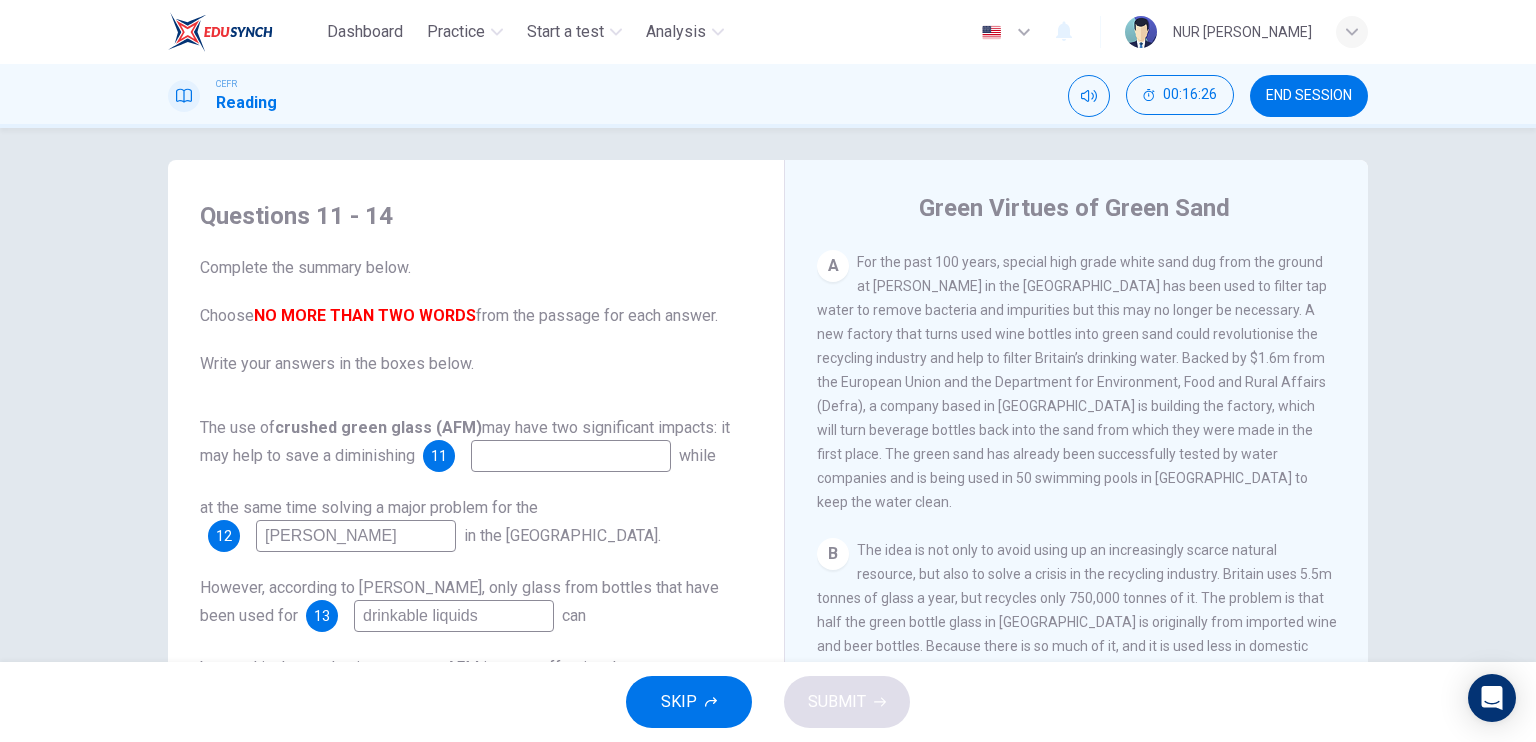 click at bounding box center [571, 456] 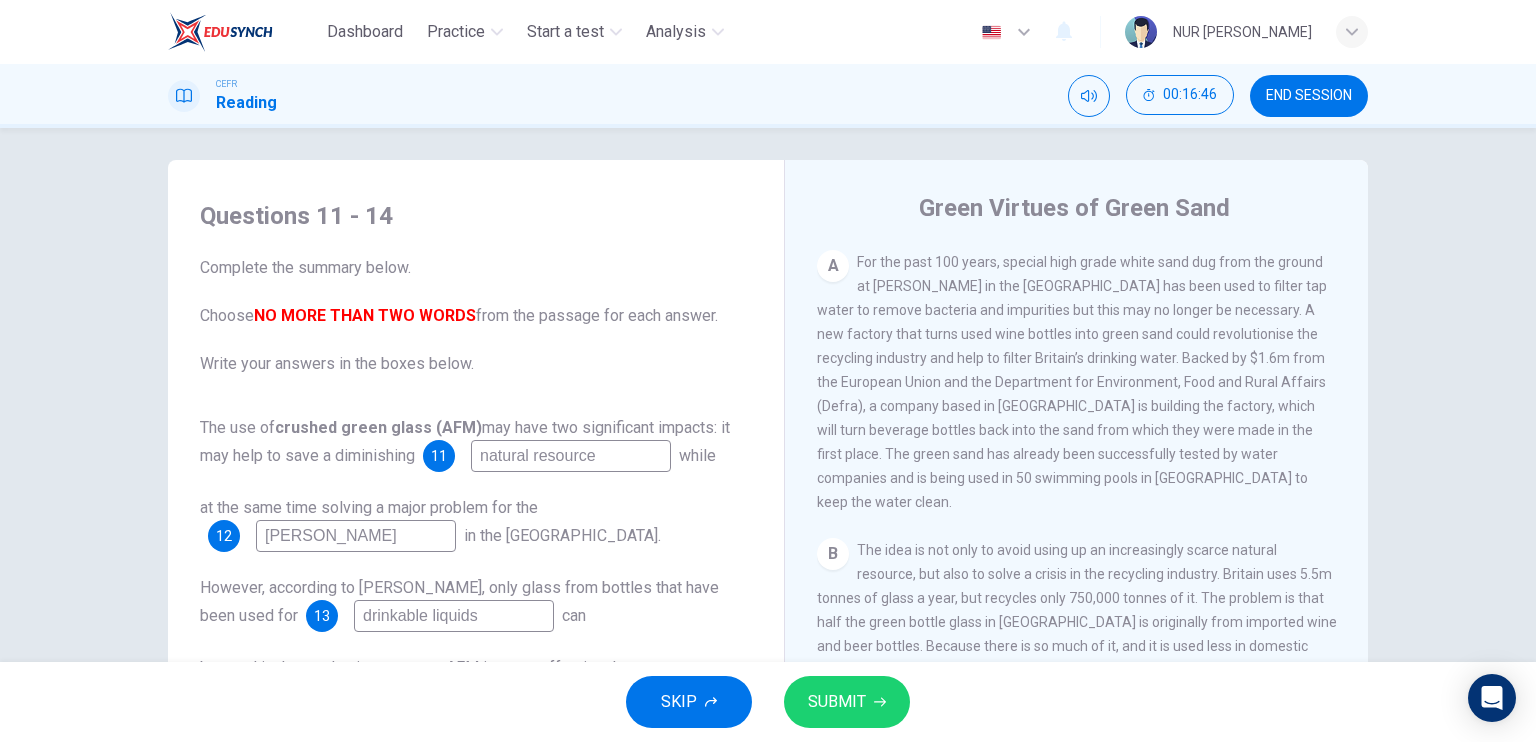 type on "natural resource" 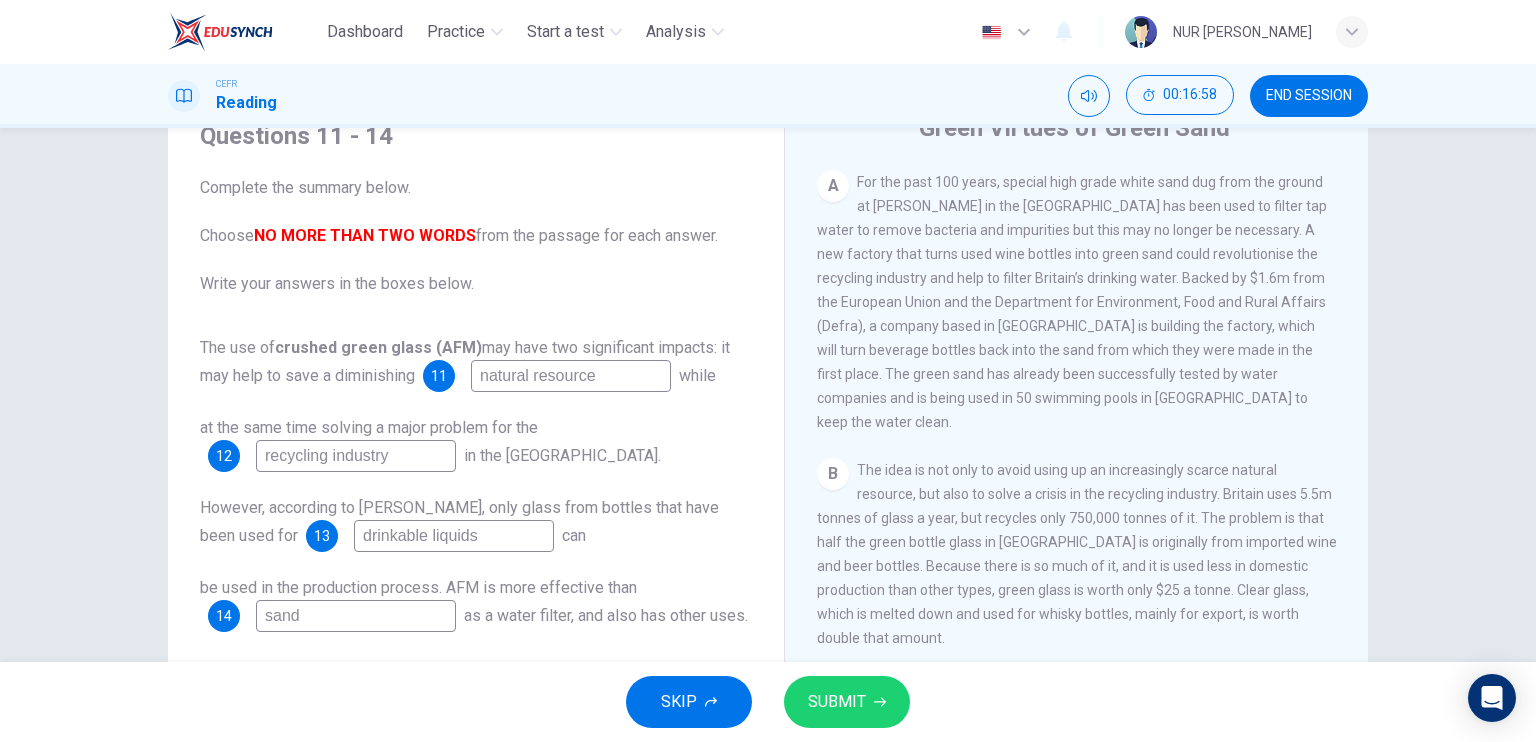 scroll, scrollTop: 88, scrollLeft: 0, axis: vertical 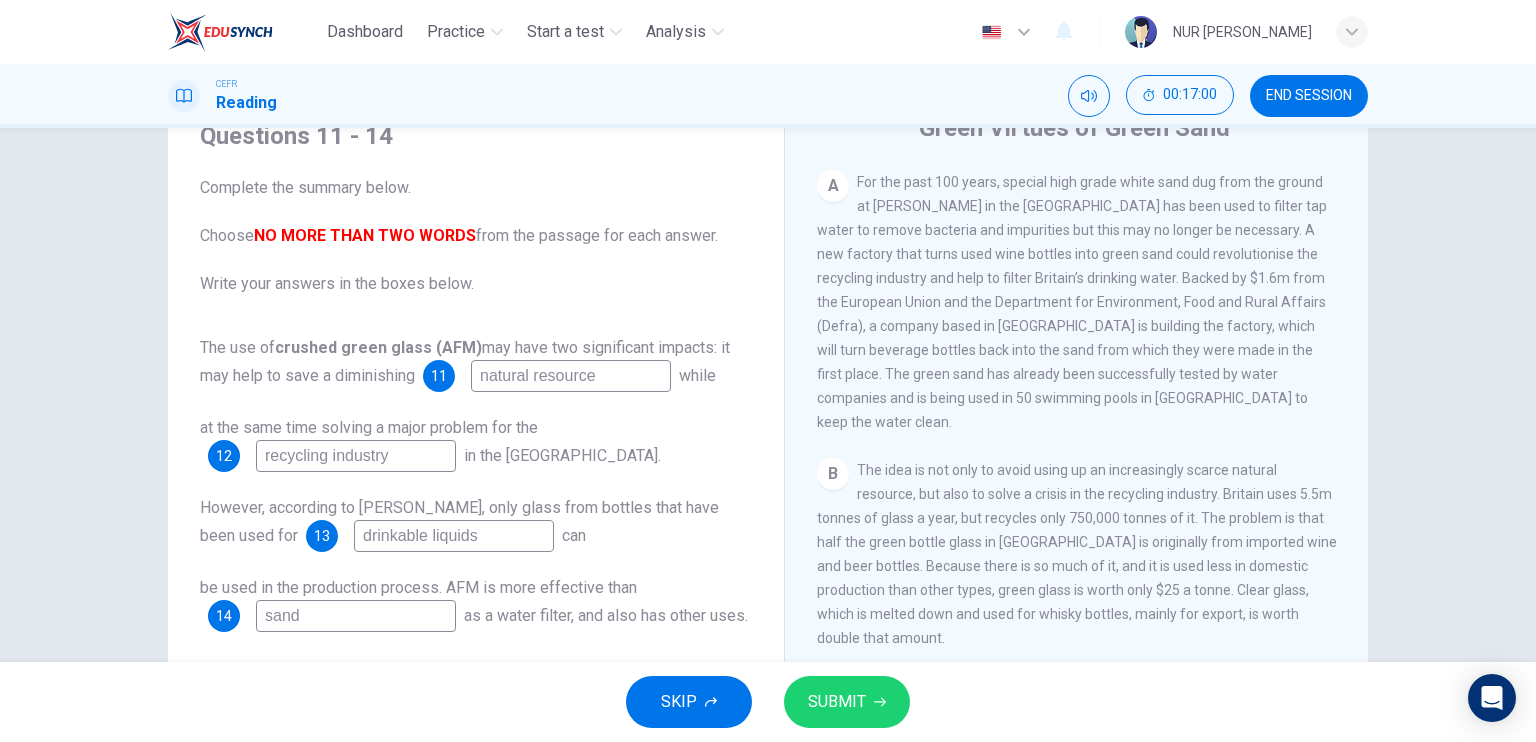 type on "recycling industry" 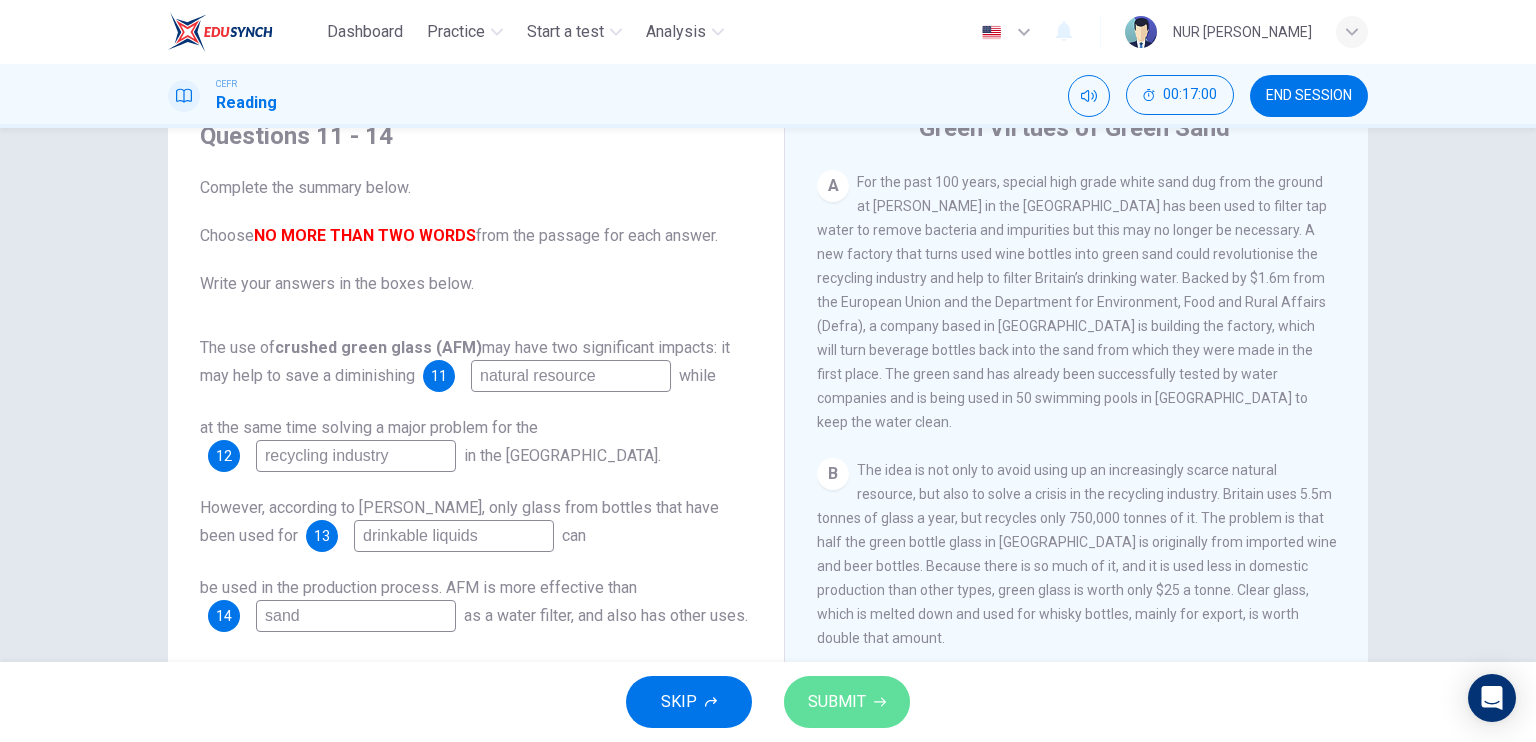 click on "SUBMIT" at bounding box center (847, 702) 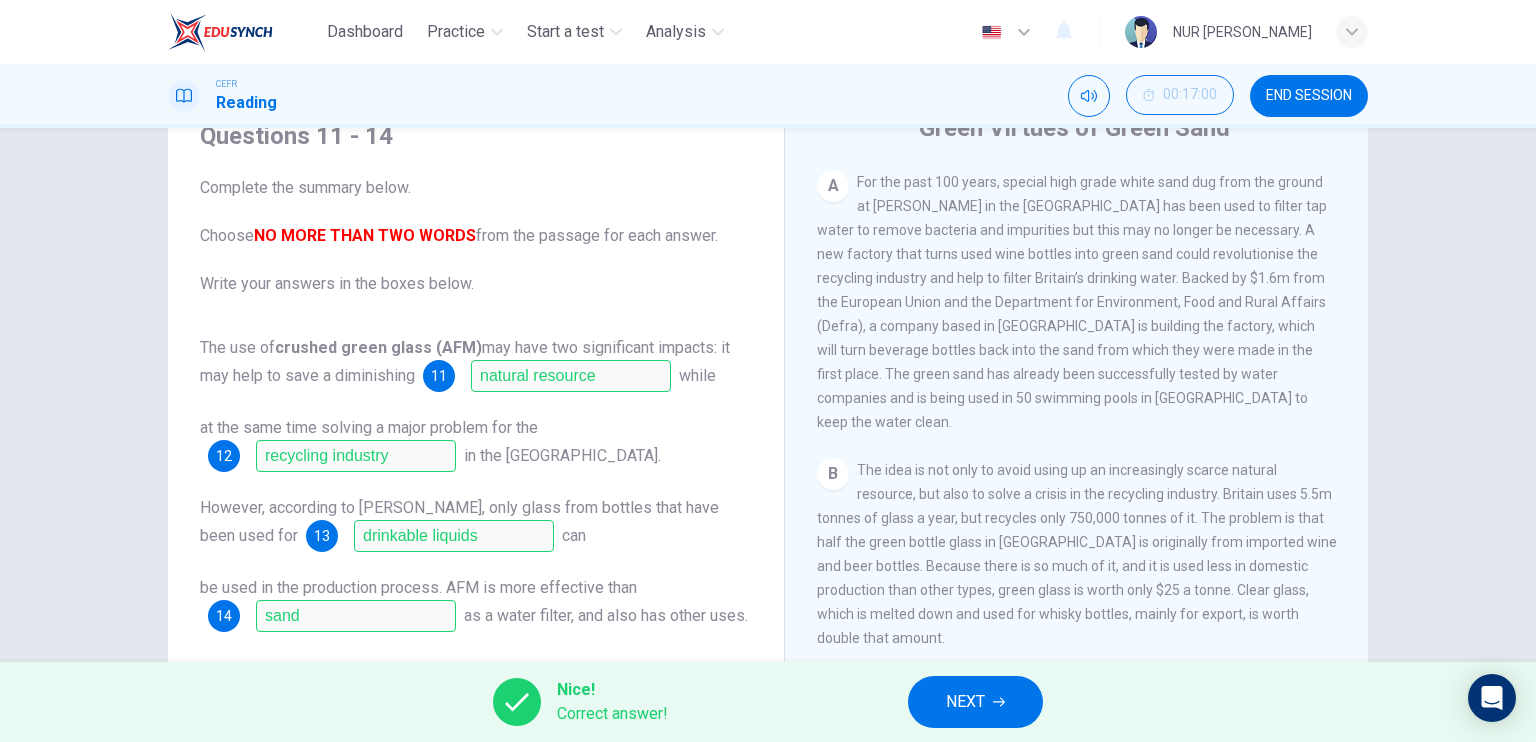 scroll, scrollTop: 240, scrollLeft: 0, axis: vertical 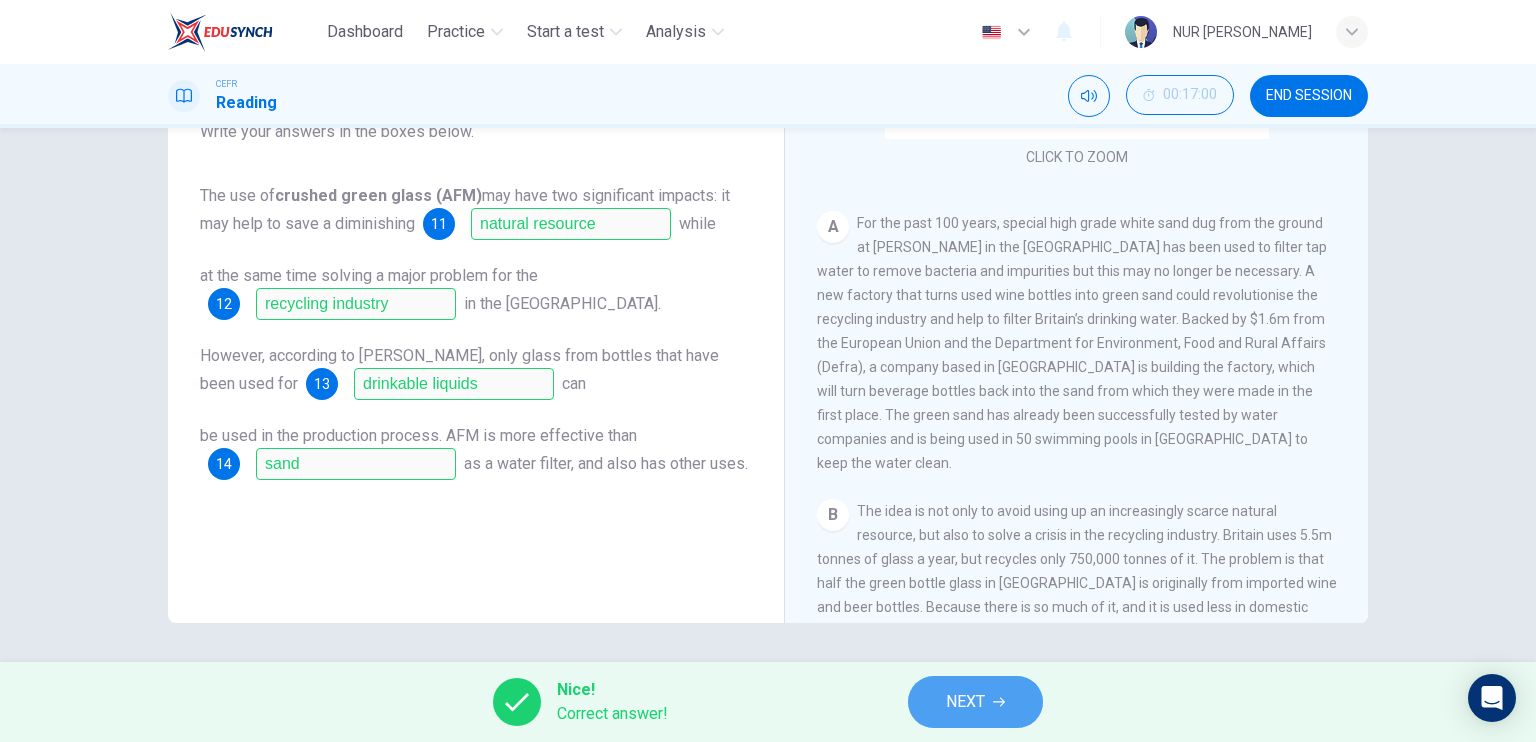 click on "NEXT" at bounding box center (965, 702) 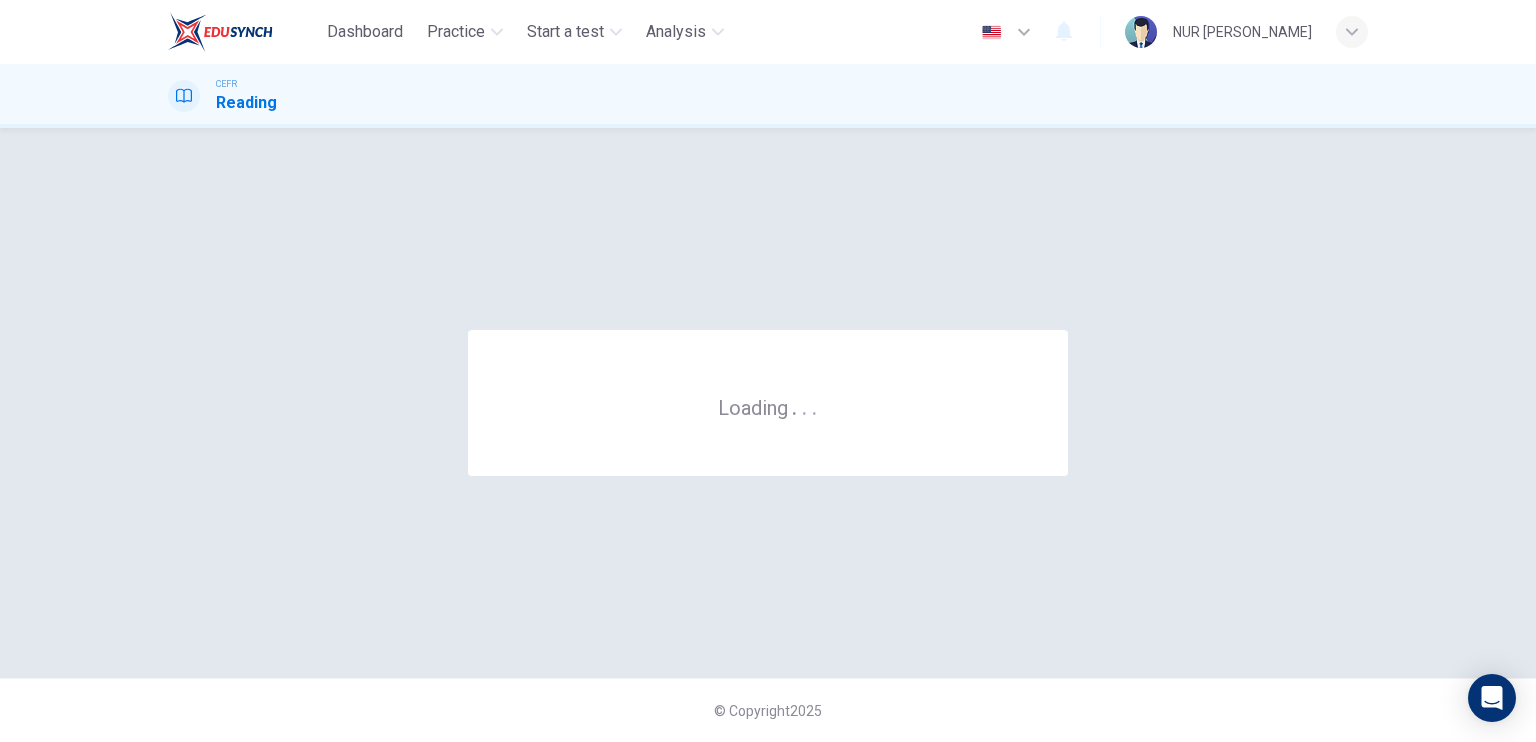 scroll, scrollTop: 0, scrollLeft: 0, axis: both 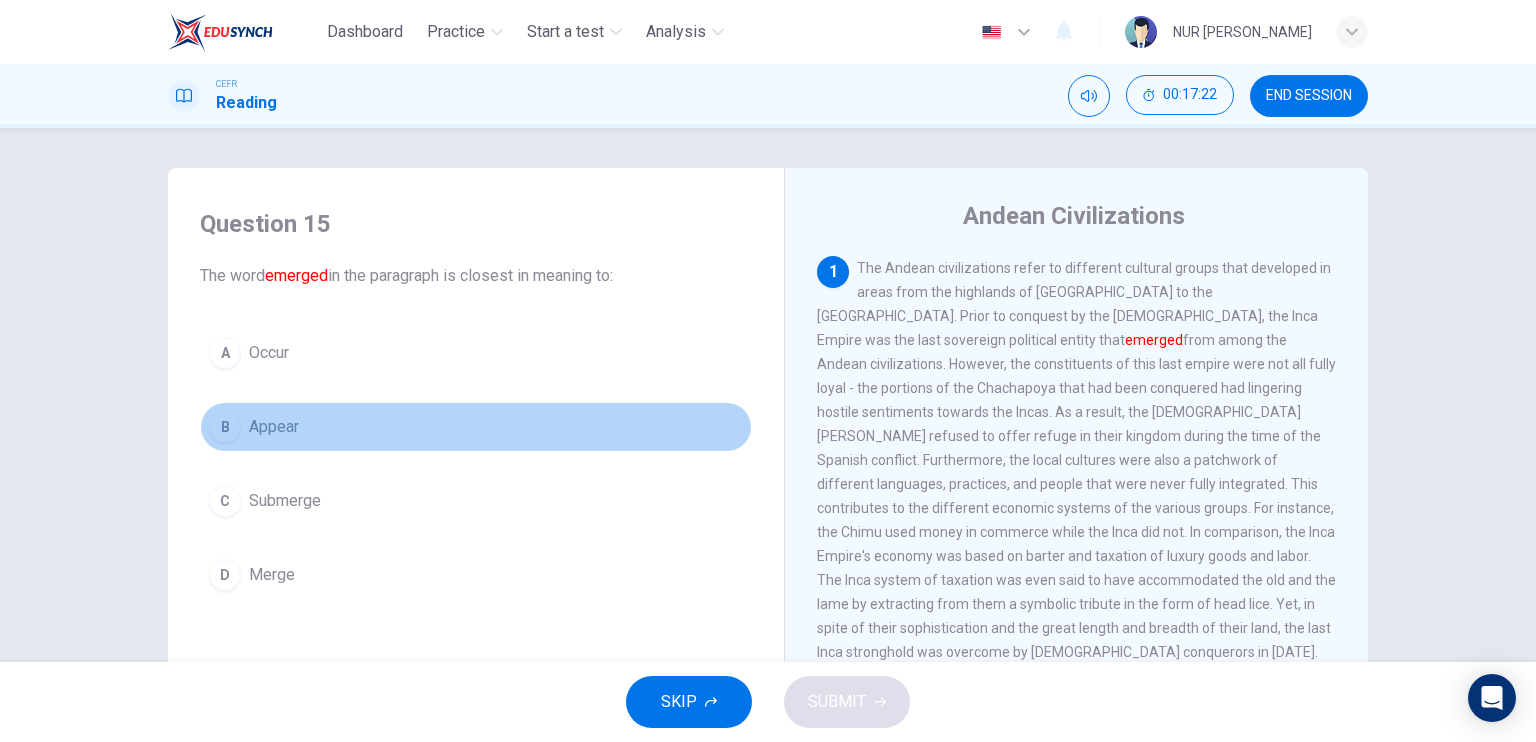 click on "Appear" at bounding box center (274, 427) 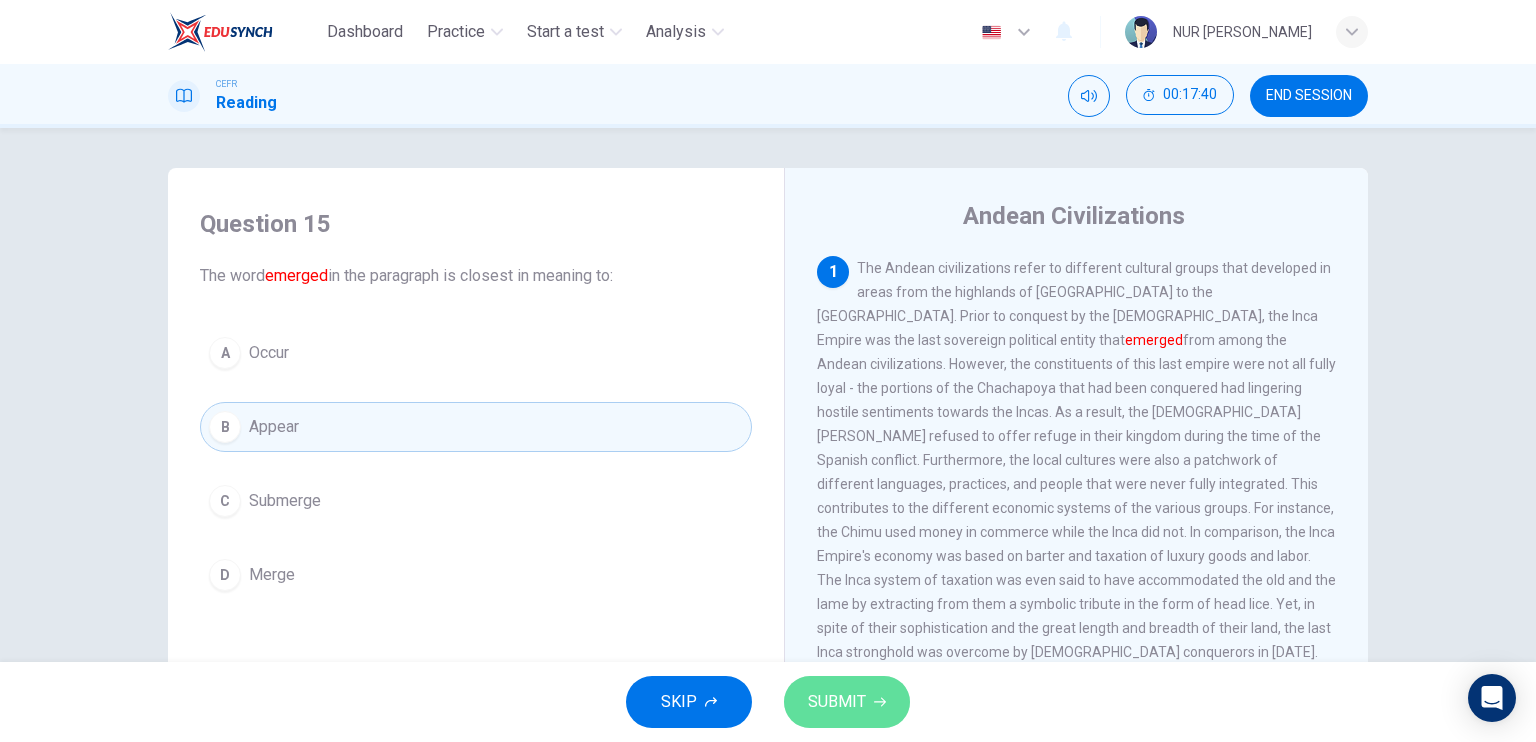 click on "SUBMIT" at bounding box center (847, 702) 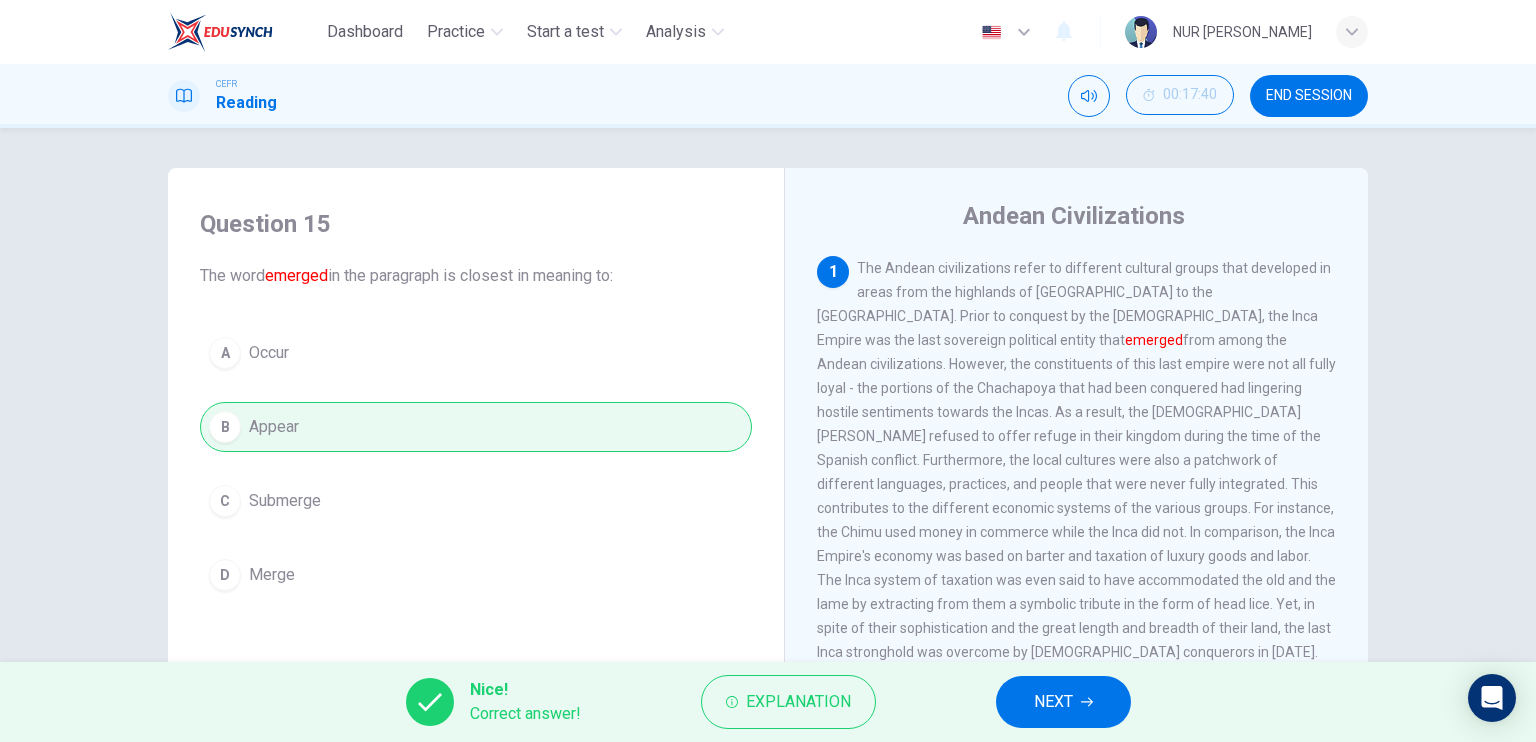 click on "NEXT" at bounding box center (1063, 702) 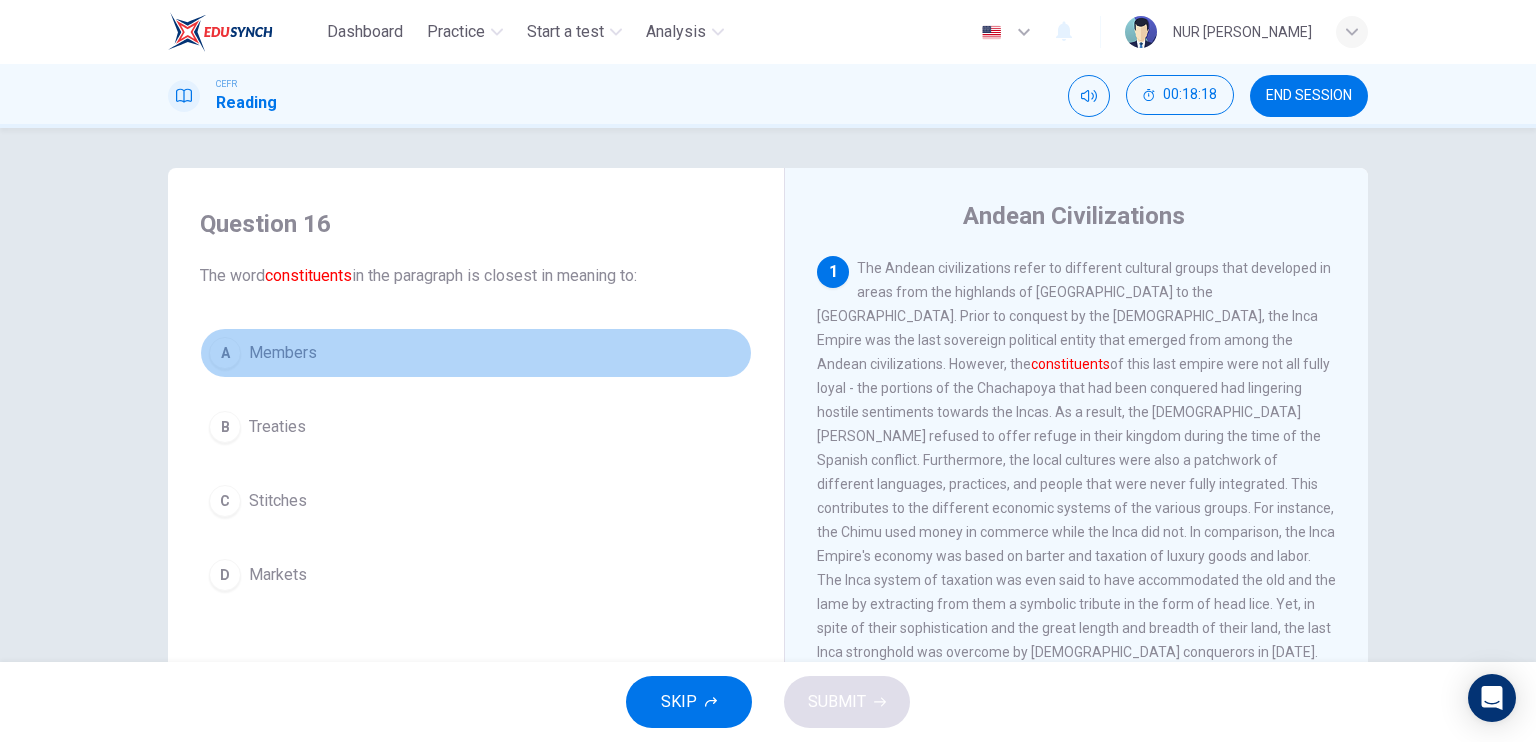 click on "A Members" at bounding box center (476, 353) 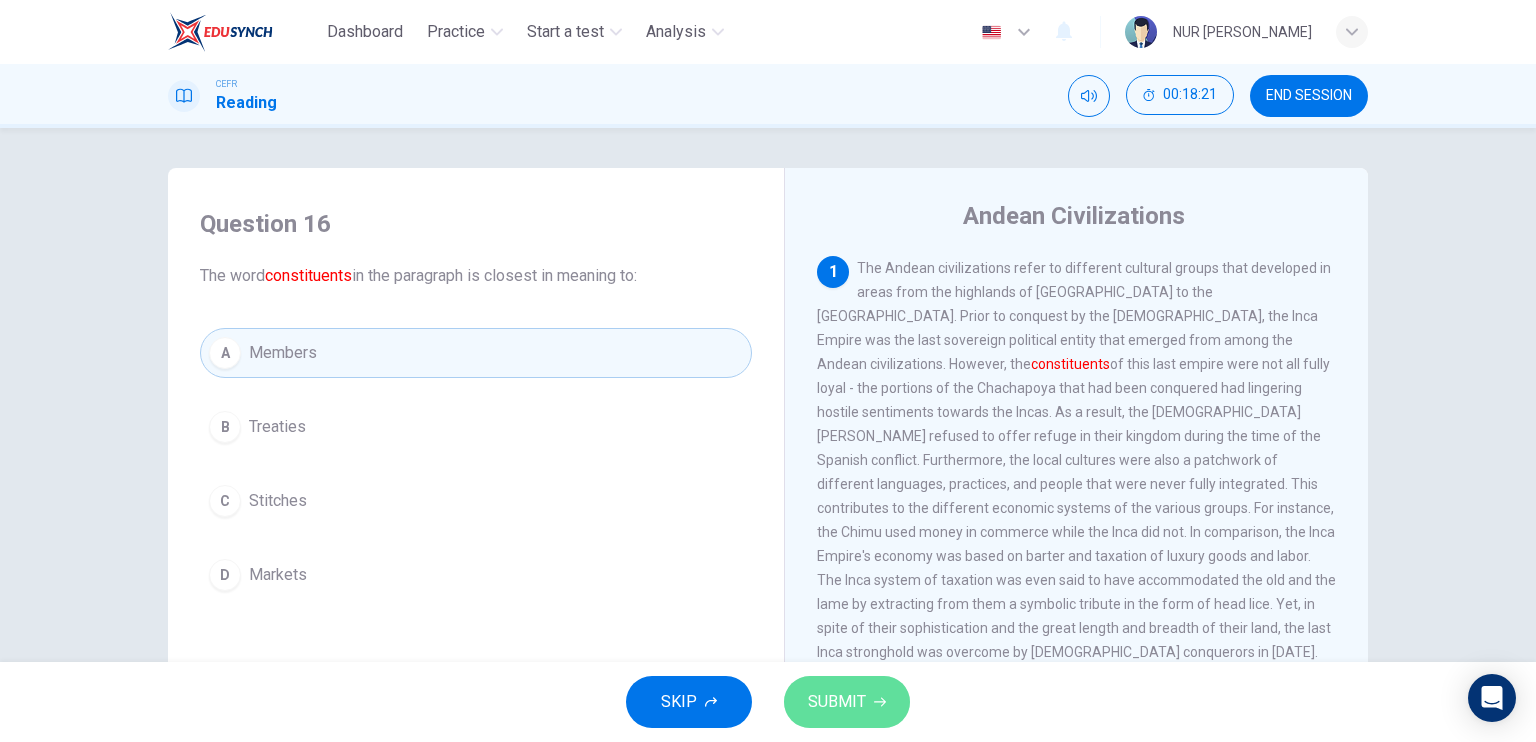 click on "SUBMIT" at bounding box center (847, 702) 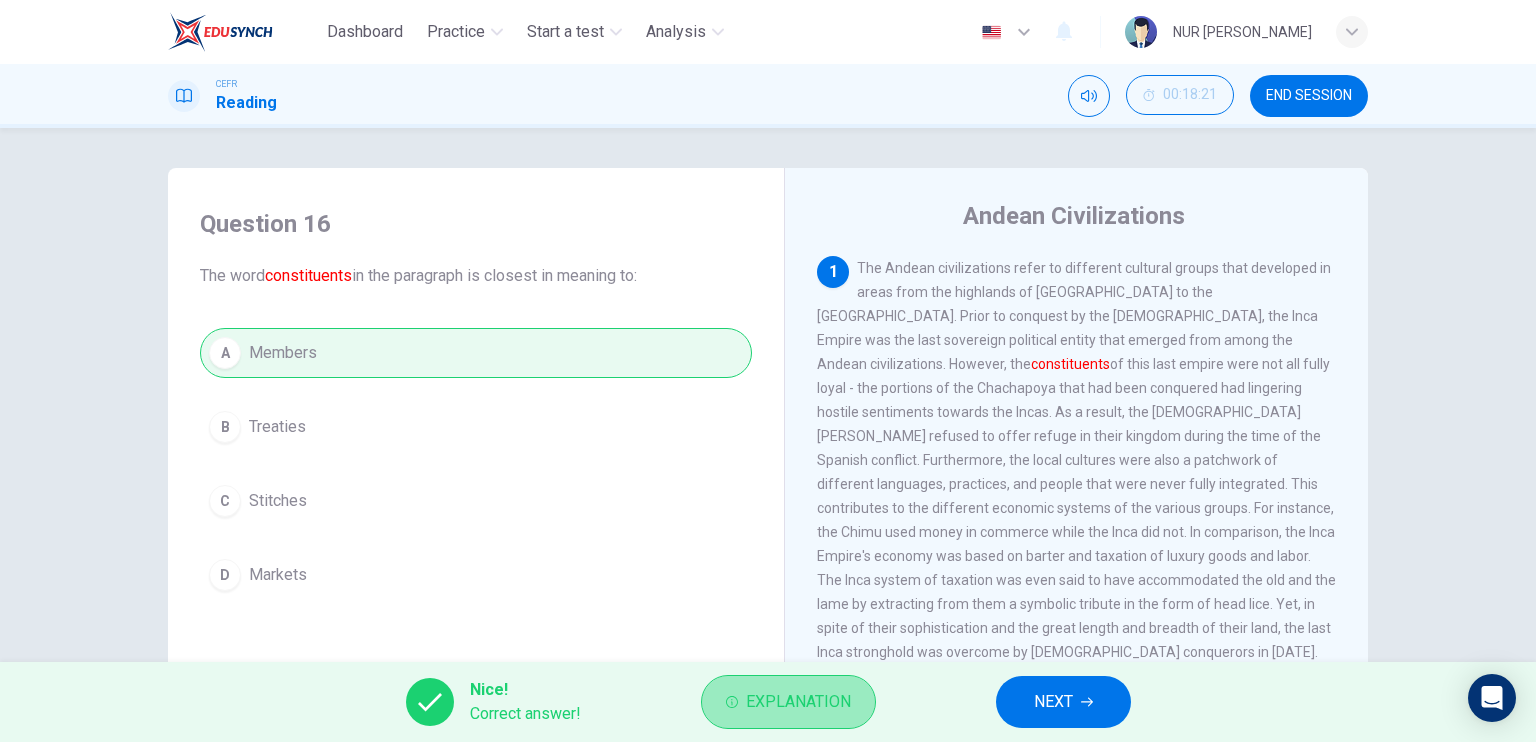 click on "Explanation" at bounding box center (798, 702) 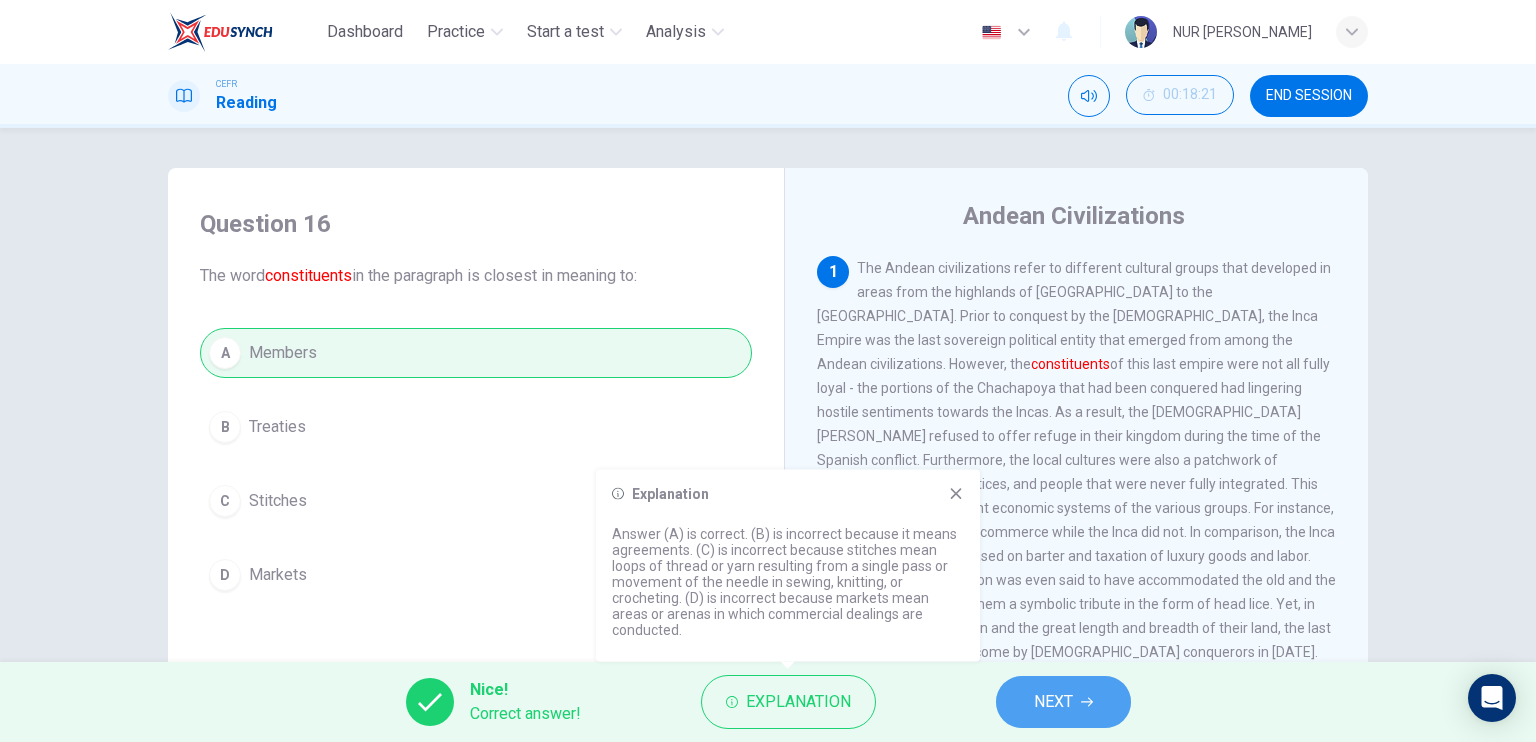 click on "NEXT" at bounding box center [1063, 702] 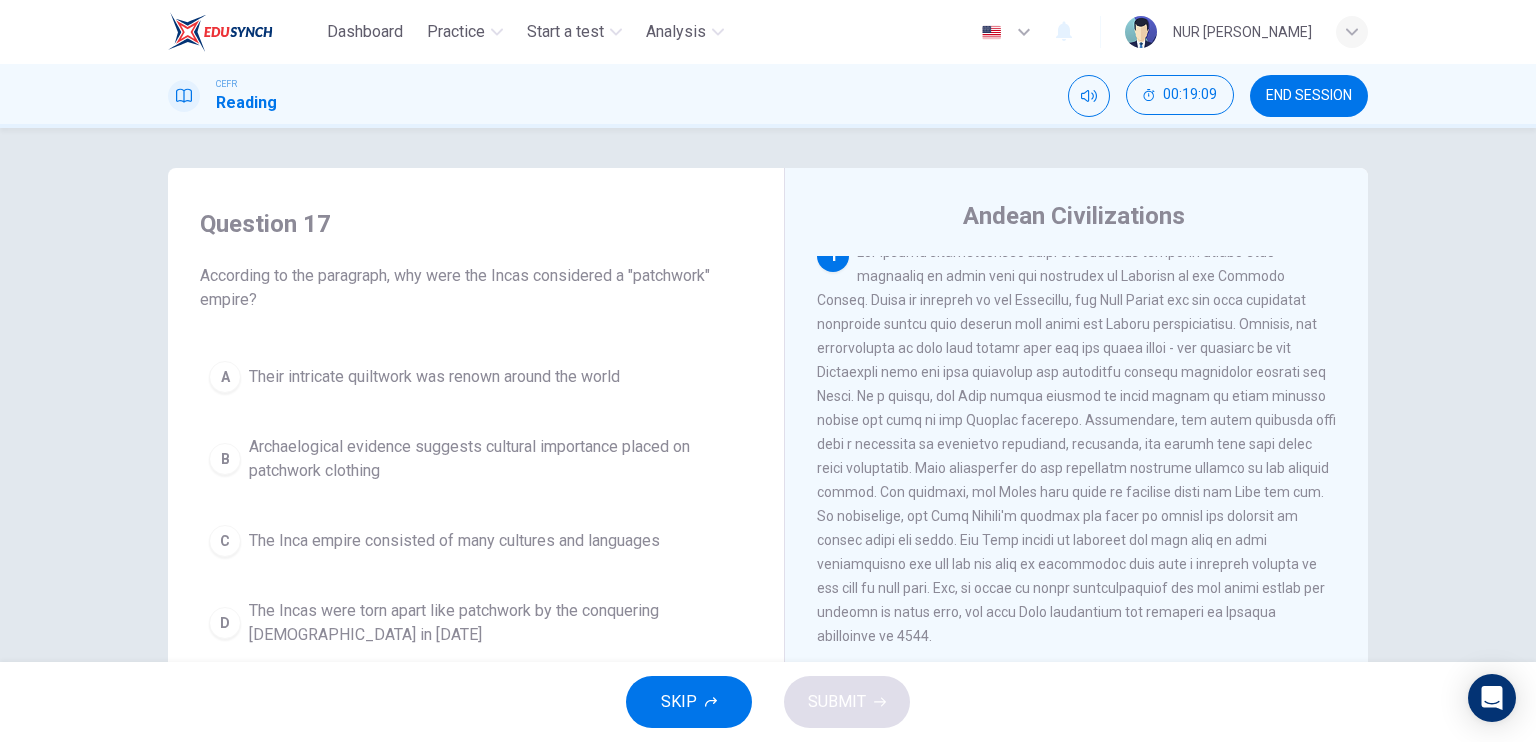 scroll, scrollTop: 20, scrollLeft: 0, axis: vertical 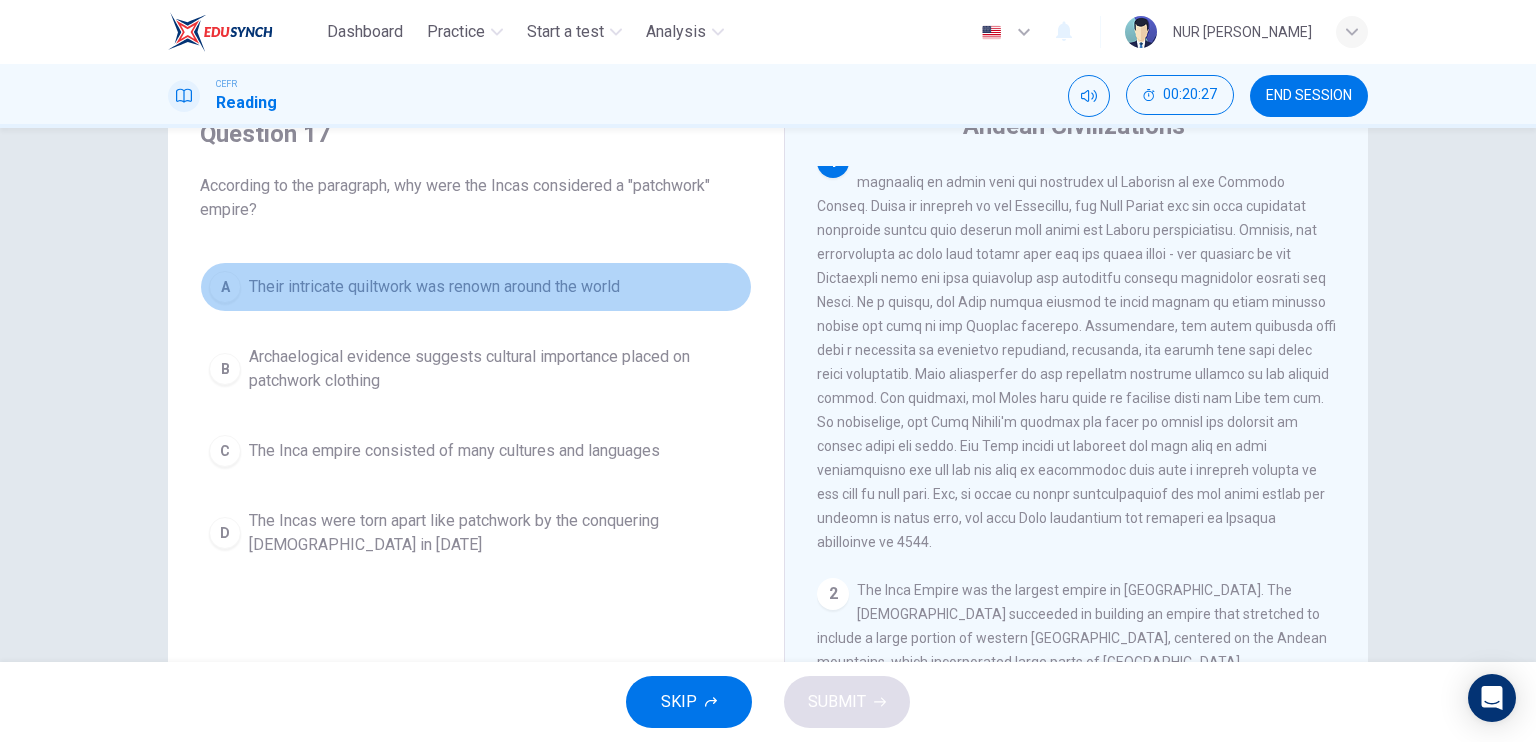 click on "Their intricate quiltwork was renown around the world" at bounding box center [434, 287] 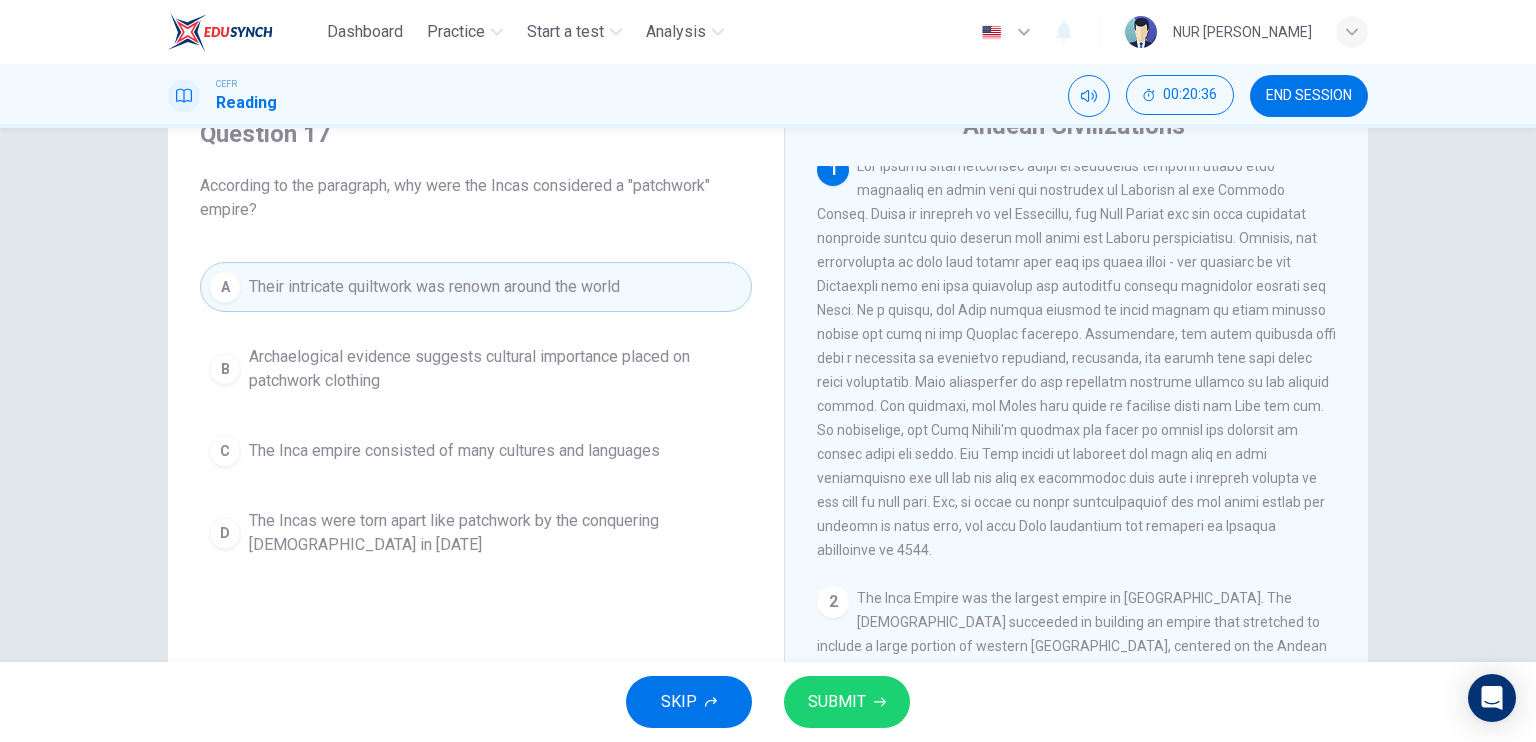 scroll, scrollTop: 0, scrollLeft: 0, axis: both 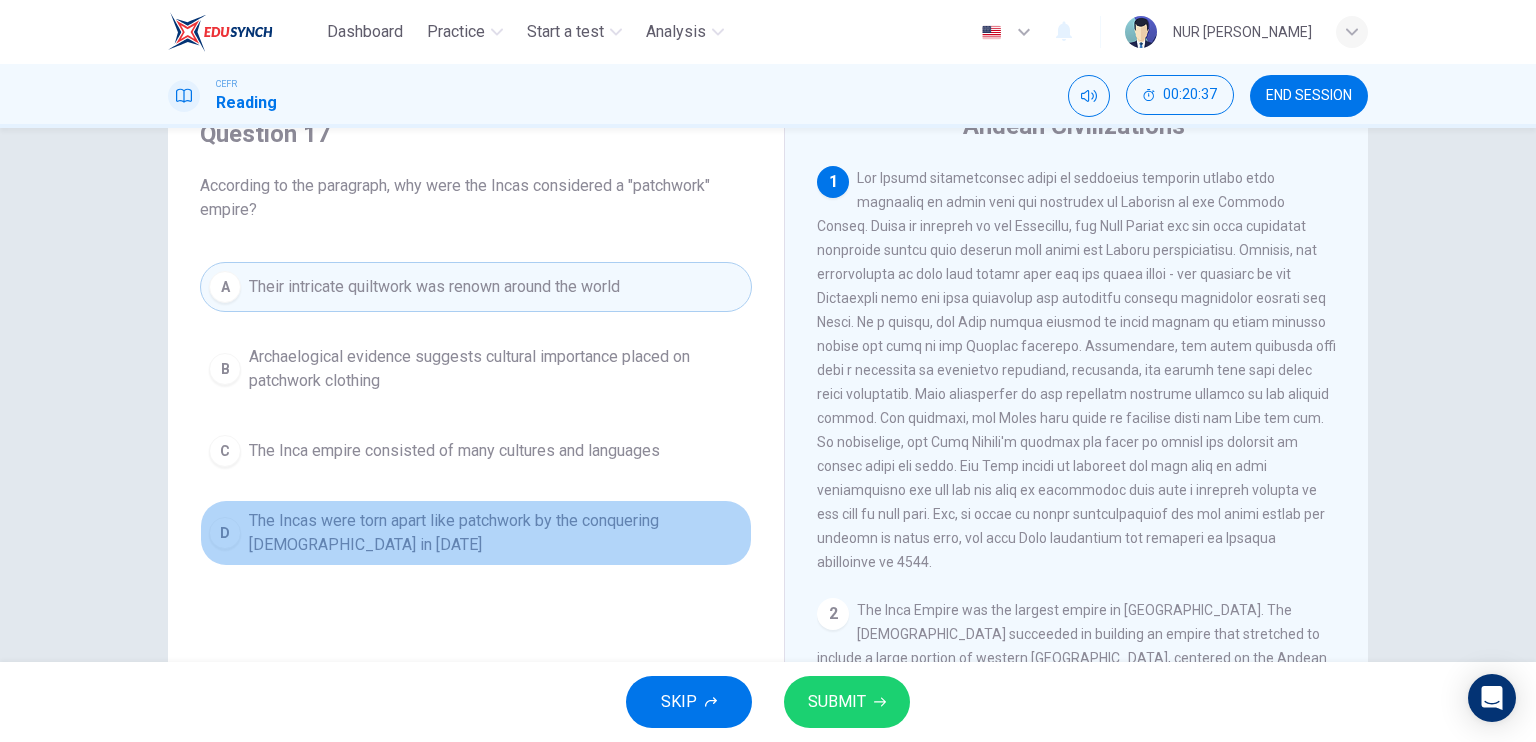 click on "D The Incas were torn apart like patchwork by the conquering Spanish in 1572" at bounding box center [476, 533] 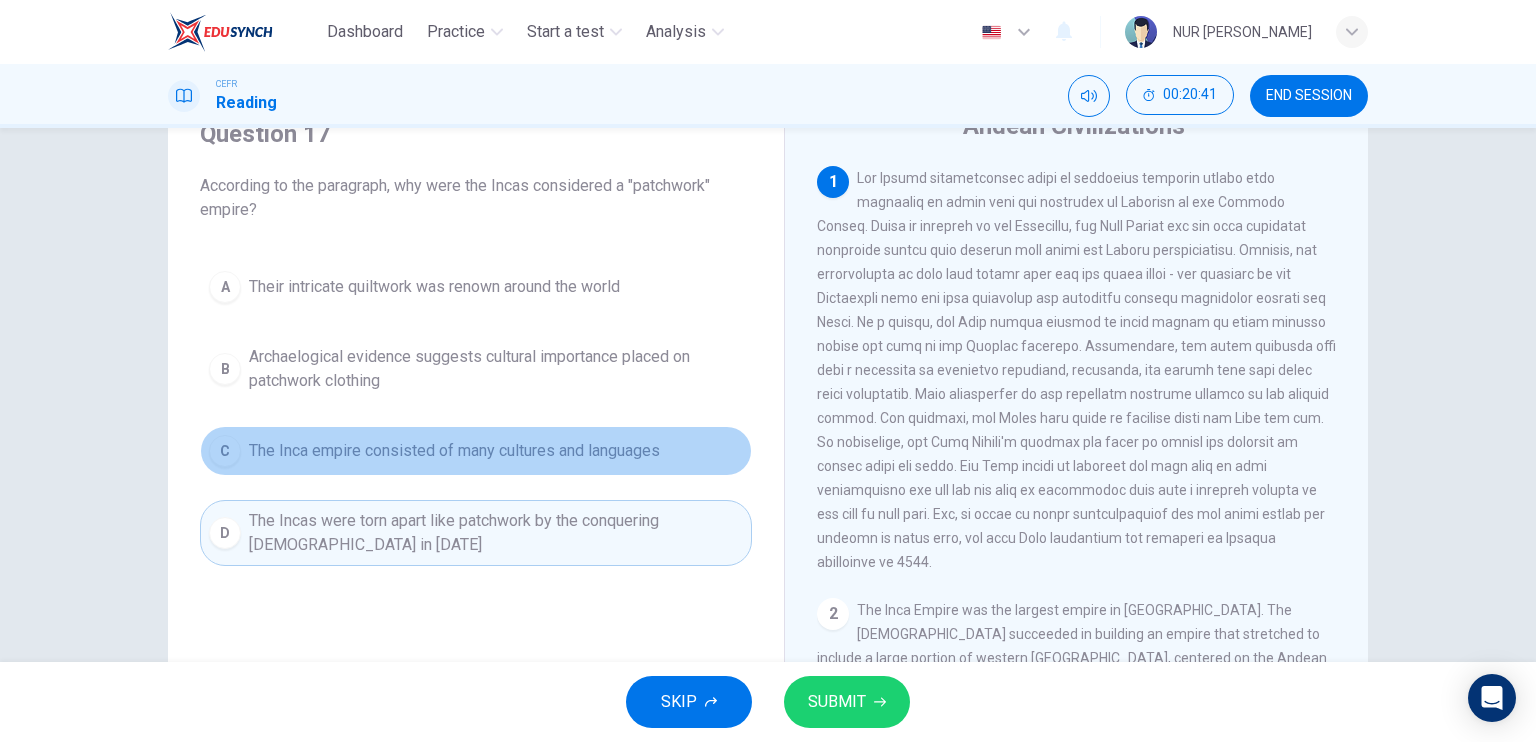 click on "The Inca empire consisted of many cultures and languages" at bounding box center [454, 451] 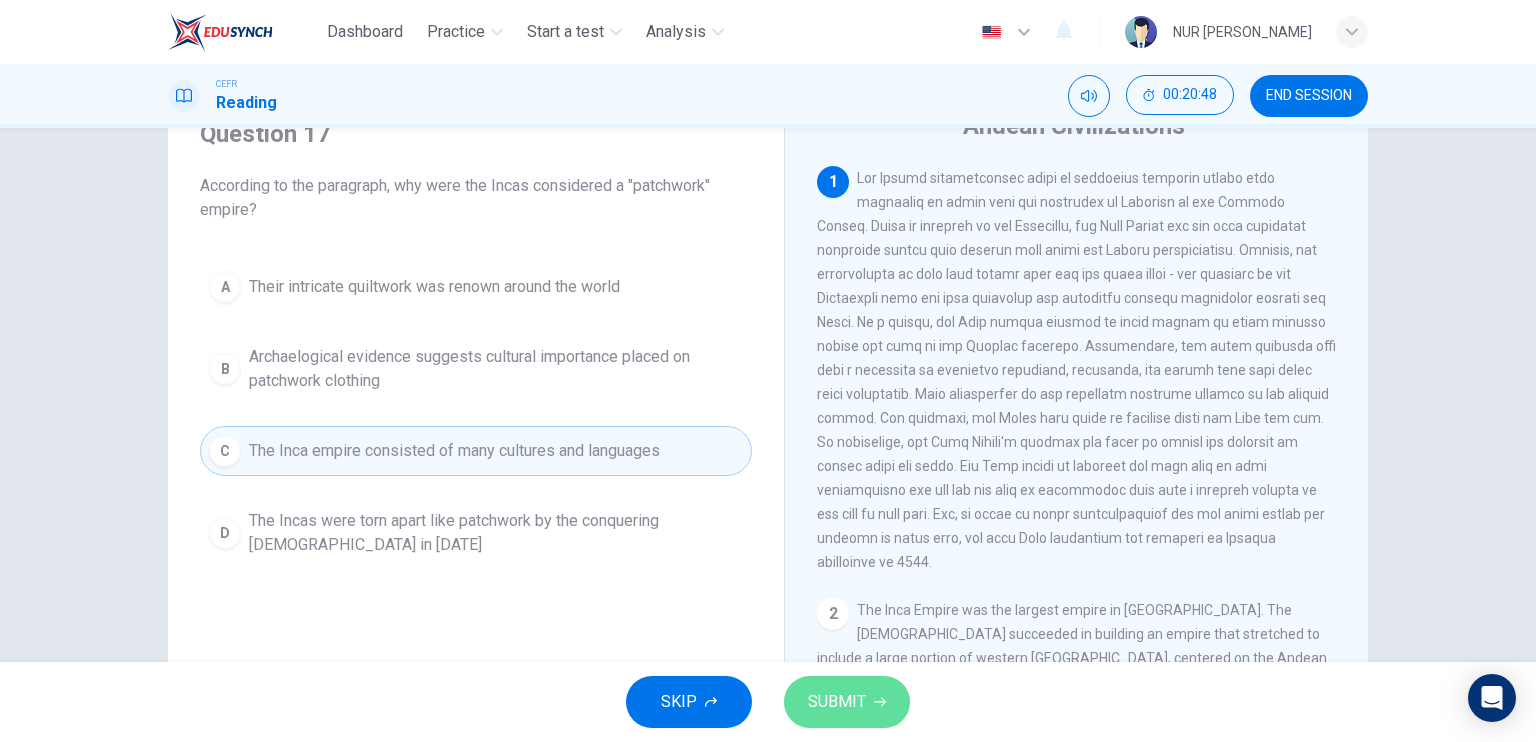 click on "SUBMIT" at bounding box center [847, 702] 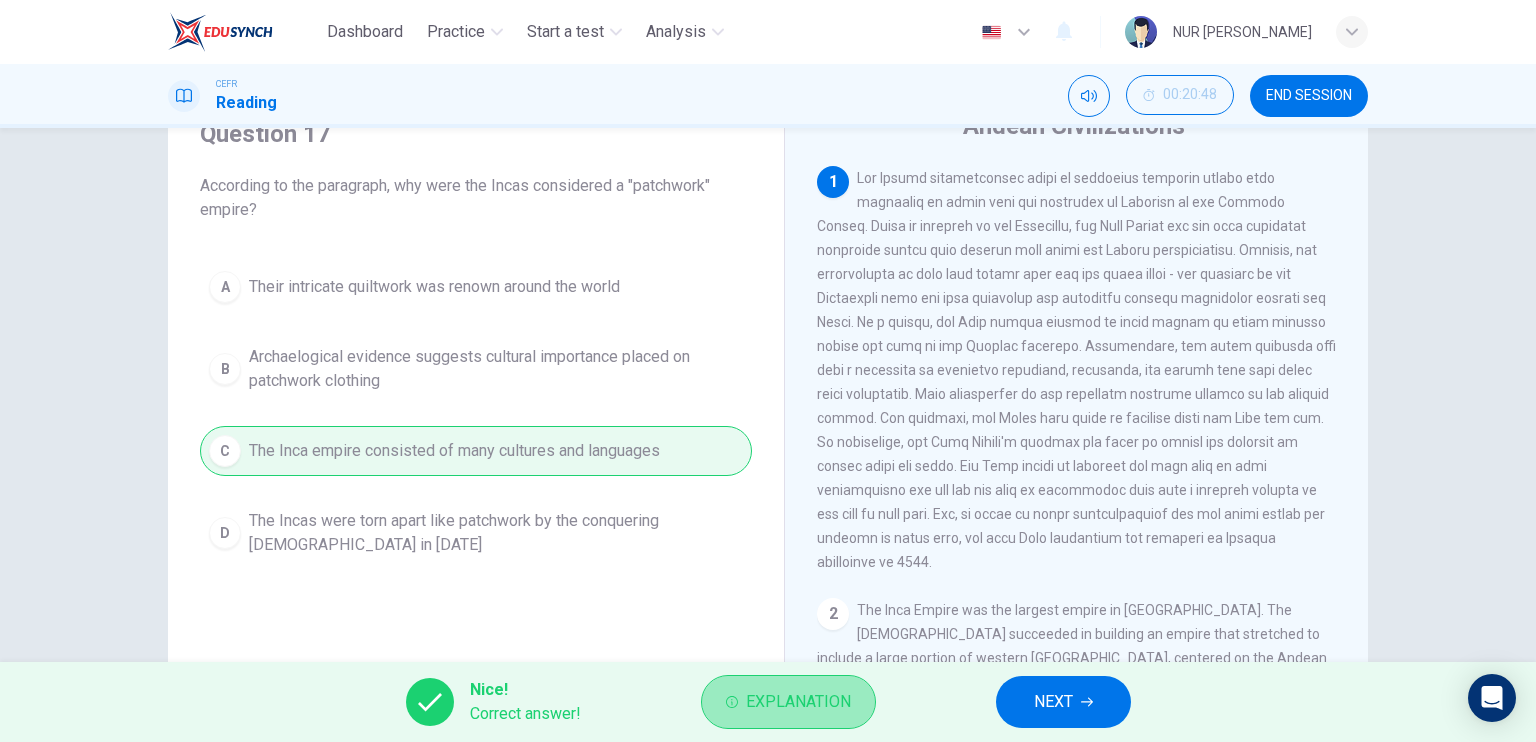 click on "Explanation" at bounding box center [798, 702] 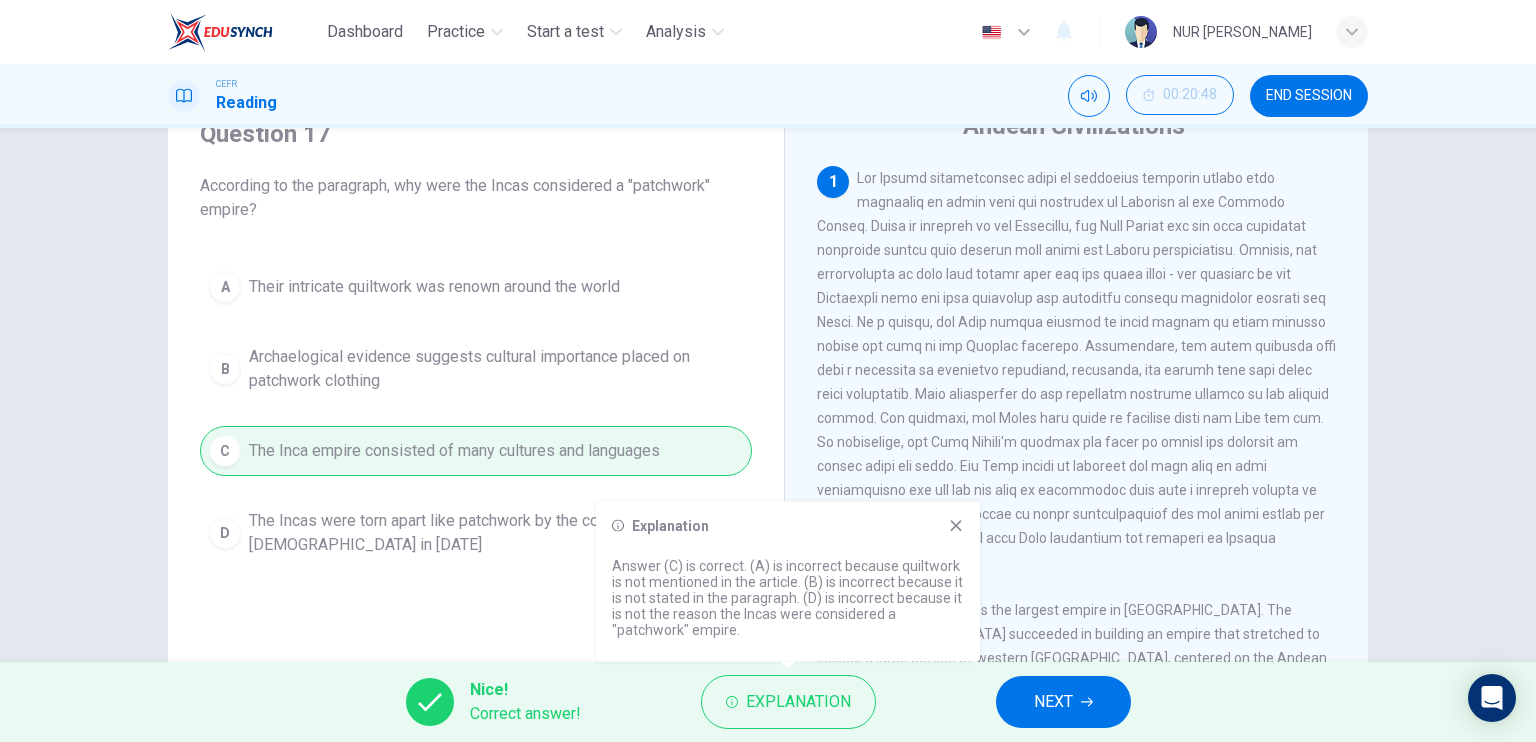 scroll, scrollTop: 0, scrollLeft: 0, axis: both 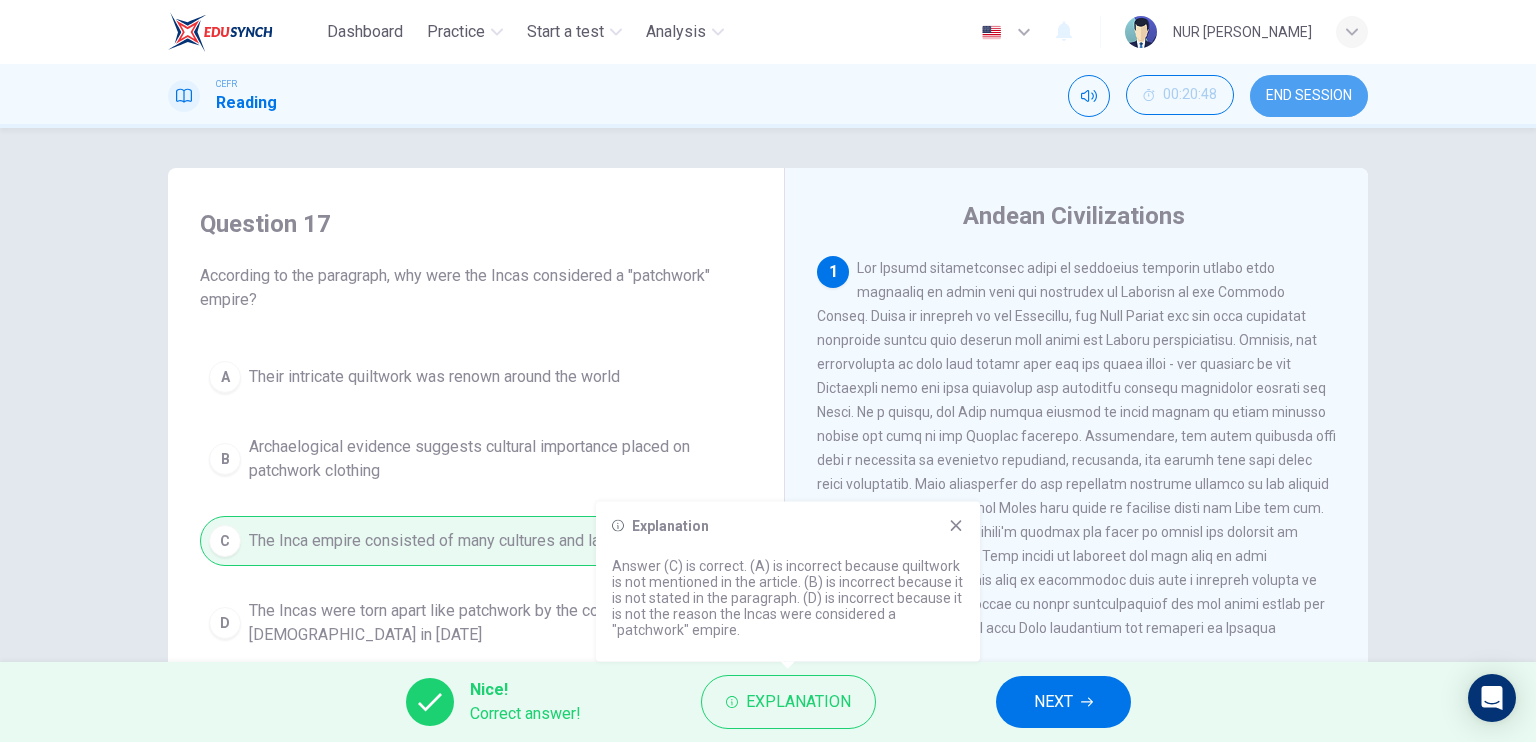 drag, startPoint x: 1326, startPoint y: 95, endPoint x: 868, endPoint y: 95, distance: 458 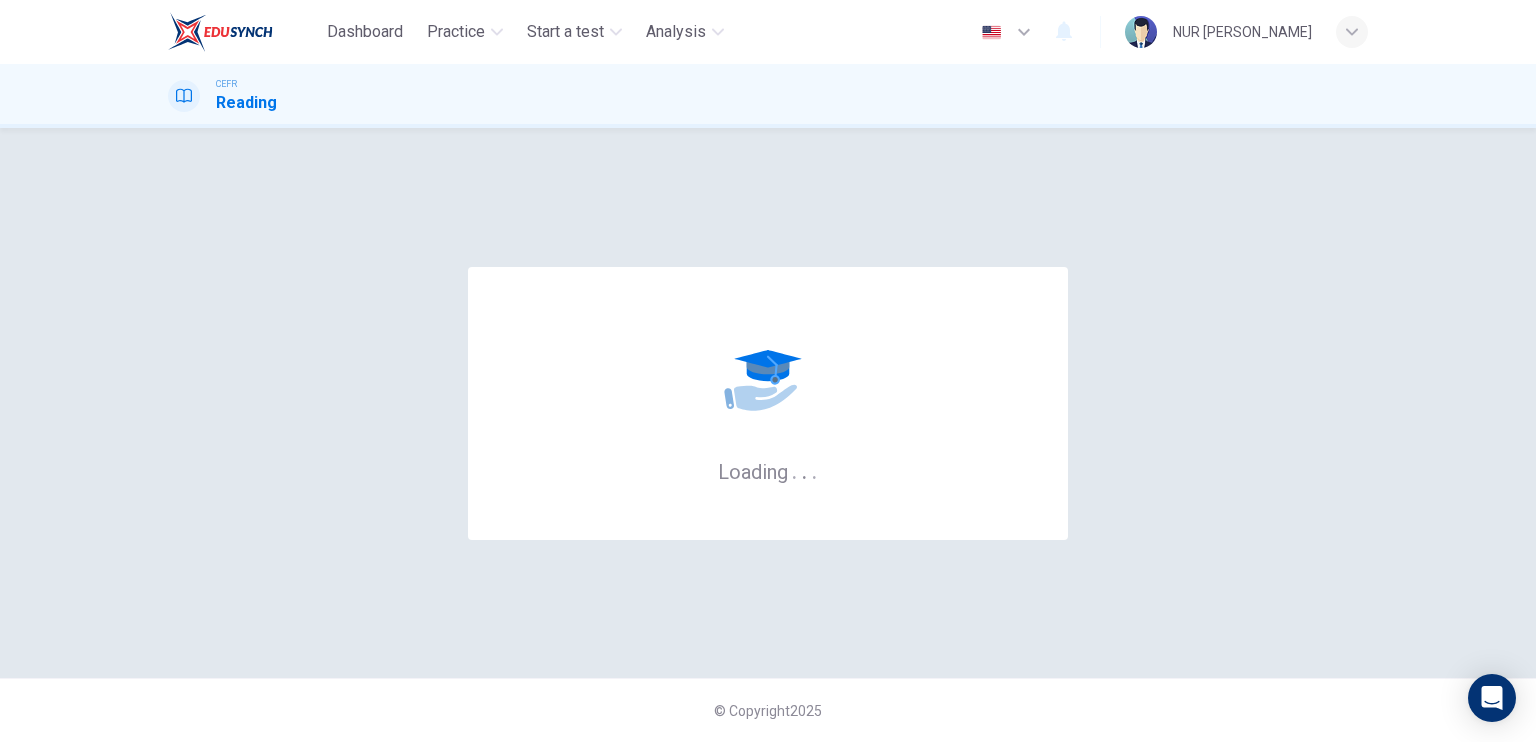 scroll, scrollTop: 0, scrollLeft: 0, axis: both 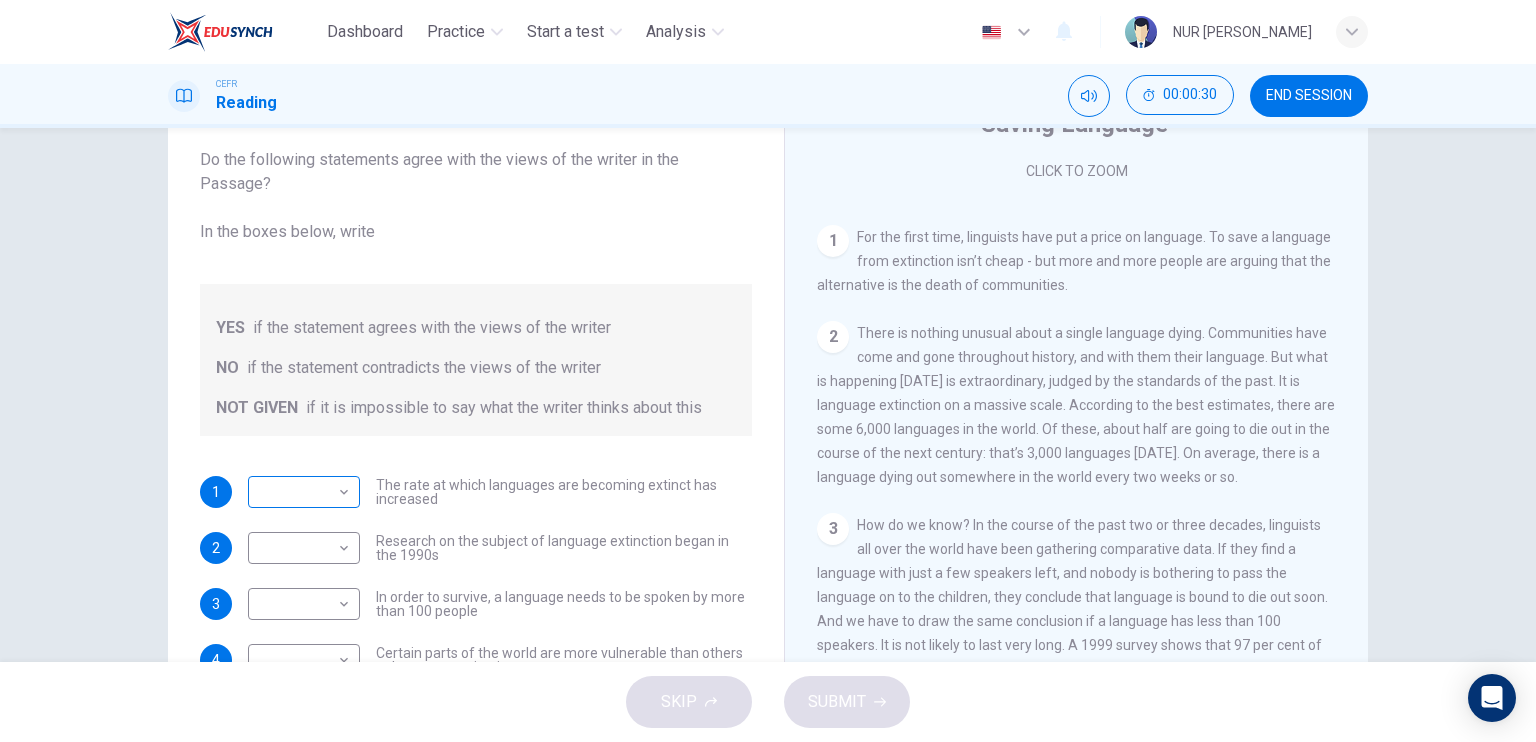 drag, startPoint x: 556, startPoint y: 488, endPoint x: 337, endPoint y: 491, distance: 219.02055 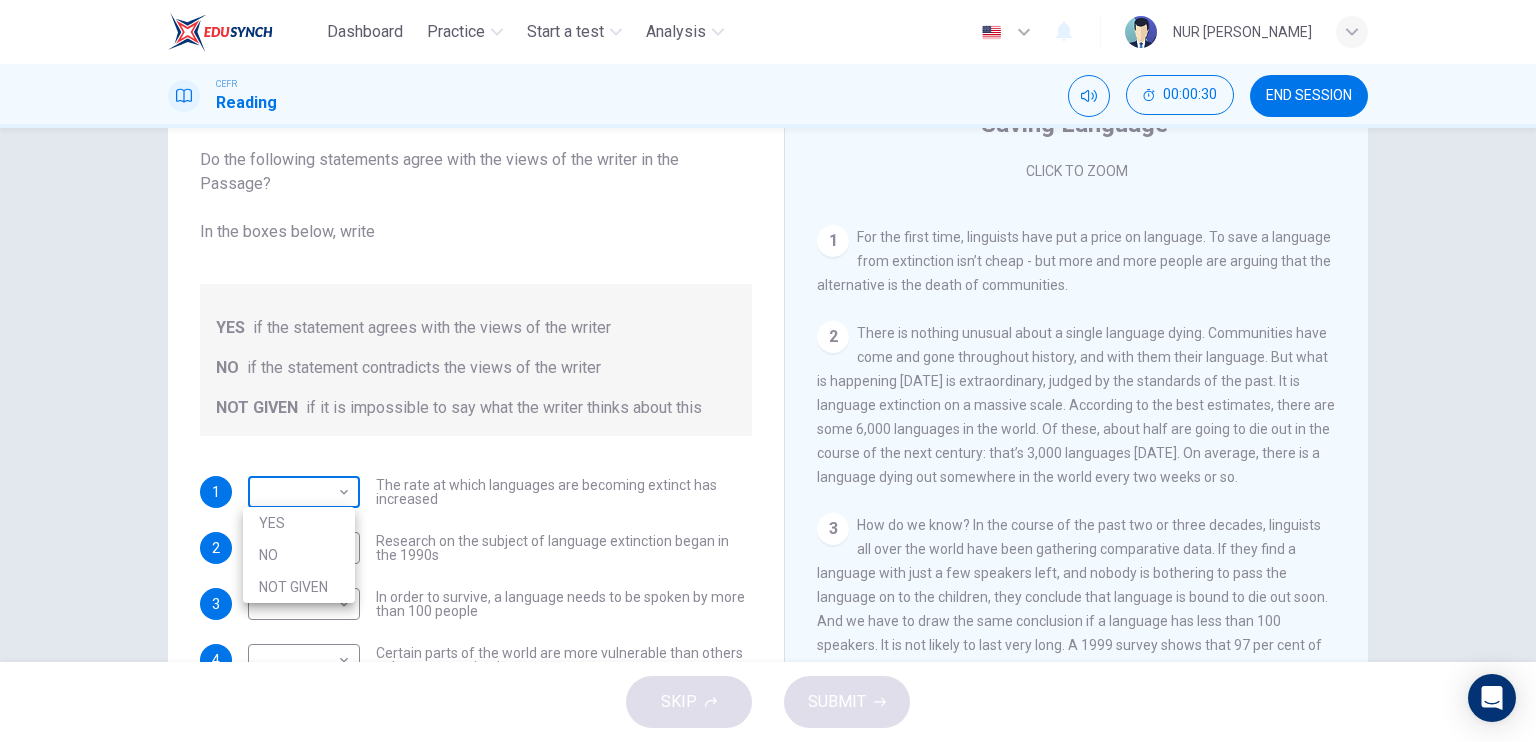 click on "Dashboard Practice Start a test Analysis English en ​ NUR [PERSON_NAME] CEFR Reading 00:00:30 END SESSION Questions 1 - 5 Do the following statements agree with the views of the writer in the Passage?  In the boxes below, write YES if the statement agrees with the views of the writer NO if the statement contradicts the views of the writer NOT GIVEN if it is impossible to say what the writer thinks about this 1 ​ ​ The rate at which languages are becoming extinct has increased 2 ​ ​ Research on the subject of language extinction began in the 1990s 3 ​ ​ In order to survive, a language needs to be spoken by more than 100 people 4 ​ ​ Certain parts of the world are more vulnerable than others to language extinction 5 ​ ​ Saving language should be the major concern of any small community whose language is under threat Saving Language CLICK TO ZOOM Click to Zoom 1 2 3 4 5 6 7 8 9 10 11 12 SKIP SUBMIT EduSynch - Online Language Proficiency Testing
Dashboard Practice" at bounding box center (768, 371) 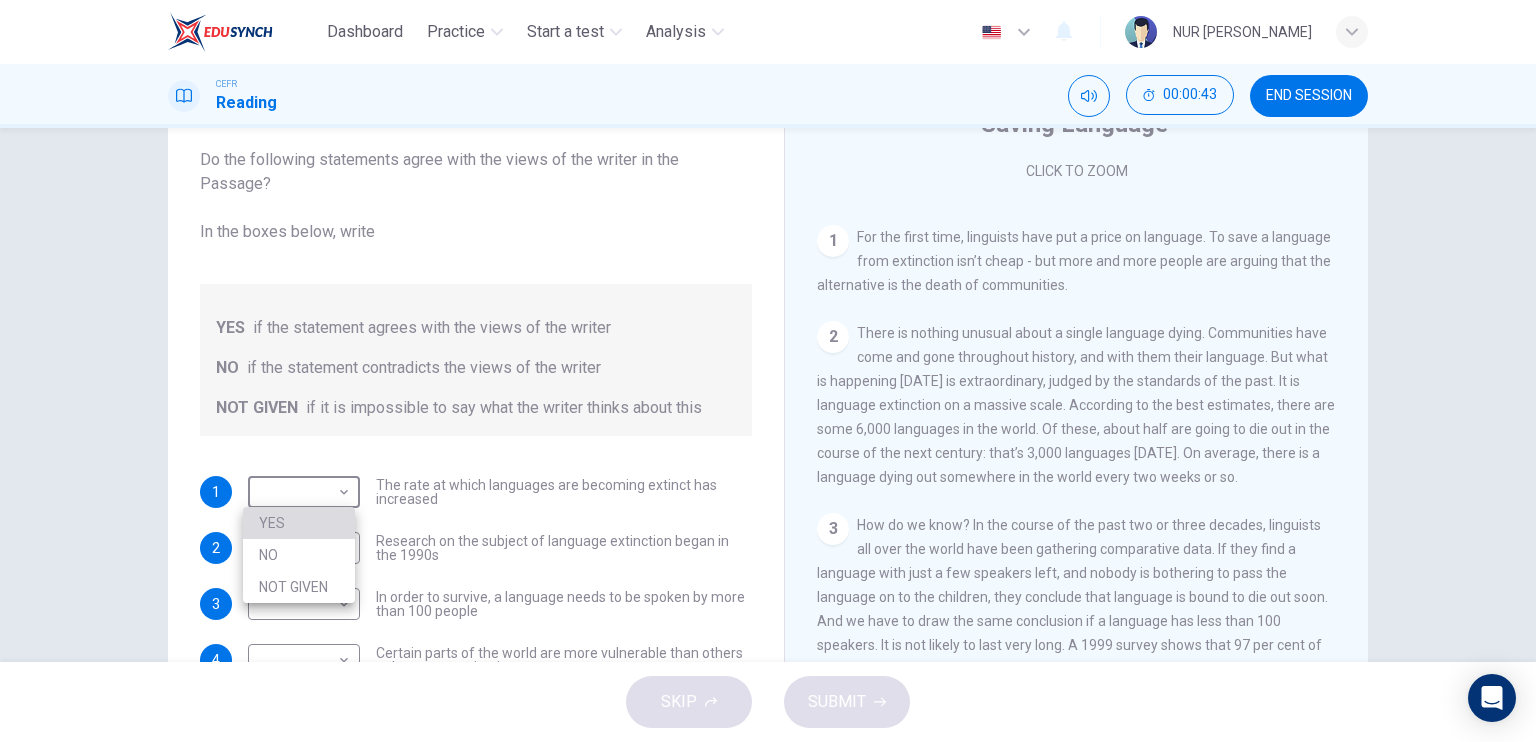 click on "YES" at bounding box center (299, 523) 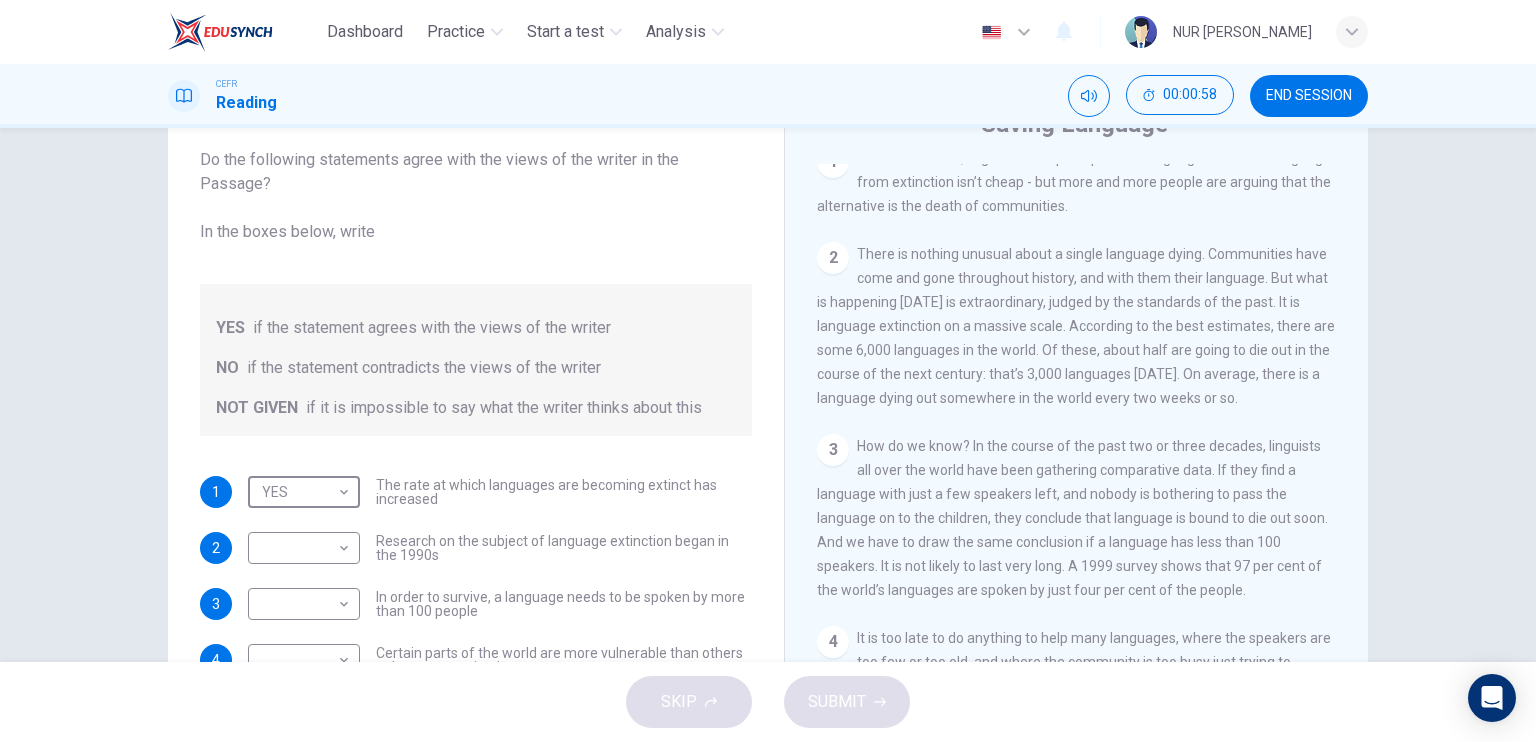 scroll, scrollTop: 440, scrollLeft: 0, axis: vertical 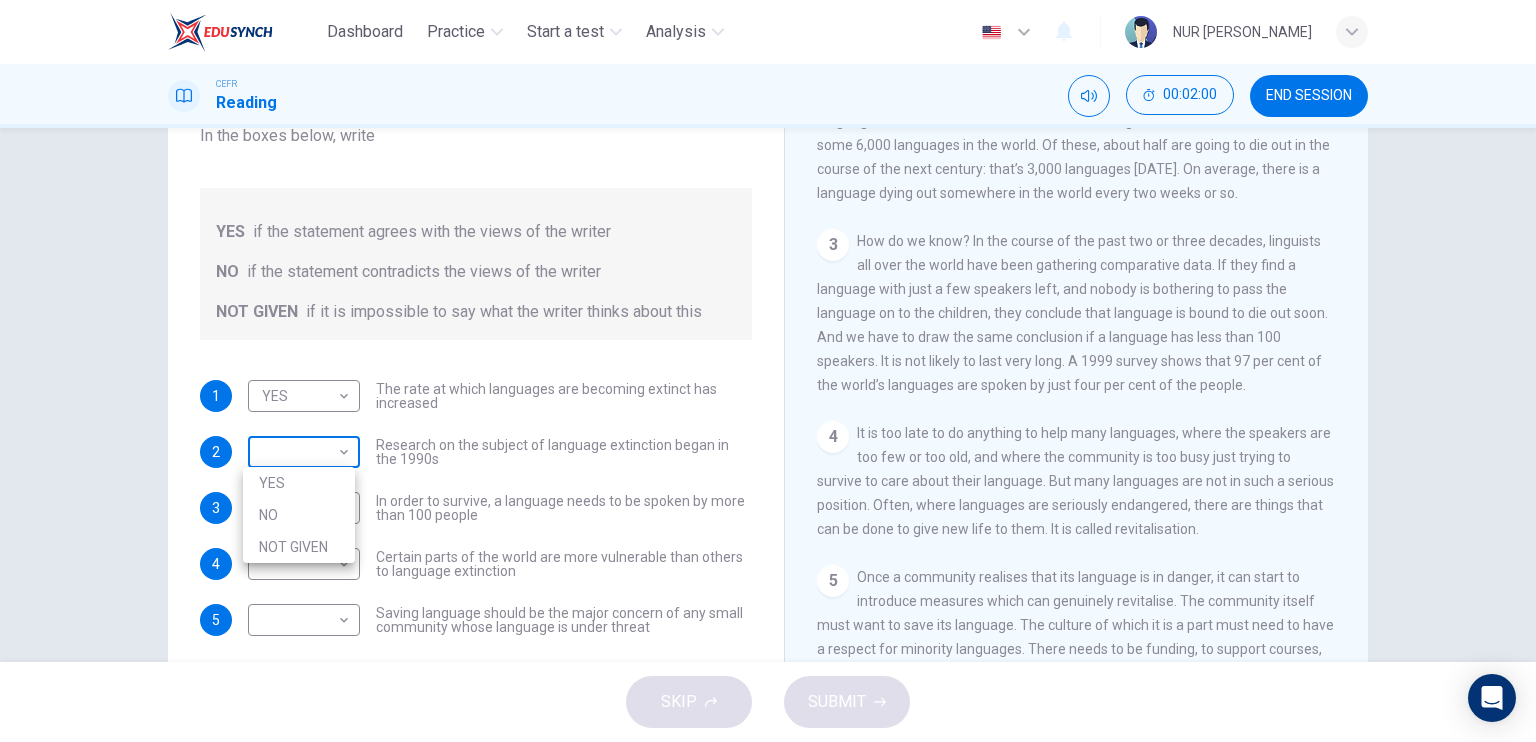 click on "Dashboard Practice Start a test Analysis English en ​ NUR [PERSON_NAME] CEFR Reading 00:02:00 END SESSION Questions 1 - 5 Do the following statements agree with the views of the writer in the Passage?  In the boxes below, write YES if the statement agrees with the views of the writer NO if the statement contradicts the views of the writer NOT GIVEN if it is impossible to say what the writer thinks about this 1 YES YES ​ The rate at which languages are becoming extinct has increased 2 ​ ​ Research on the subject of language extinction began in the 1990s 3 ​ ​ In order to survive, a language needs to be spoken by more than 100 people 4 ​ ​ Certain parts of the world are more vulnerable than others to language extinction 5 ​ ​ Saving language should be the major concern of any small community whose language is under threat Saving Language CLICK TO ZOOM Click to Zoom 1 2 3 4 5 6 7 8 9 10 11 12 SKIP SUBMIT EduSynch - Online Language Proficiency Testing
Dashboard 2025" at bounding box center [768, 371] 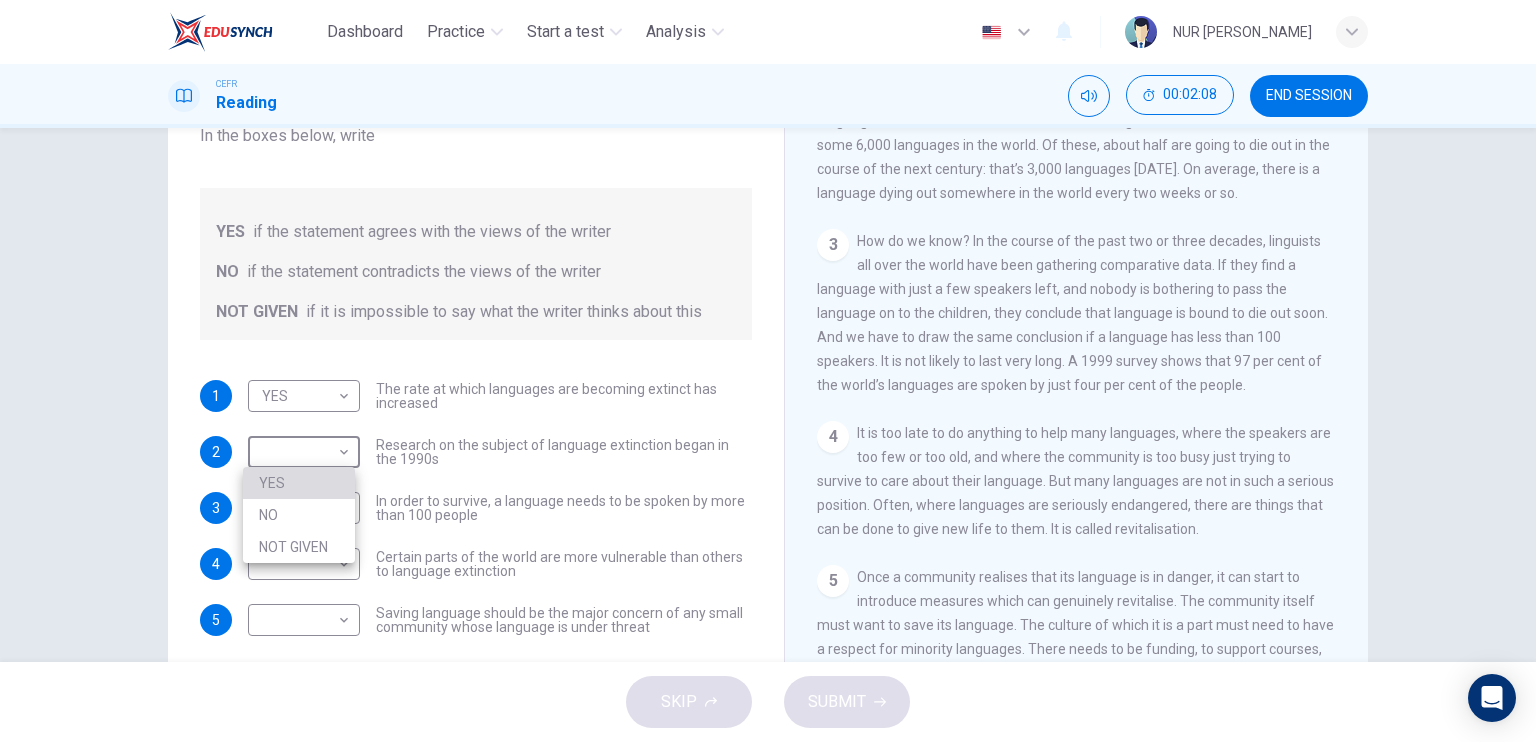 click on "YES" at bounding box center (299, 483) 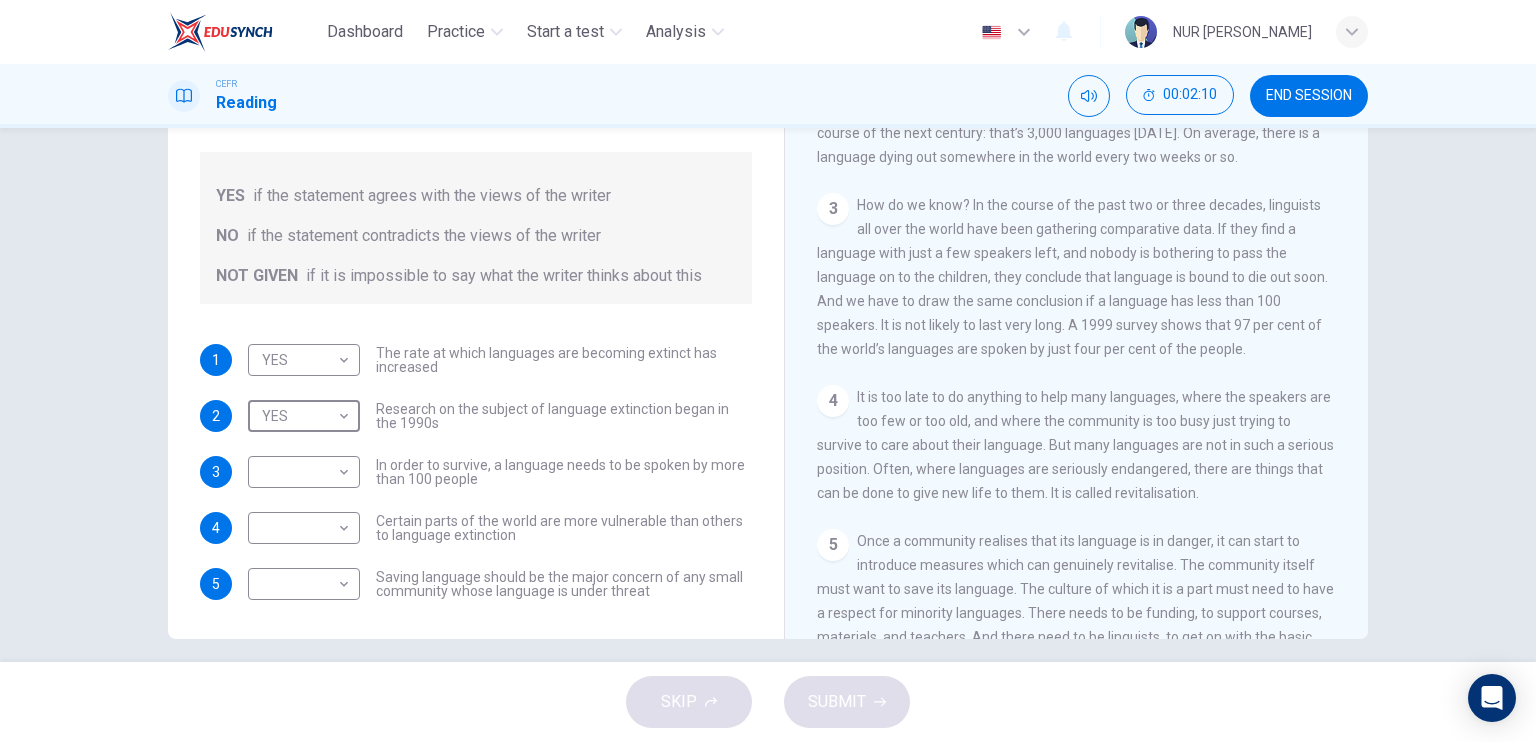 scroll, scrollTop: 240, scrollLeft: 0, axis: vertical 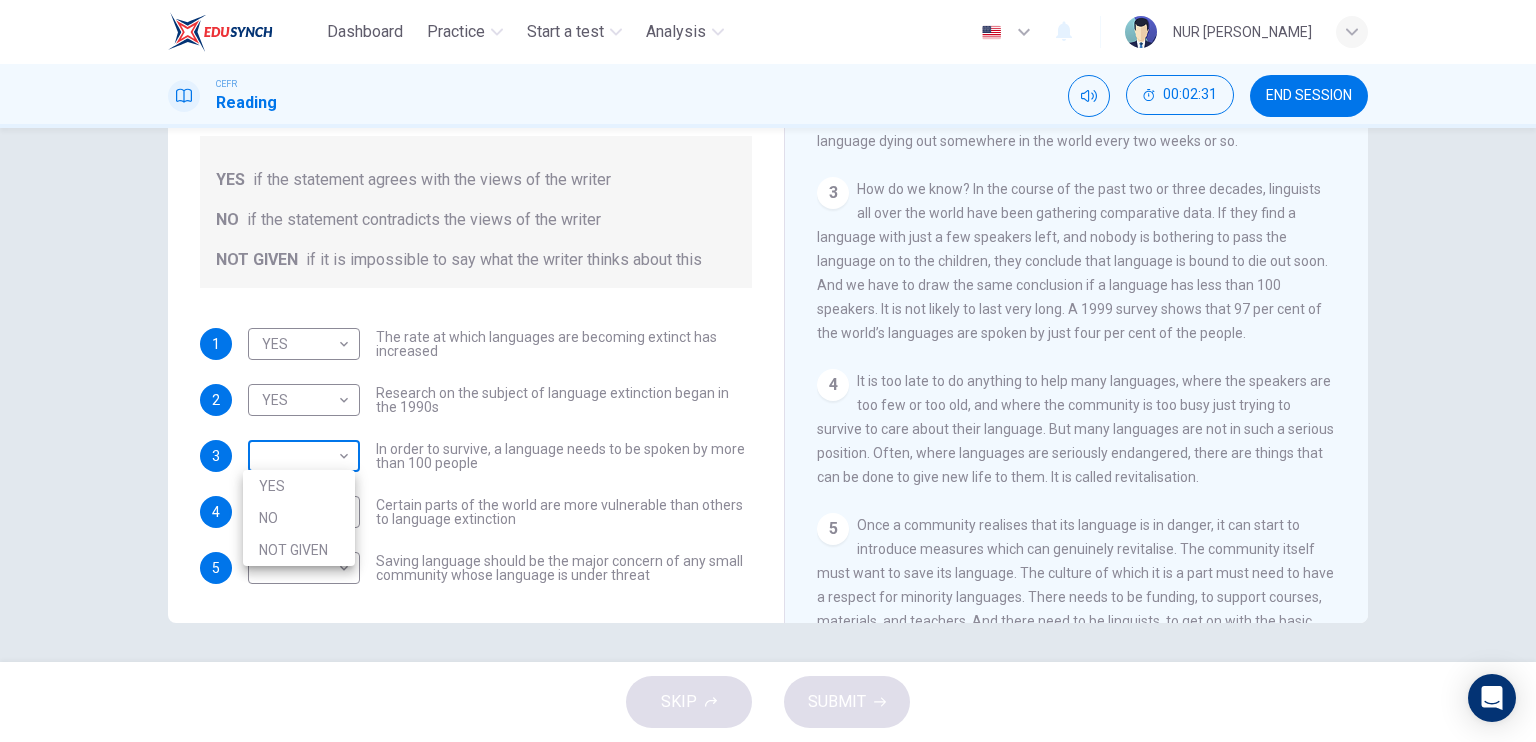 click on "Dashboard Practice Start a test Analysis English en ​ NUR [PERSON_NAME] CEFR Reading 00:02:31 END SESSION Questions 1 - 5 Do the following statements agree with the views of the writer in the Passage?  In the boxes below, write YES if the statement agrees with the views of the writer NO if the statement contradicts the views of the writer NOT GIVEN if it is impossible to say what the writer thinks about this 1 YES YES ​ The rate at which languages are becoming extinct has increased 2 YES YES ​ Research on the subject of language extinction began in the 1990s 3 ​ ​ In order to survive, a language needs to be spoken by more than 100 people 4 ​ ​ Certain parts of the world are more vulnerable than others to language extinction 5 ​ ​ Saving language should be the major concern of any small community whose language is under threat Saving Language CLICK TO ZOOM Click to Zoom 1 2 3 4 5 6 7 8 9 10 11 12 SKIP SUBMIT EduSynch - Online Language Proficiency Testing
Dashboard NO" at bounding box center (768, 371) 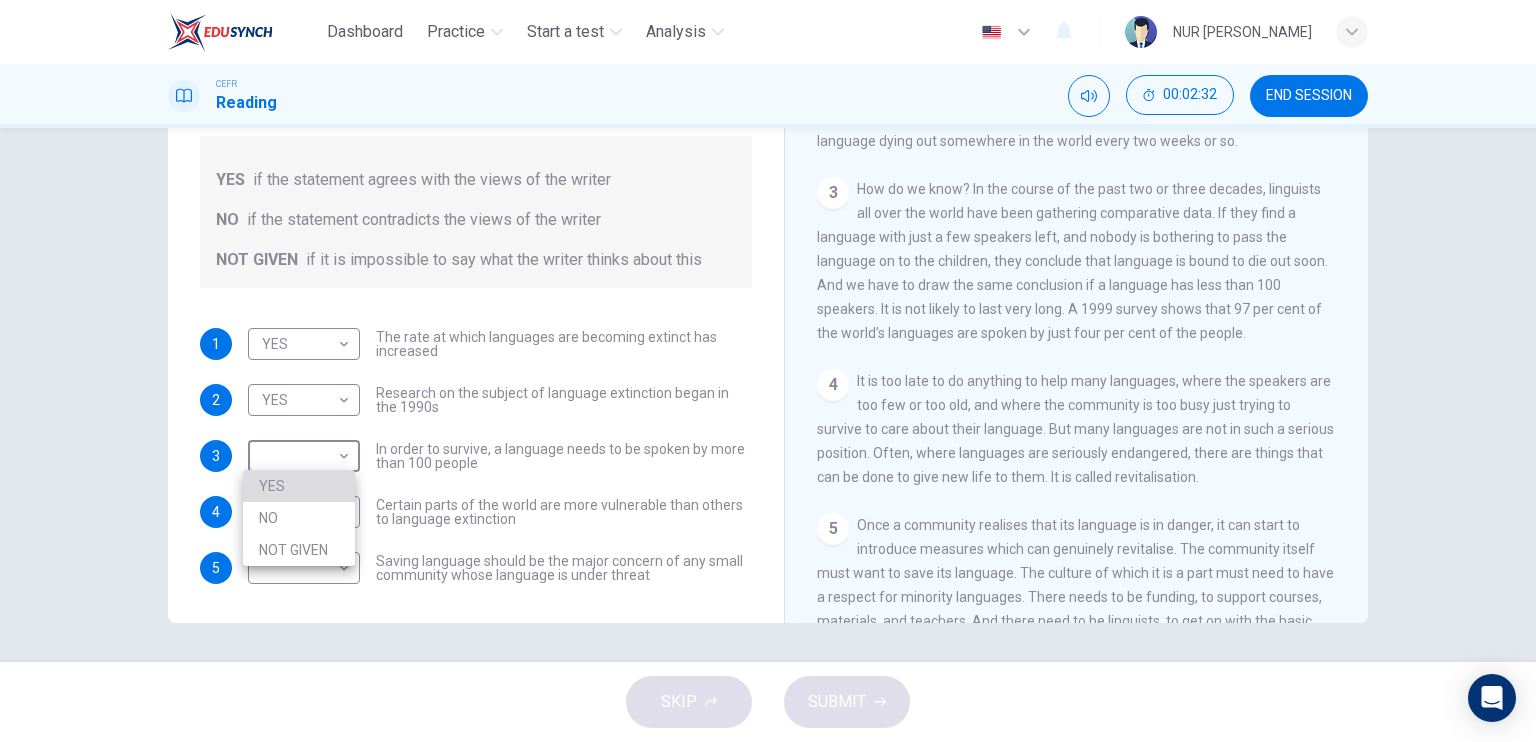 click on "YES" at bounding box center [299, 486] 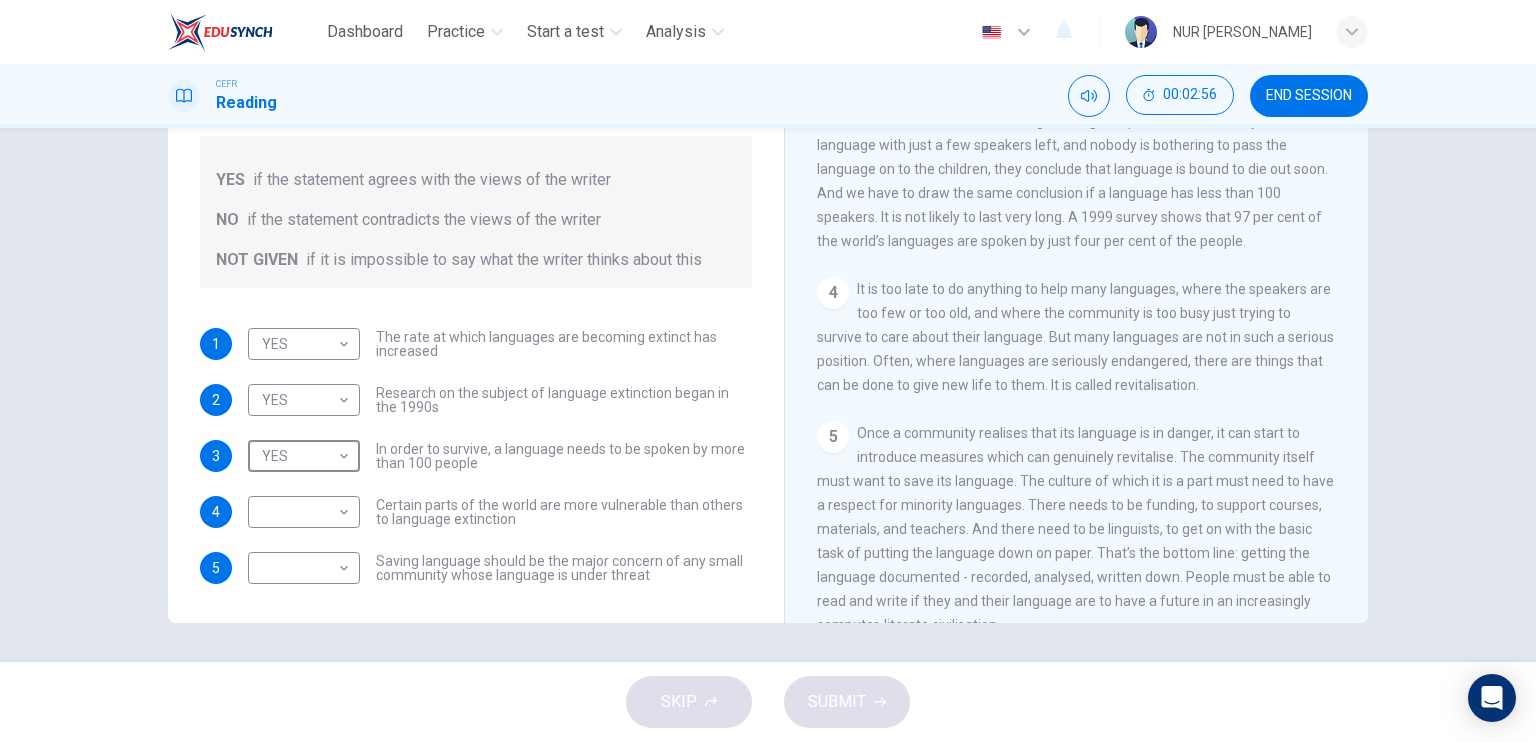 scroll, scrollTop: 640, scrollLeft: 0, axis: vertical 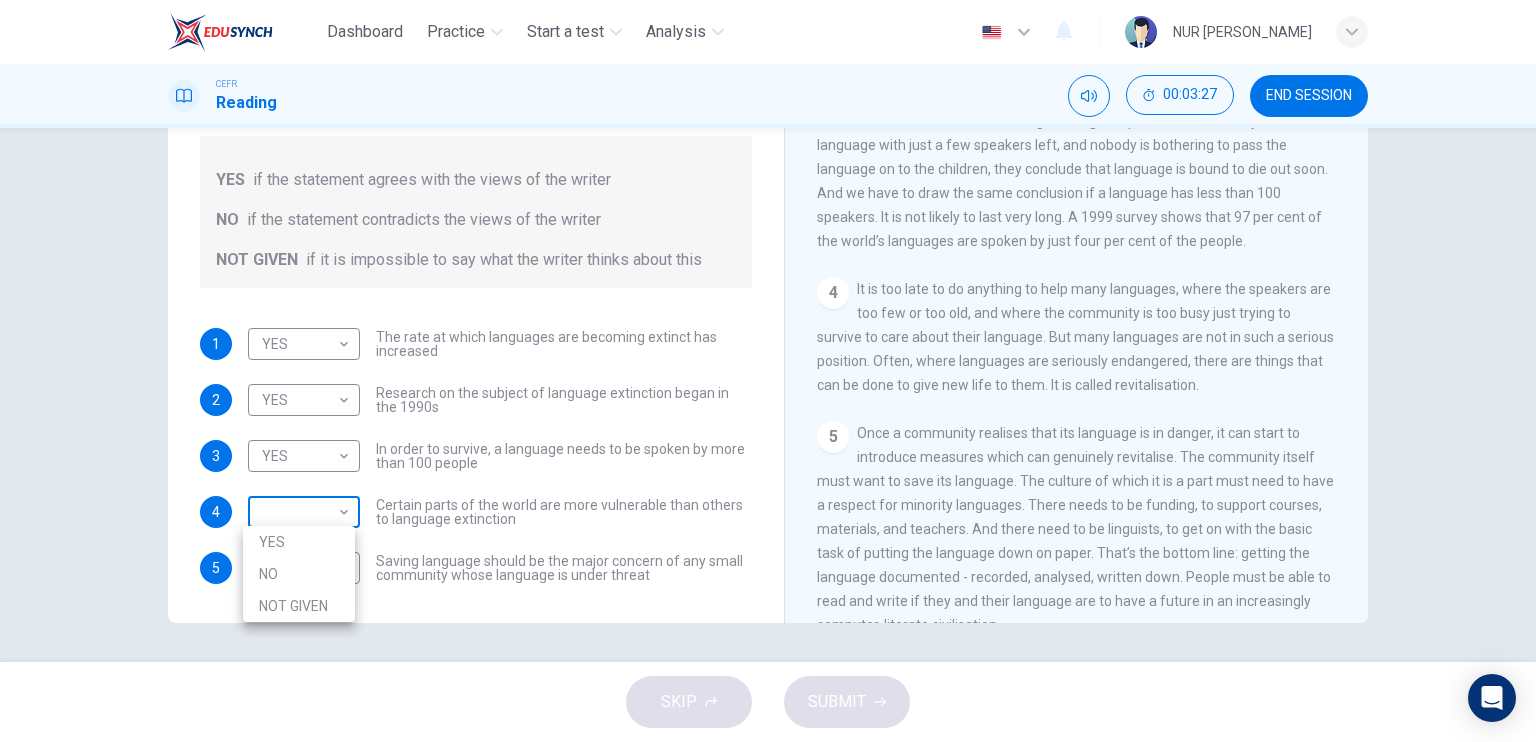 click on "Dashboard Practice Start a test Analysis English en ​ NUR [PERSON_NAME] CEFR Reading 00:03:27 END SESSION Questions 1 - 5 Do the following statements agree with the views of the writer in the Passage?  In the boxes below, write YES if the statement agrees with the views of the writer NO if the statement contradicts the views of the writer NOT GIVEN if it is impossible to say what the writer thinks about this 1 YES YES ​ The rate at which languages are becoming extinct has increased 2 YES YES ​ Research on the subject of language extinction began in the 1990s 3 YES YES ​ In order to survive, a language needs to be spoken by more than 100 people 4 ​ ​ Certain parts of the world are more vulnerable than others to language extinction 5 ​ ​ Saving language should be the major concern of any small community whose language is under threat Saving Language CLICK TO ZOOM Click to Zoom 1 2 3 4 5 6 7 8 9 10 11 12 SKIP SUBMIT EduSynch - Online Language Proficiency Testing
Practice" at bounding box center [768, 371] 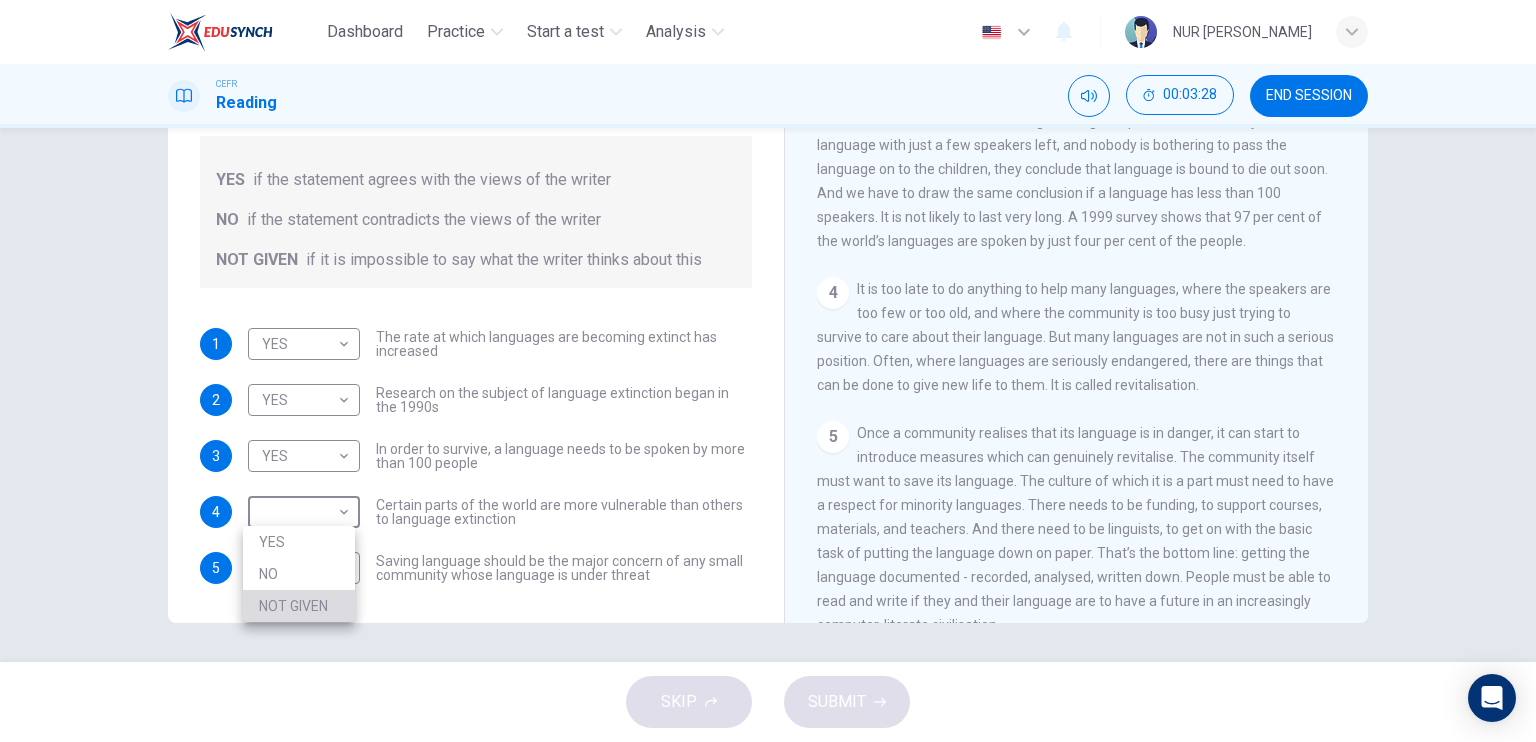 click on "NOT GIVEN" at bounding box center (299, 606) 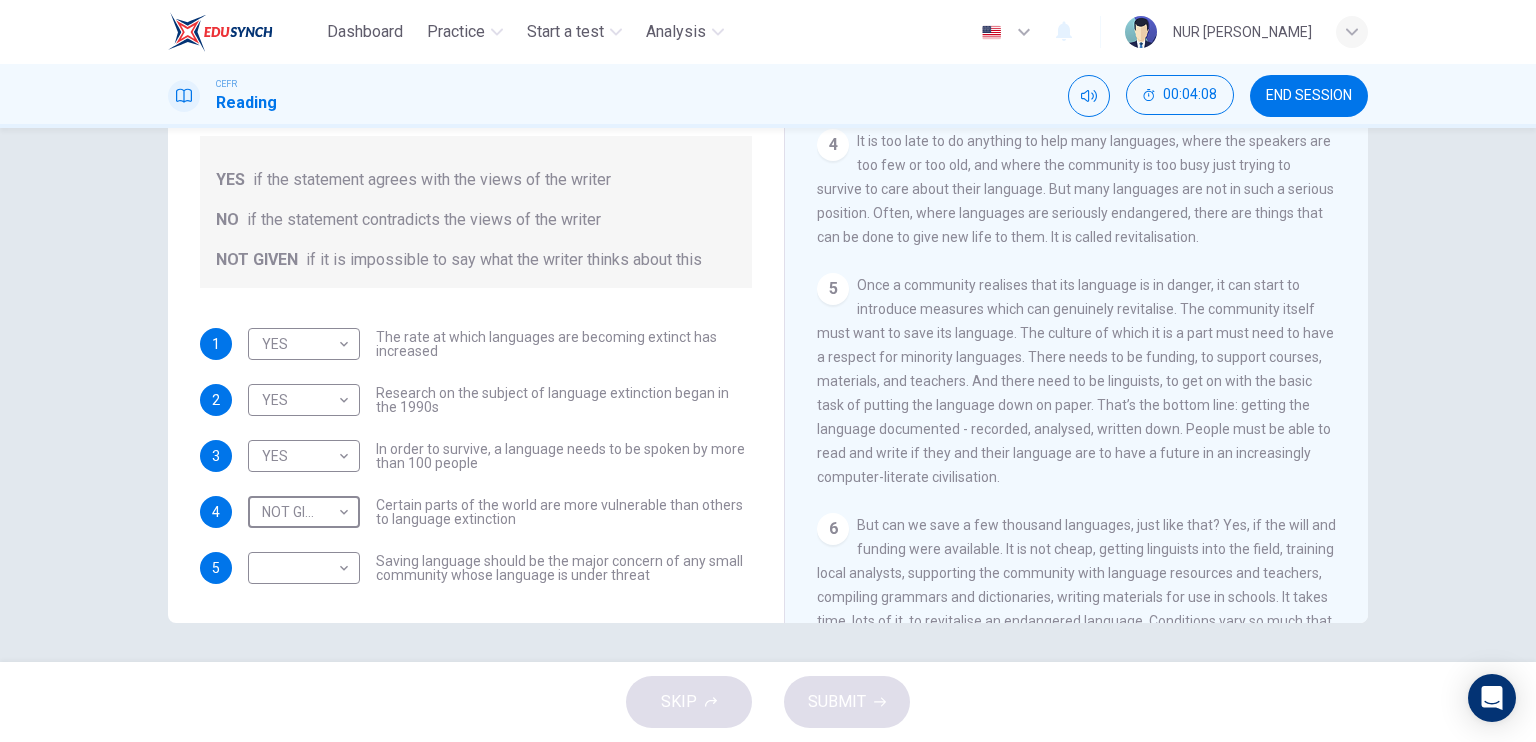 scroll, scrollTop: 823, scrollLeft: 0, axis: vertical 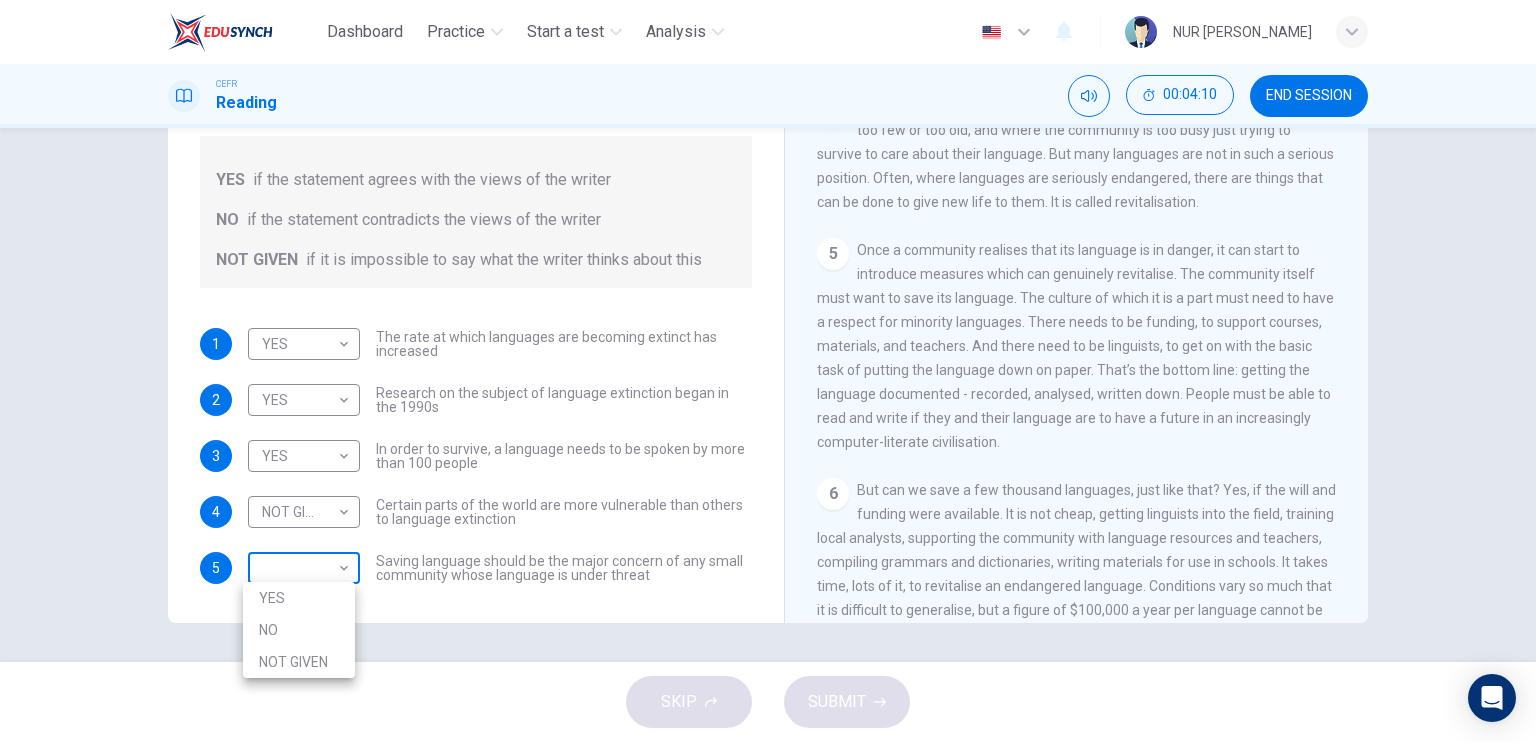 click on "Dashboard Practice Start a test Analysis English en ​ NUR [PERSON_NAME] CEFR Reading 00:04:10 END SESSION Questions 1 - 5 Do the following statements agree with the views of the writer in the Passage?  In the boxes below, write YES if the statement agrees with the views of the writer NO if the statement contradicts the views of the writer NOT GIVEN if it is impossible to say what the writer thinks about this 1 YES YES ​ The rate at which languages are becoming extinct has increased 2 YES YES ​ Research on the subject of language extinction began in the 1990s 3 YES YES ​ In order to survive, a language needs to be spoken by more than 100 people 4 NOT GIVEN NOT GIVEN ​ Certain parts of the world are more vulnerable than others to language extinction 5 ​ ​ Saving language should be the major concern of any small community whose language is under threat Saving Language CLICK TO ZOOM Click to Zoom 1 2 3 4 5 6 7 8 9 10 11 12 SKIP SUBMIT EduSynch - Online Language Proficiency Testing" at bounding box center (768, 371) 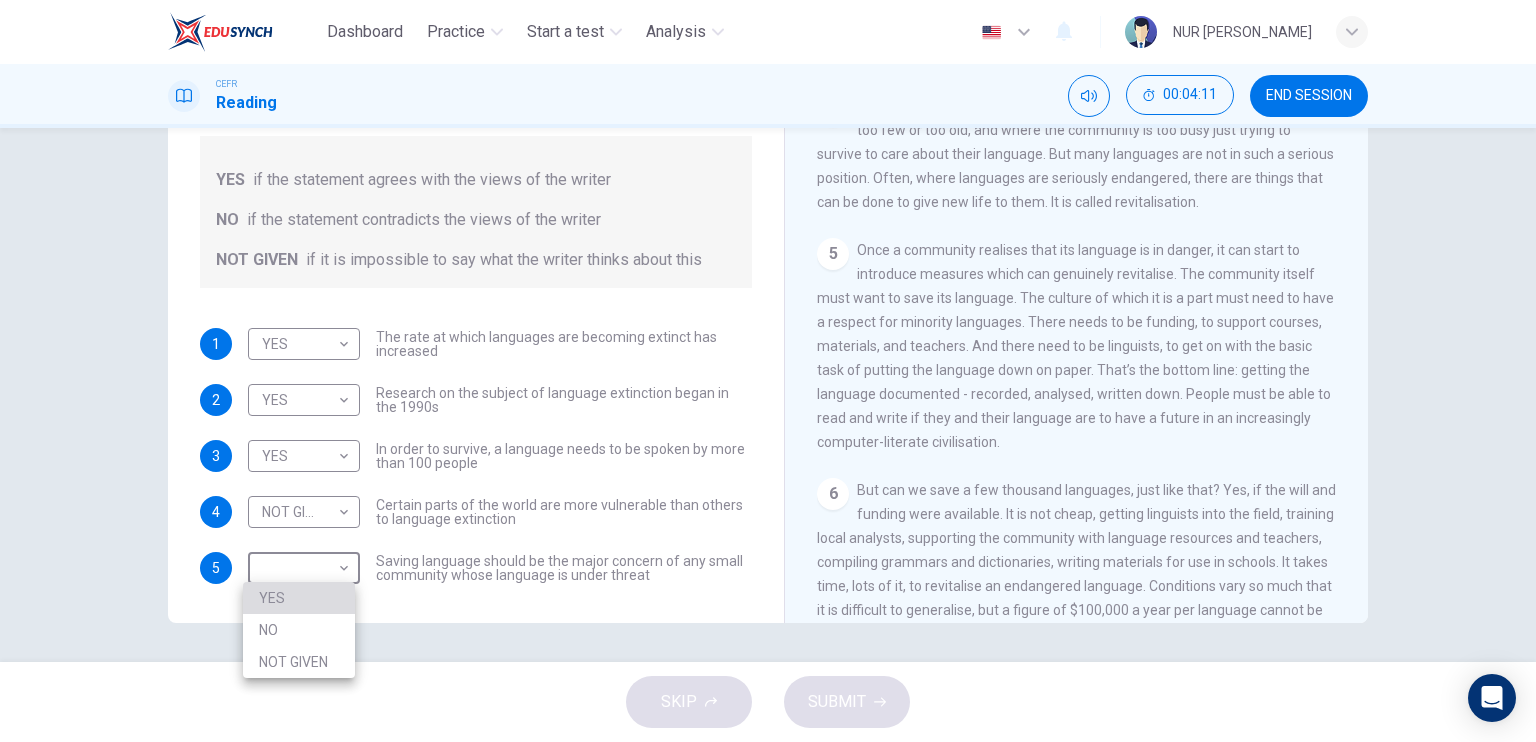 click on "YES" at bounding box center [299, 598] 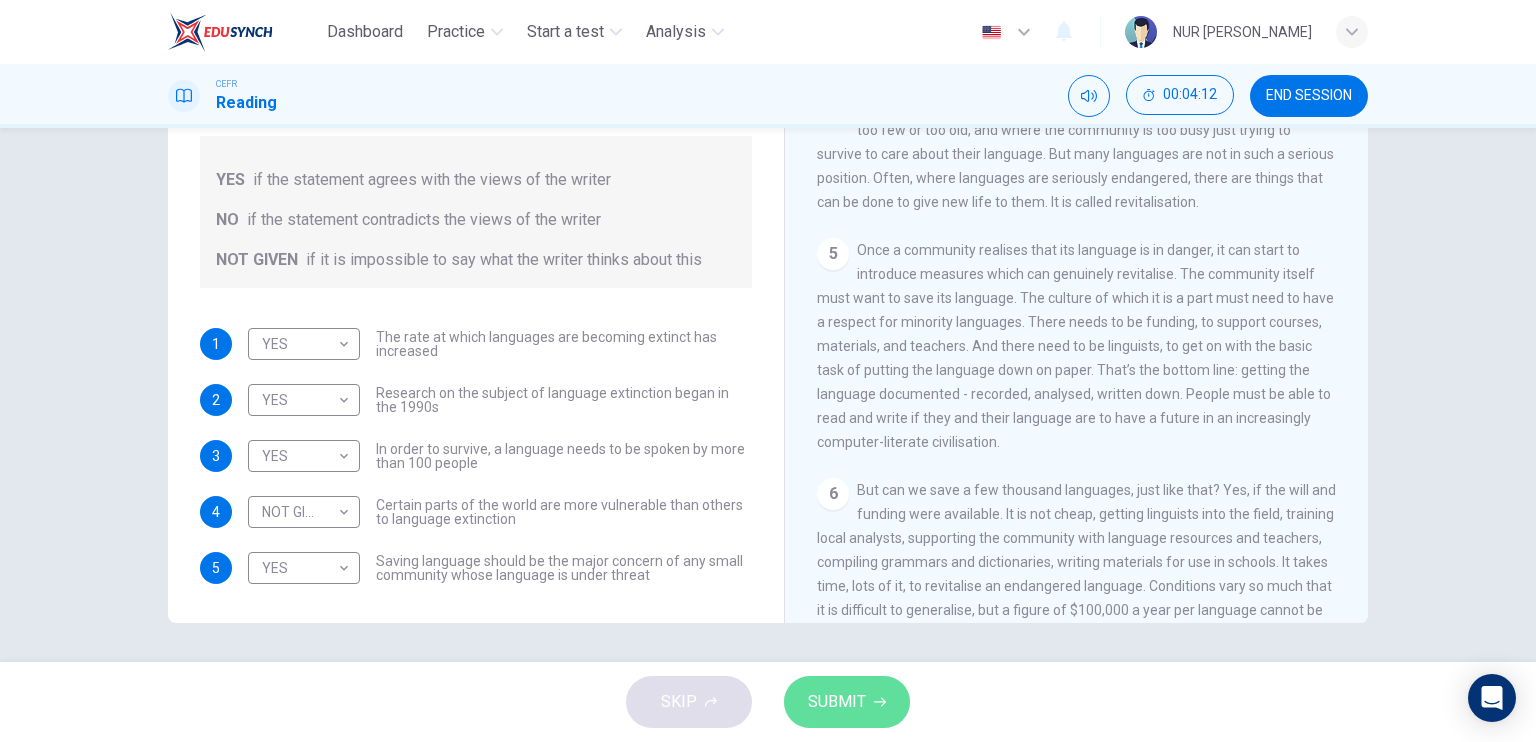 click on "SUBMIT" at bounding box center (837, 702) 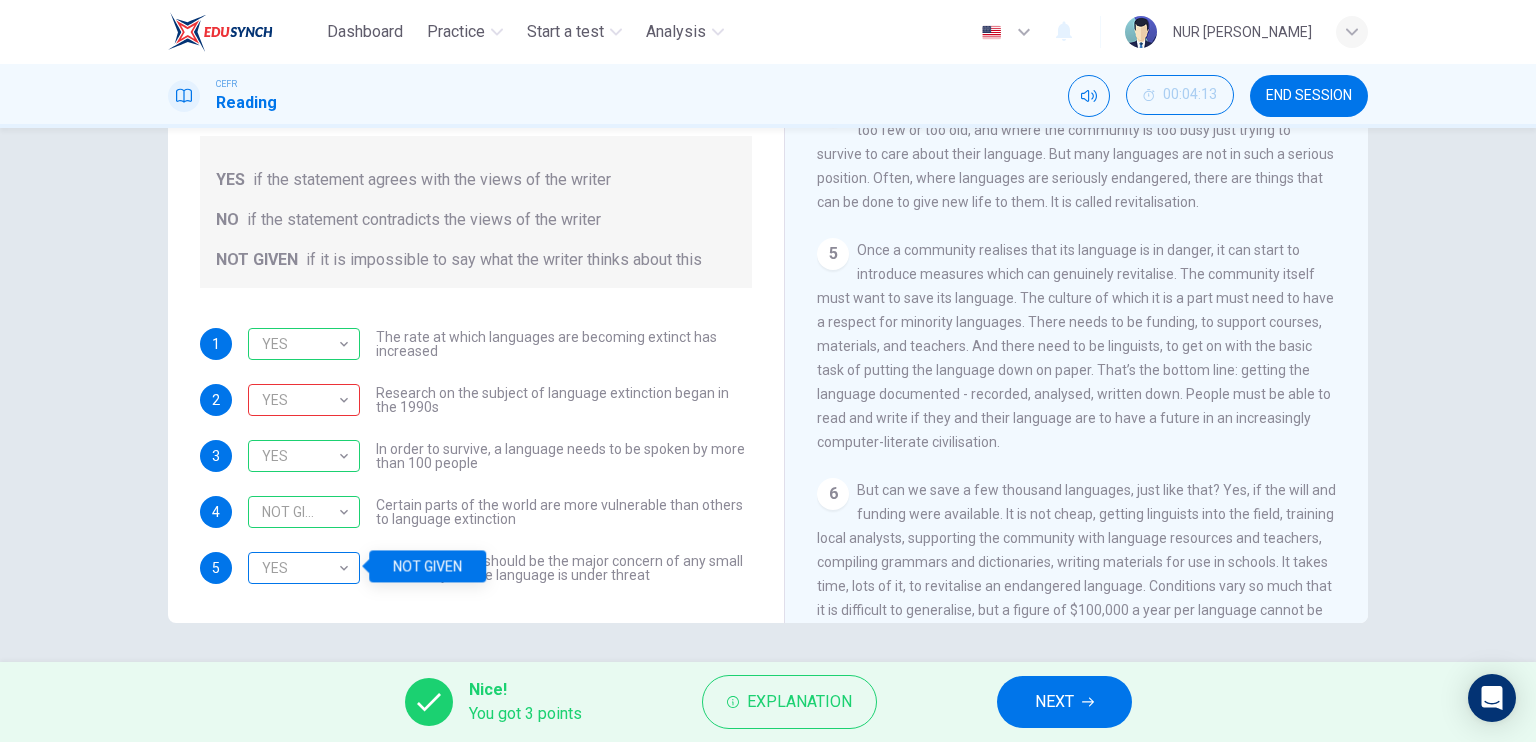 click on "YES" at bounding box center (300, 568) 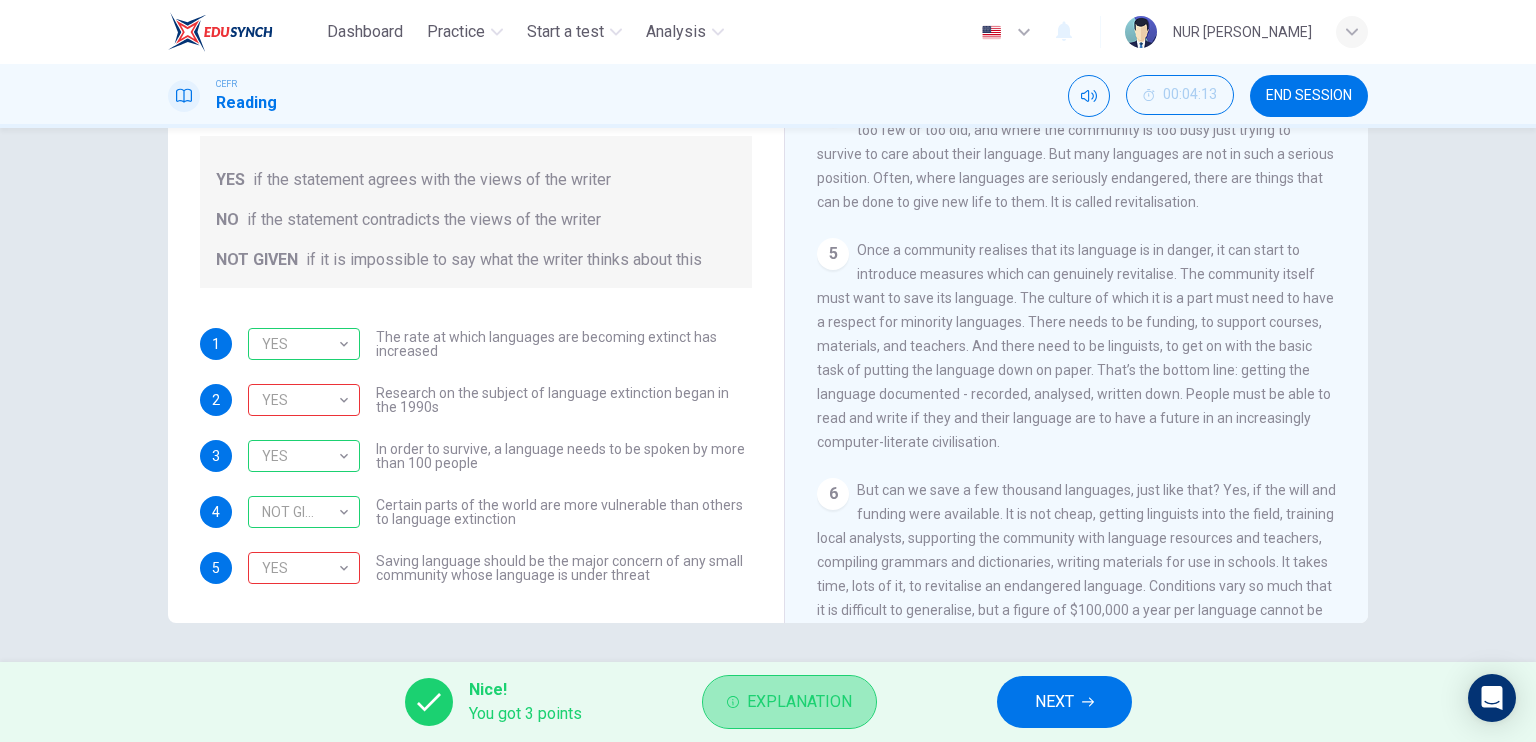 click on "Explanation" at bounding box center [799, 702] 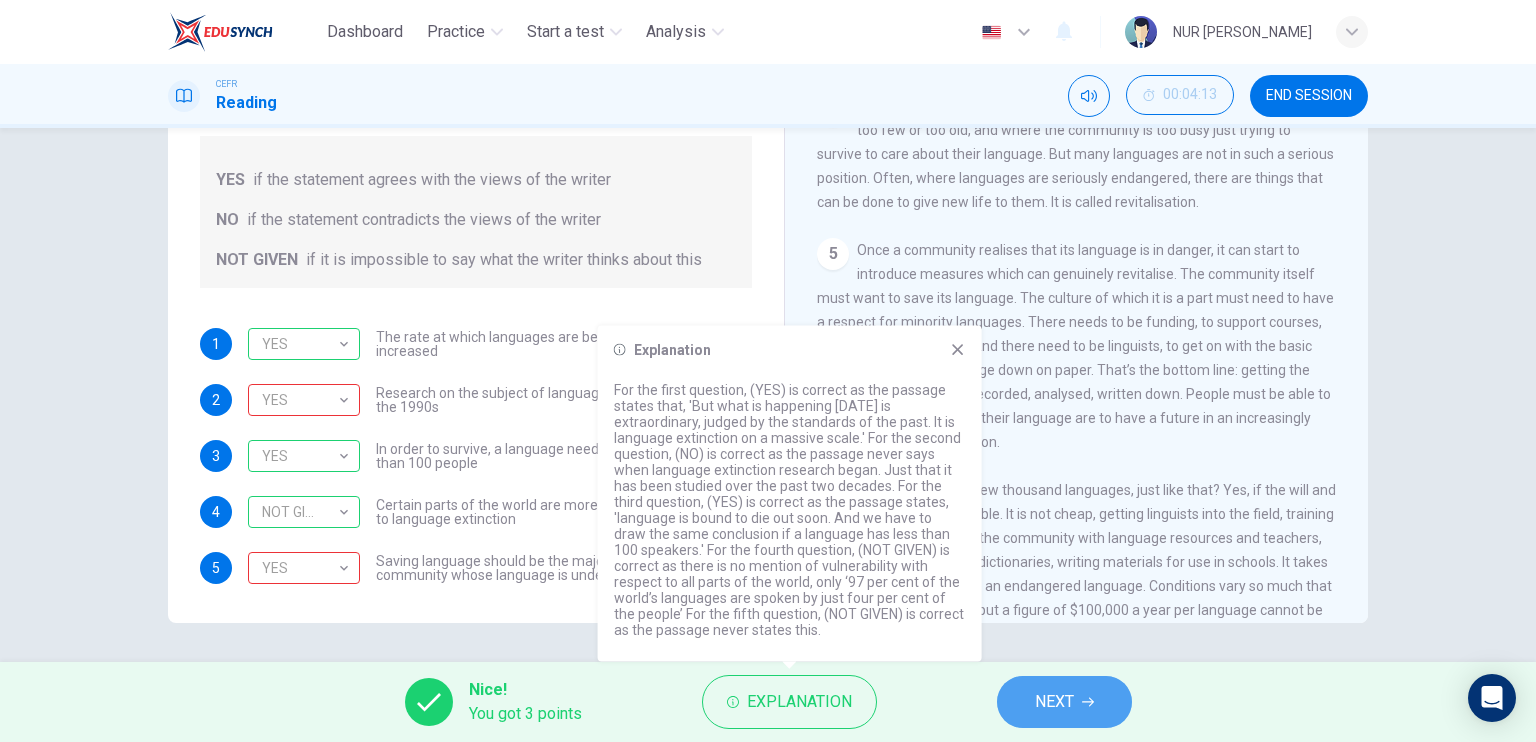 click on "NEXT" at bounding box center (1054, 702) 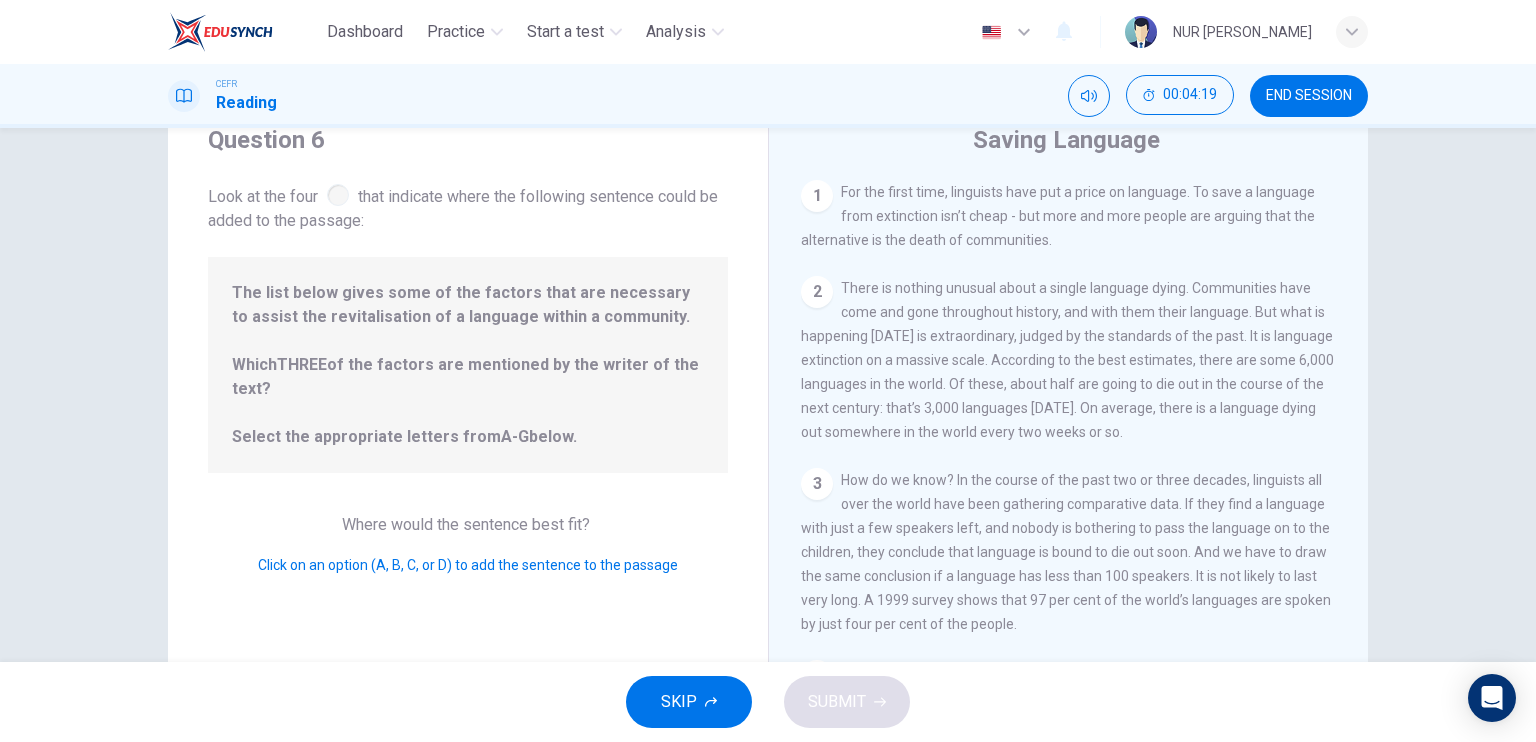 scroll, scrollTop: 75, scrollLeft: 0, axis: vertical 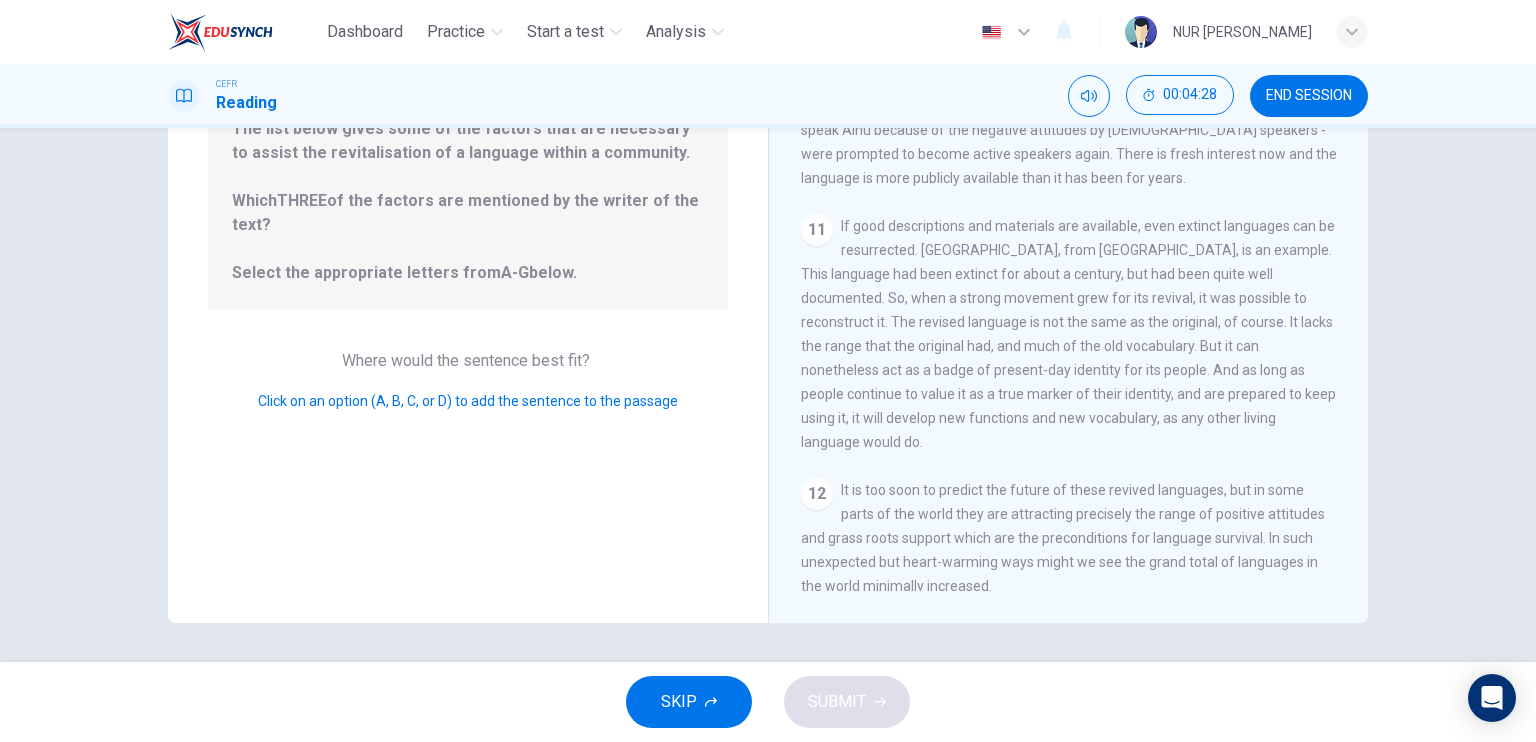 click on "Where would the sentence best fit?" at bounding box center (468, 360) 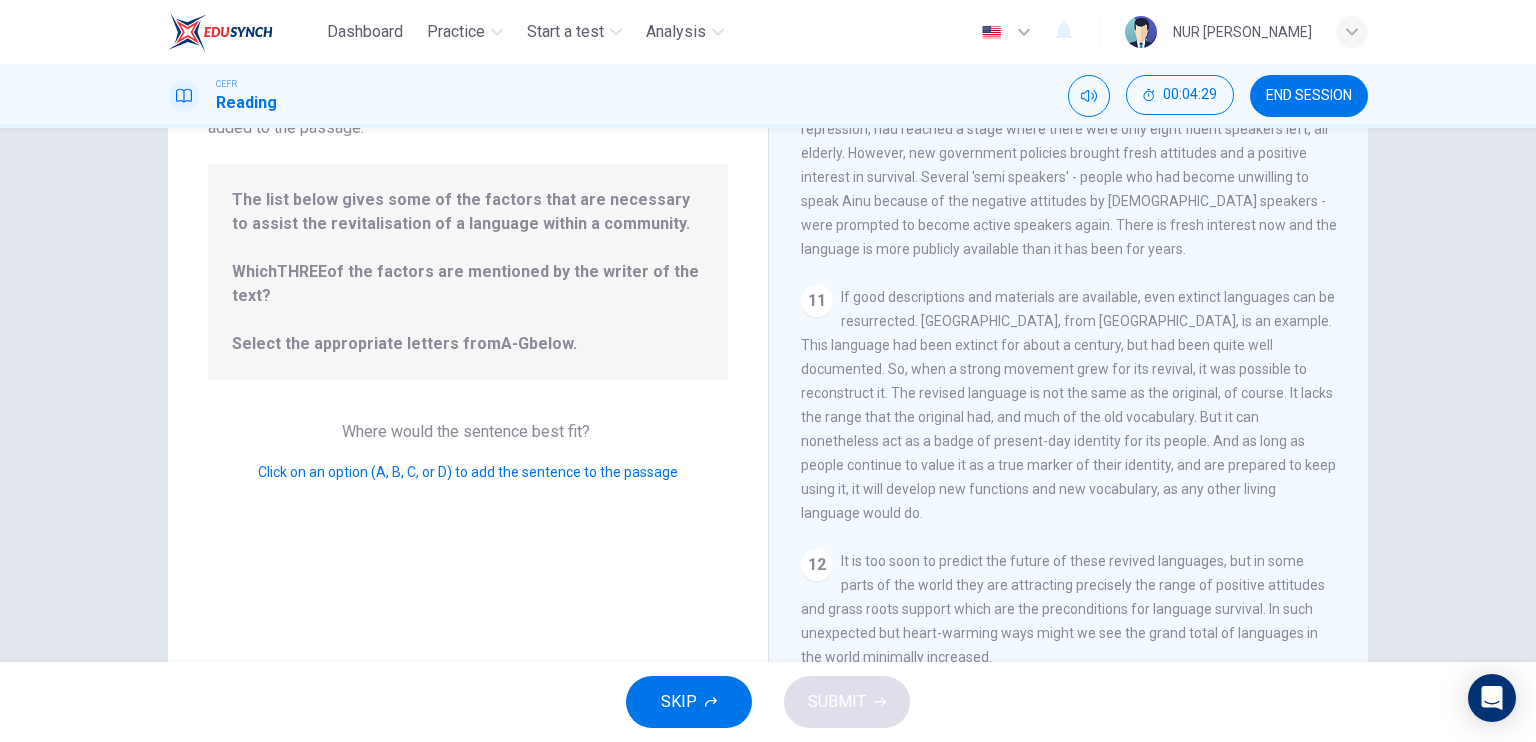 scroll, scrollTop: 168, scrollLeft: 0, axis: vertical 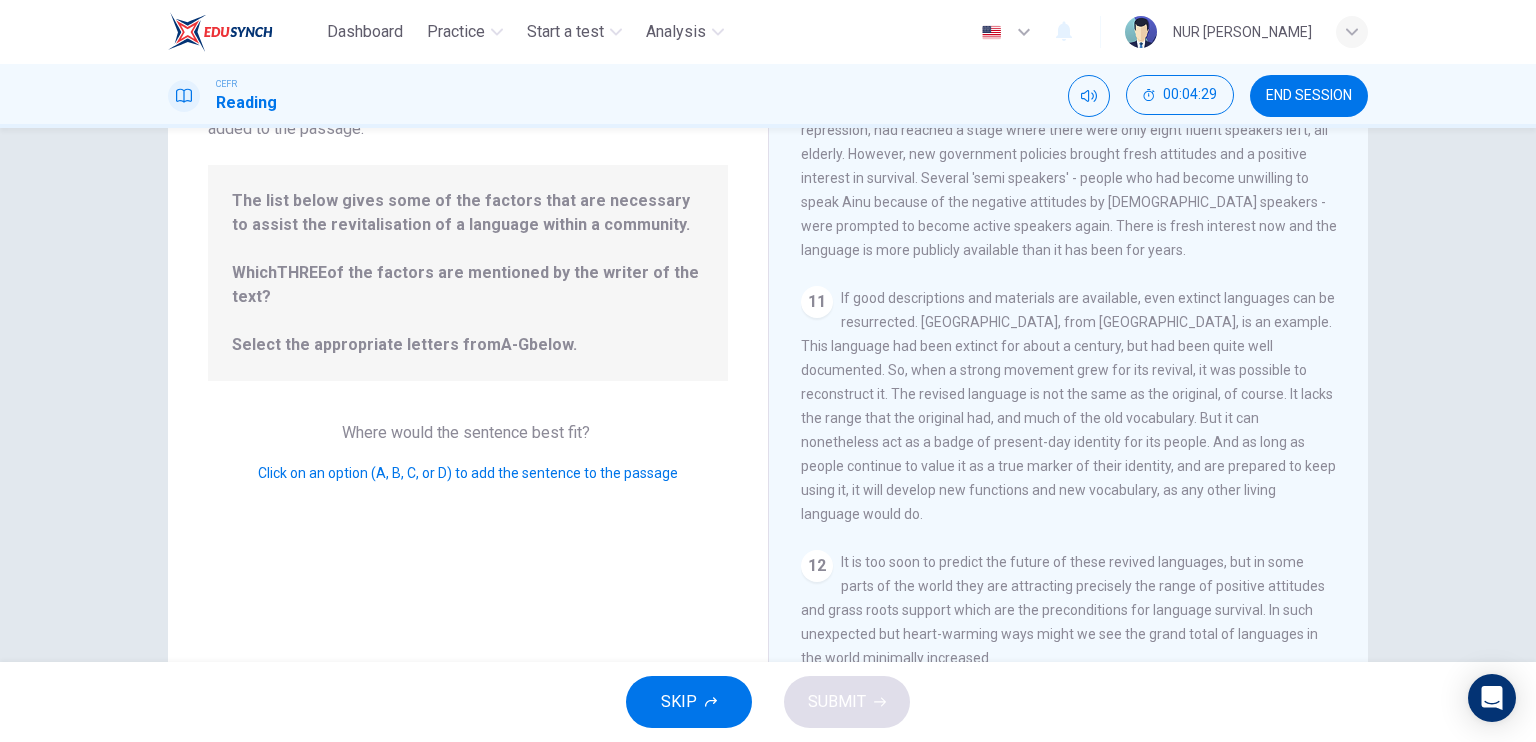 click on "The list below gives some of the factors that are necessary to assist the revitalisation of a language within a community.
Which  THREE  of the factors are mentioned by the writer of the text?
Select the appropriate letters from  A-G  below." at bounding box center [468, 273] 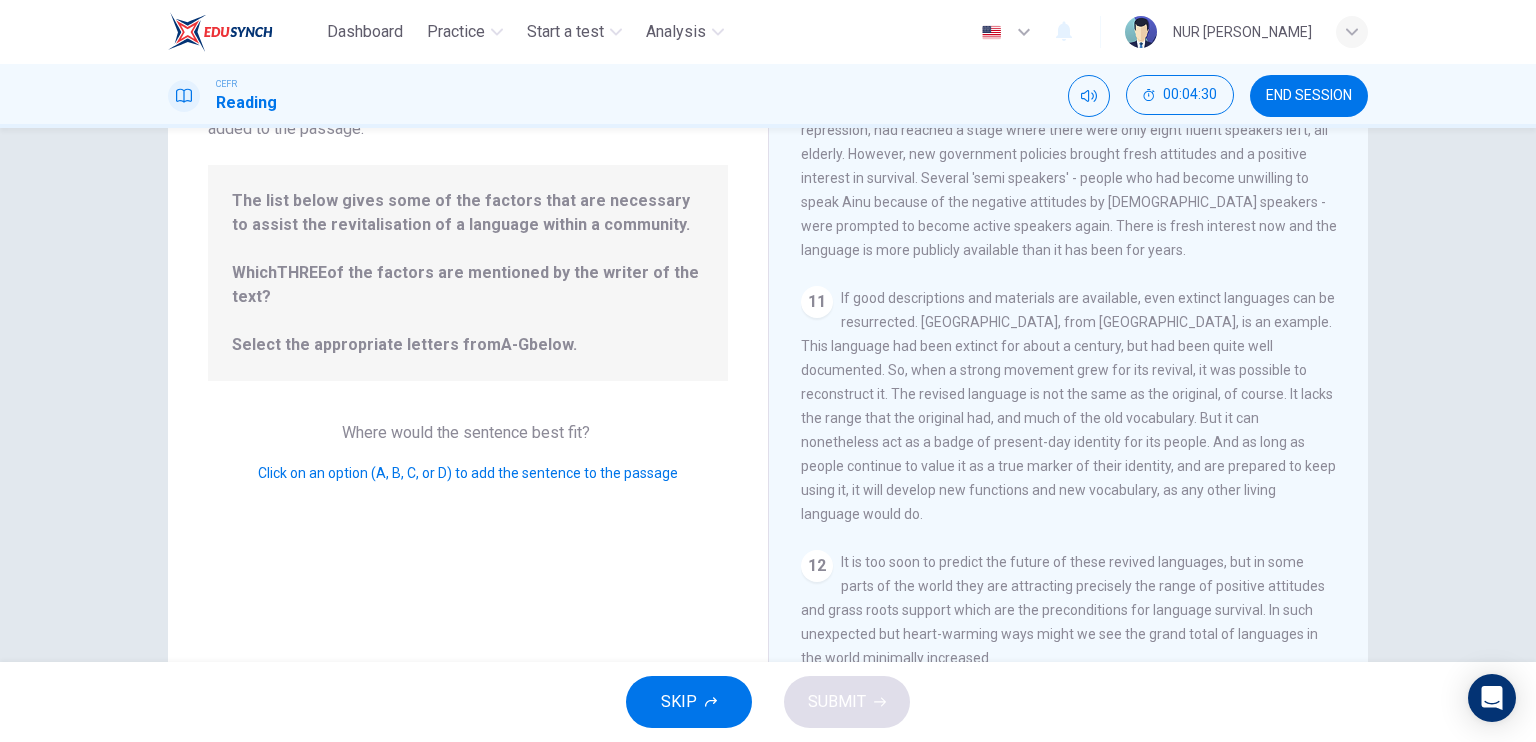 click on "The list below gives some of the factors that are necessary to assist the revitalisation of a language within a community.
Which  THREE  of the factors are mentioned by the writer of the text?
Select the appropriate letters from  A-G  below." at bounding box center [468, 273] 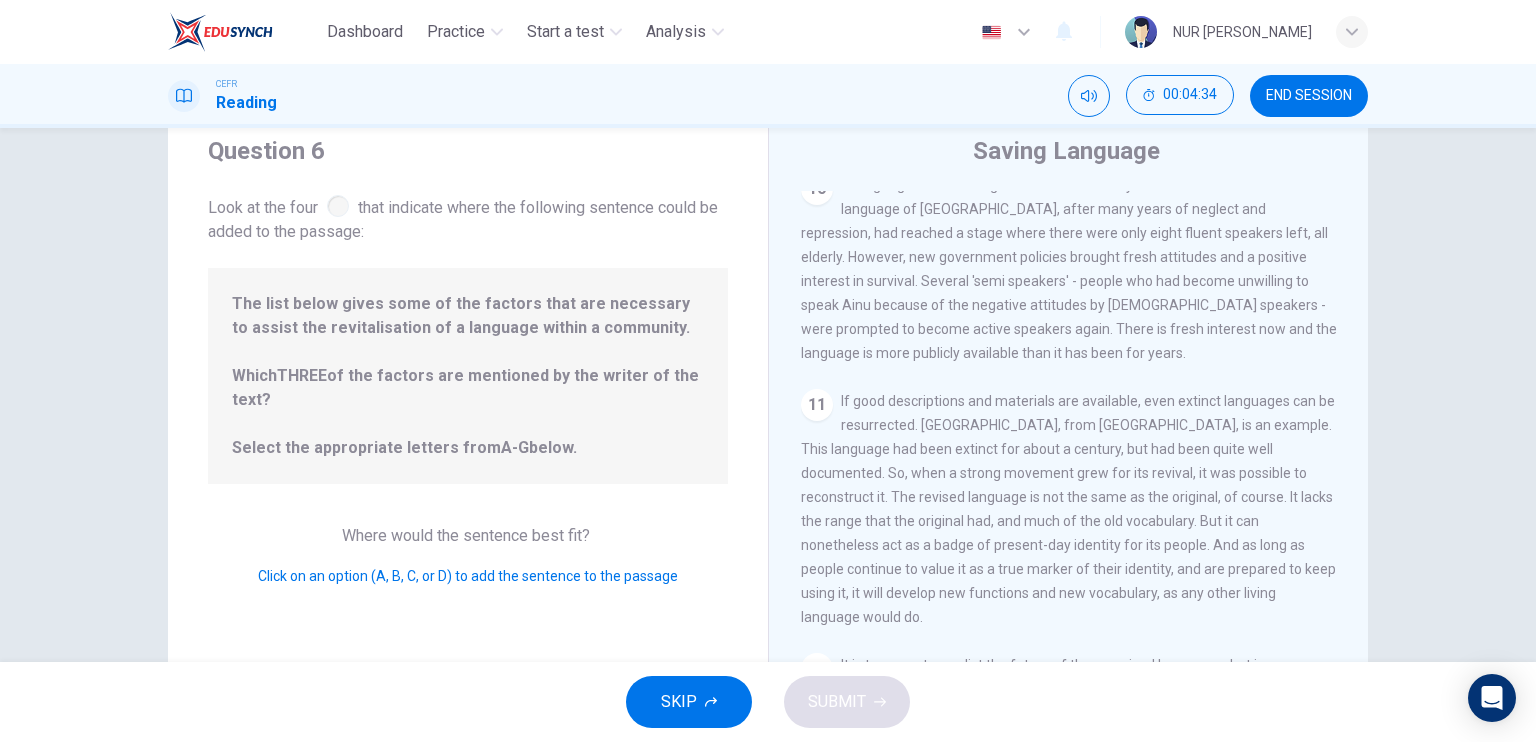 scroll, scrollTop: 32, scrollLeft: 0, axis: vertical 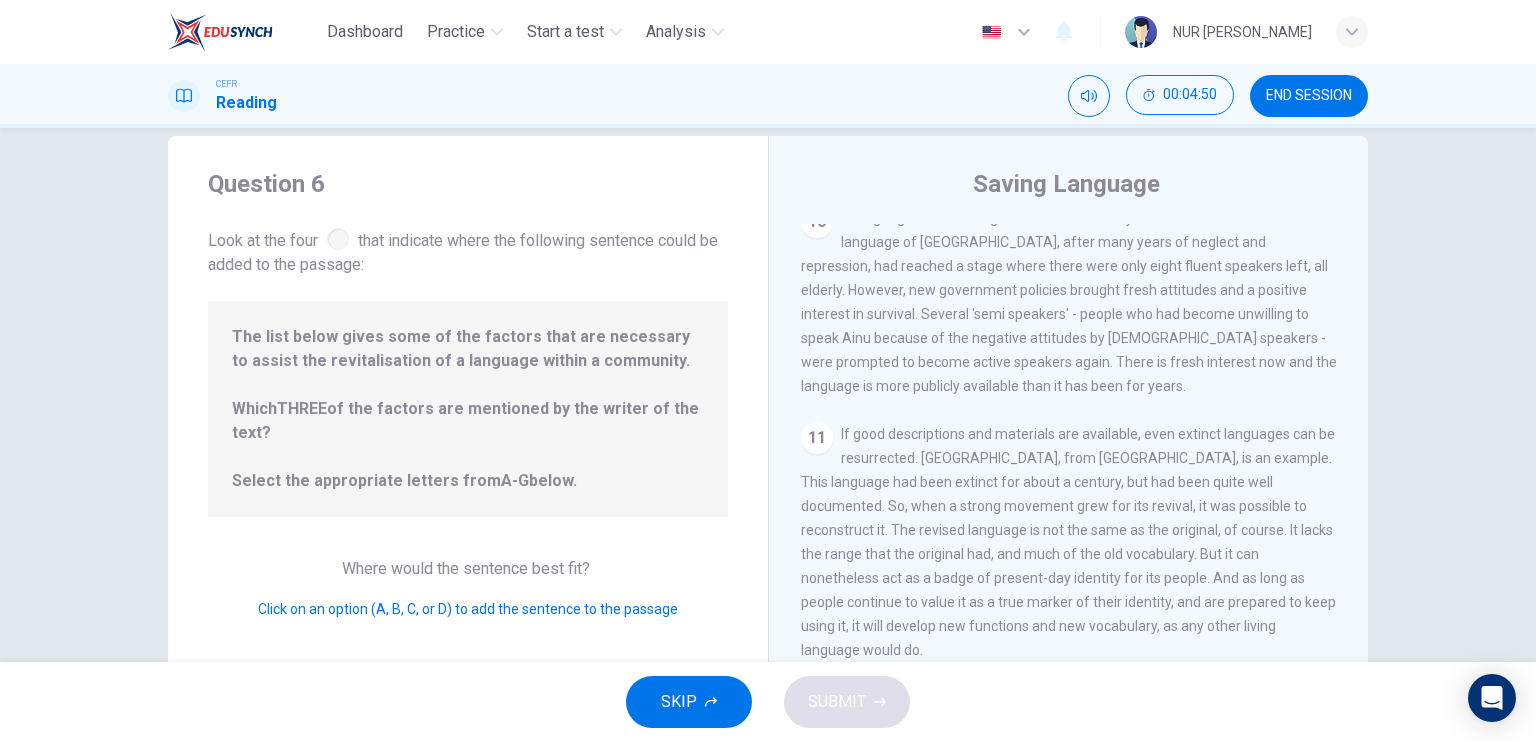 click on "Where would the sentence best fit?" at bounding box center [468, 568] 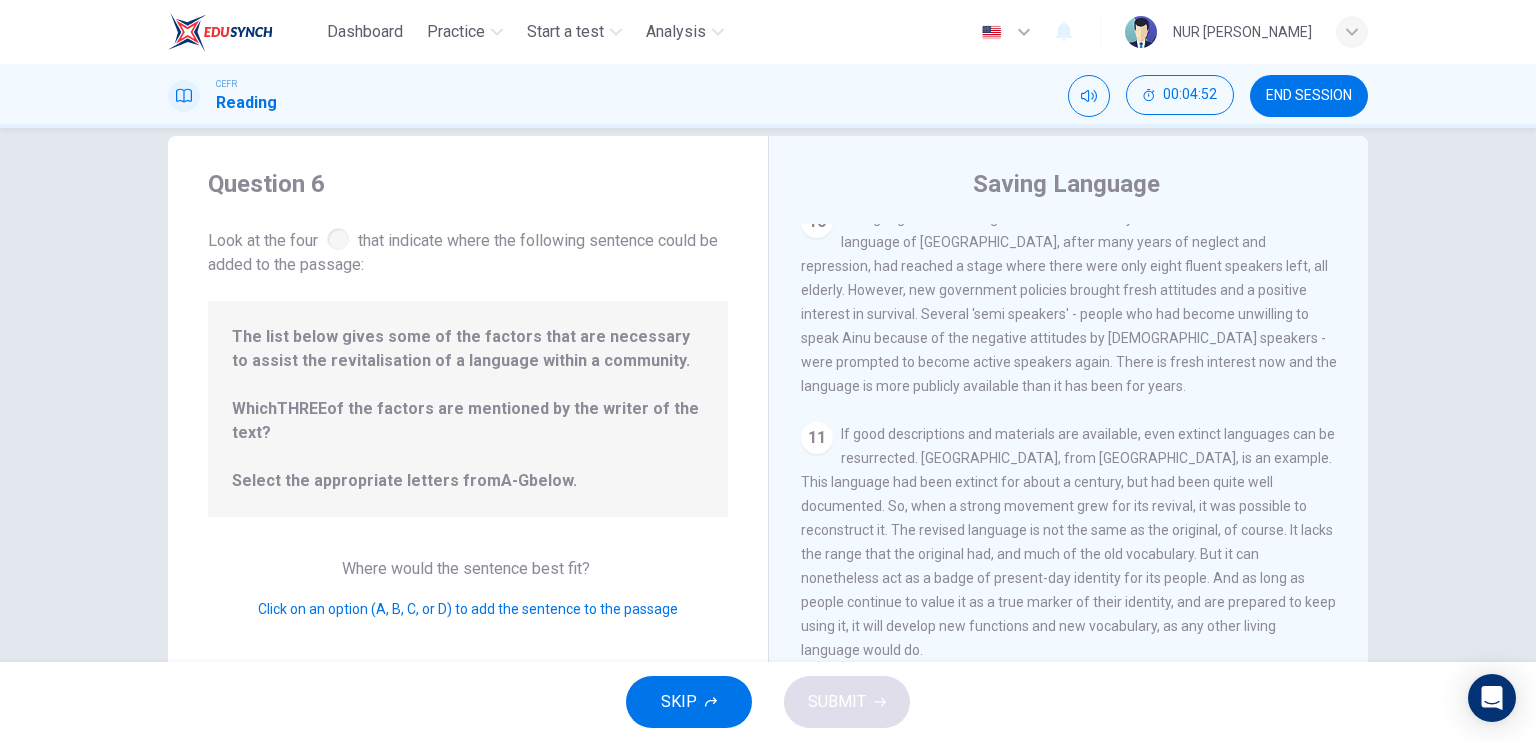 click on "Click on an option (A, B, C, or D) to add the sentence to the passage" at bounding box center (468, 609) 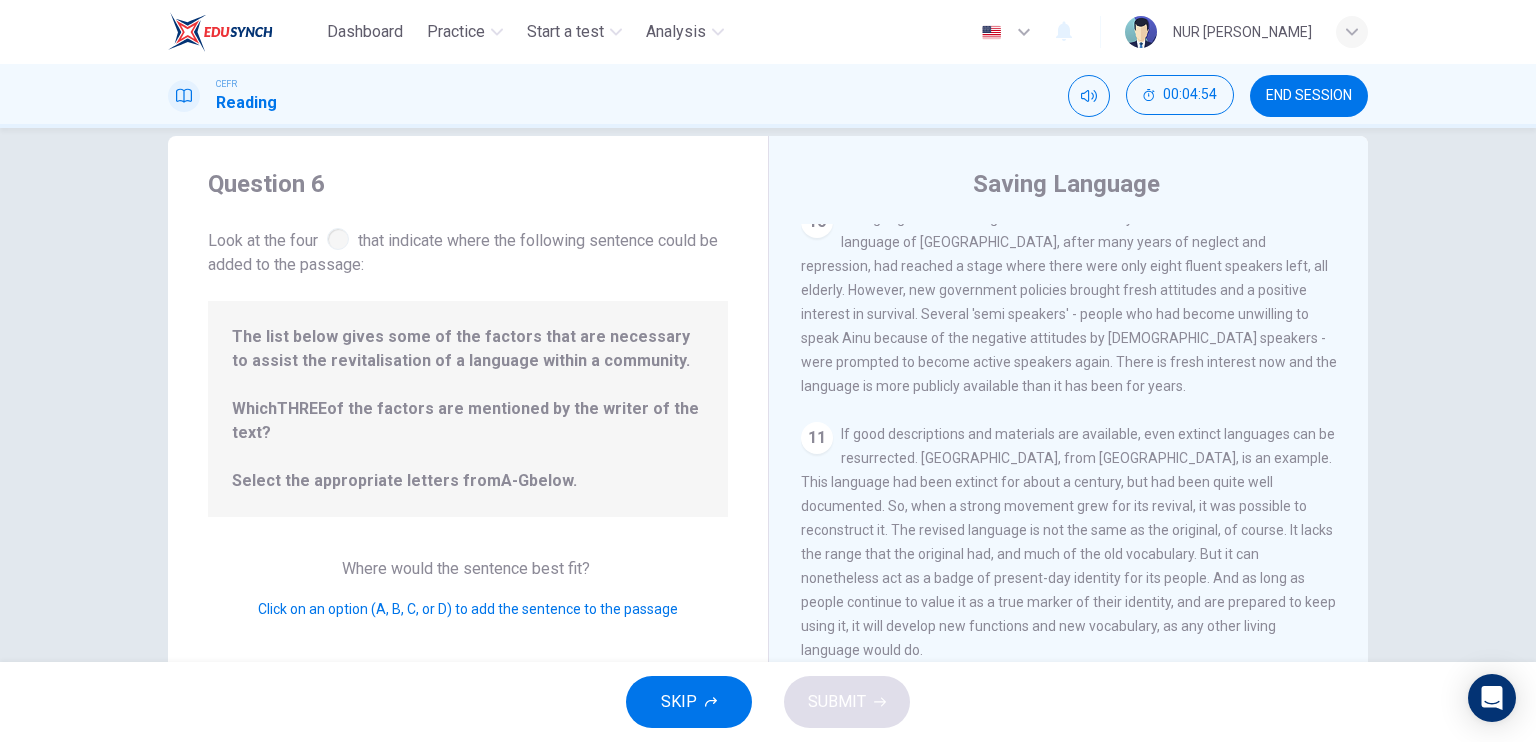 scroll, scrollTop: 240, scrollLeft: 0, axis: vertical 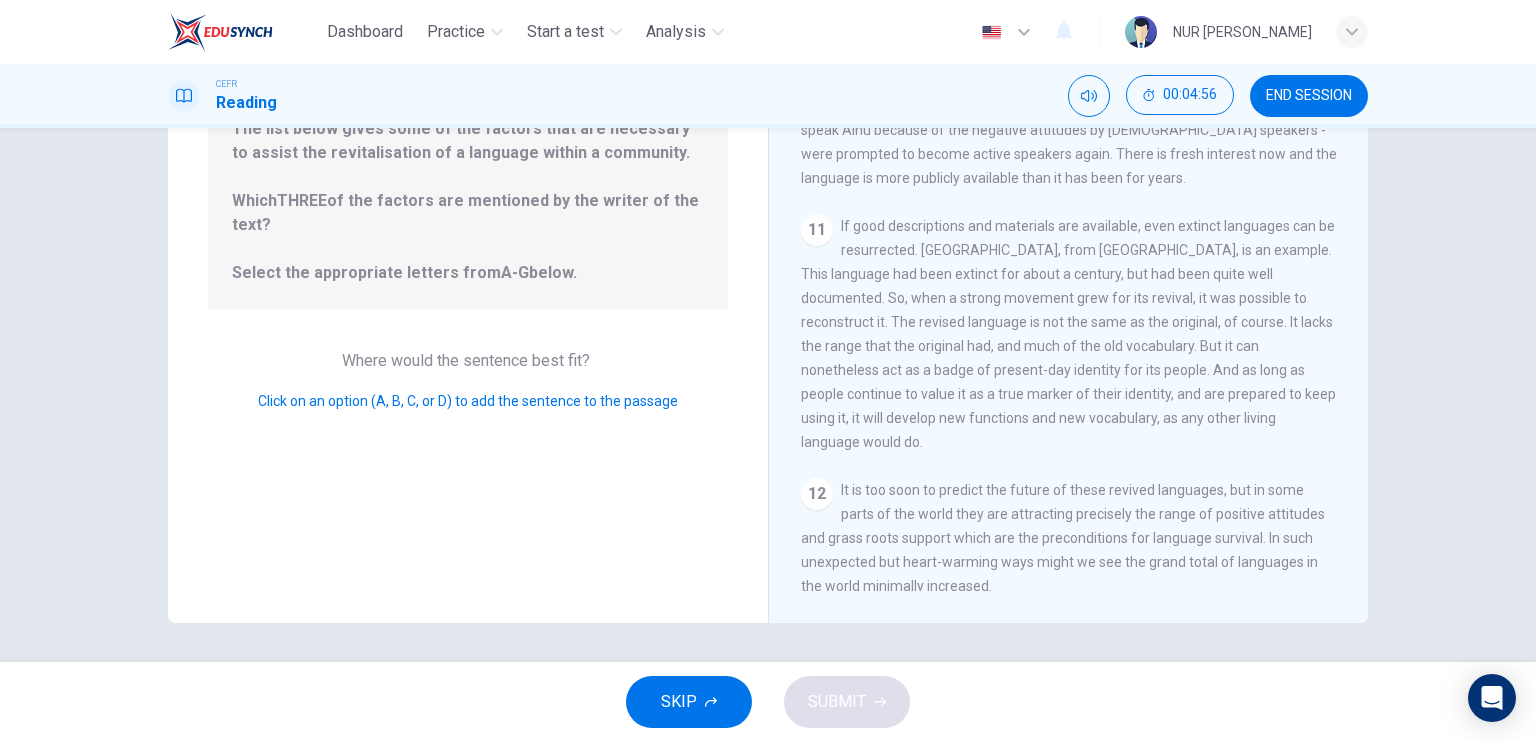 click on "It is too soon to predict the future of these revived languages, but in some parts of the world they are attracting precisely the range of positive attitudes and grass roots support which are the preconditions for language survival. In such unexpected but heart-warming ways might we see the grand total of languages in the world minimally increased." at bounding box center [1063, 538] 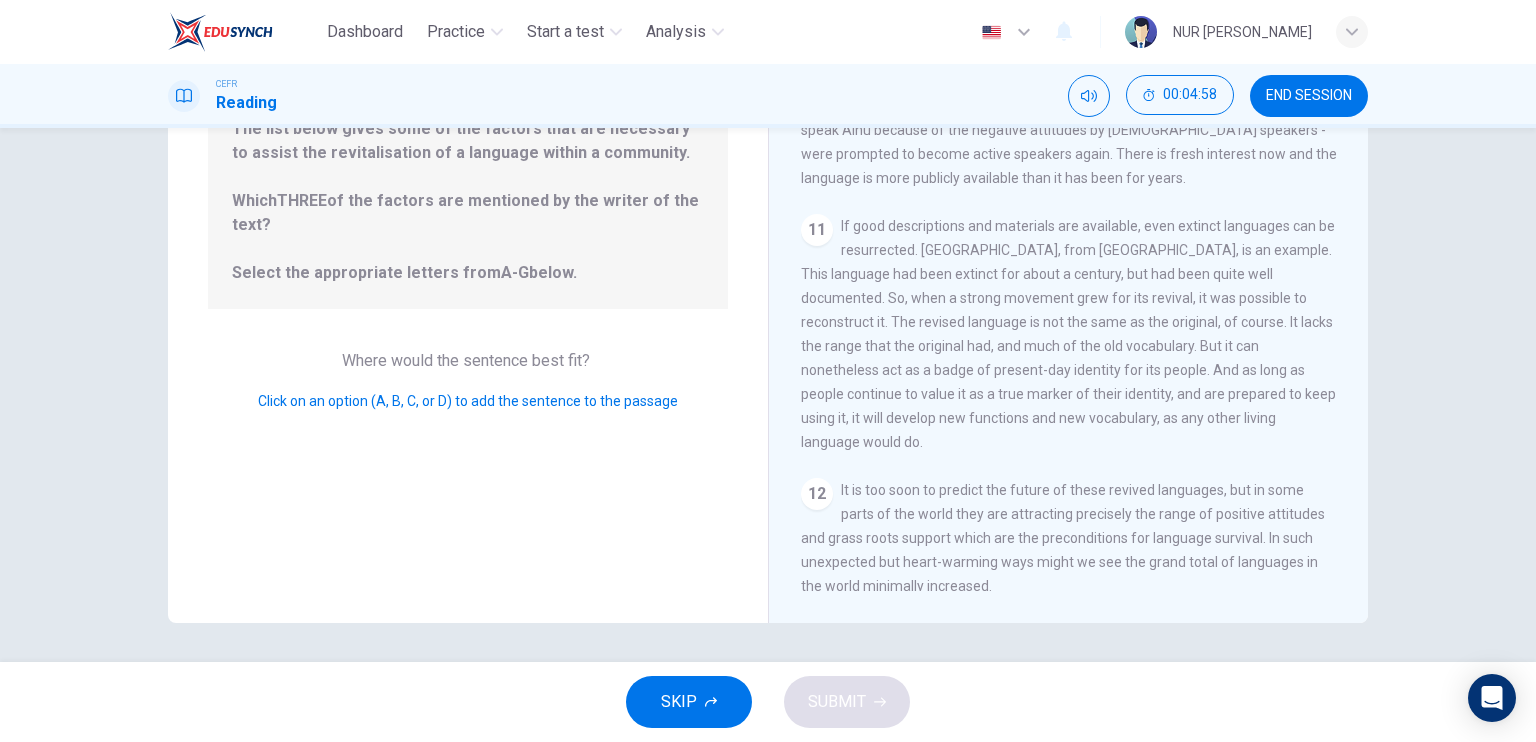 click on "Question 6 Look at the four     that indicate where the following sentence could be added to the passage: The list below gives some of the factors that are necessary to assist the revitalisation of a language within a community.
Which  THREE  of the factors are mentioned by the writer of the text?
Select the appropriate letters from  A-G  below. Where would the sentence best fit?   Click on an option (A, B, C, or D) to add the sentence to the passage" at bounding box center [468, 275] 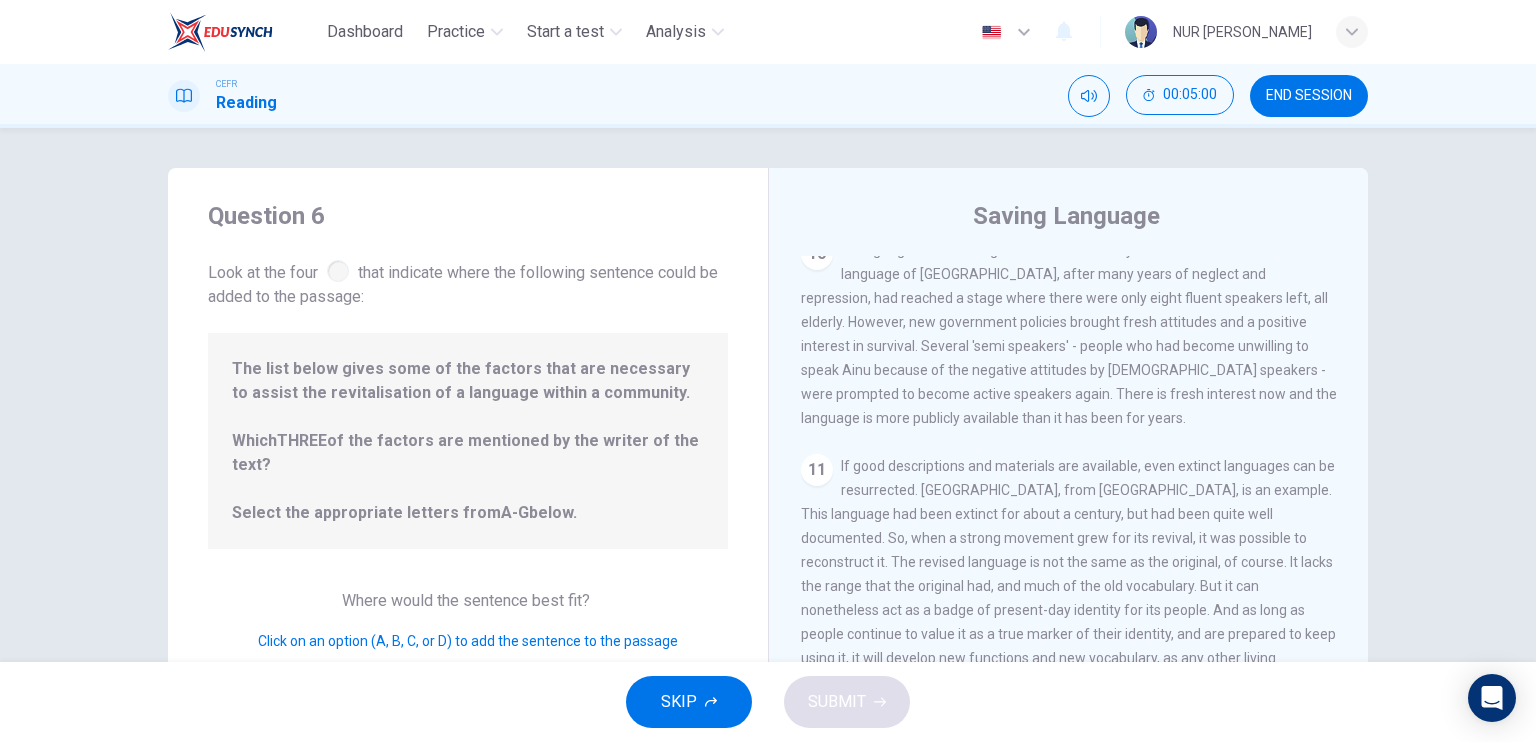 click on "The list below gives some of the factors that are necessary to assist the revitalisation of a language within a community.
Which  THREE  of the factors are mentioned by the writer of the text?
Select the appropriate letters from  A-G  below." at bounding box center [468, 441] 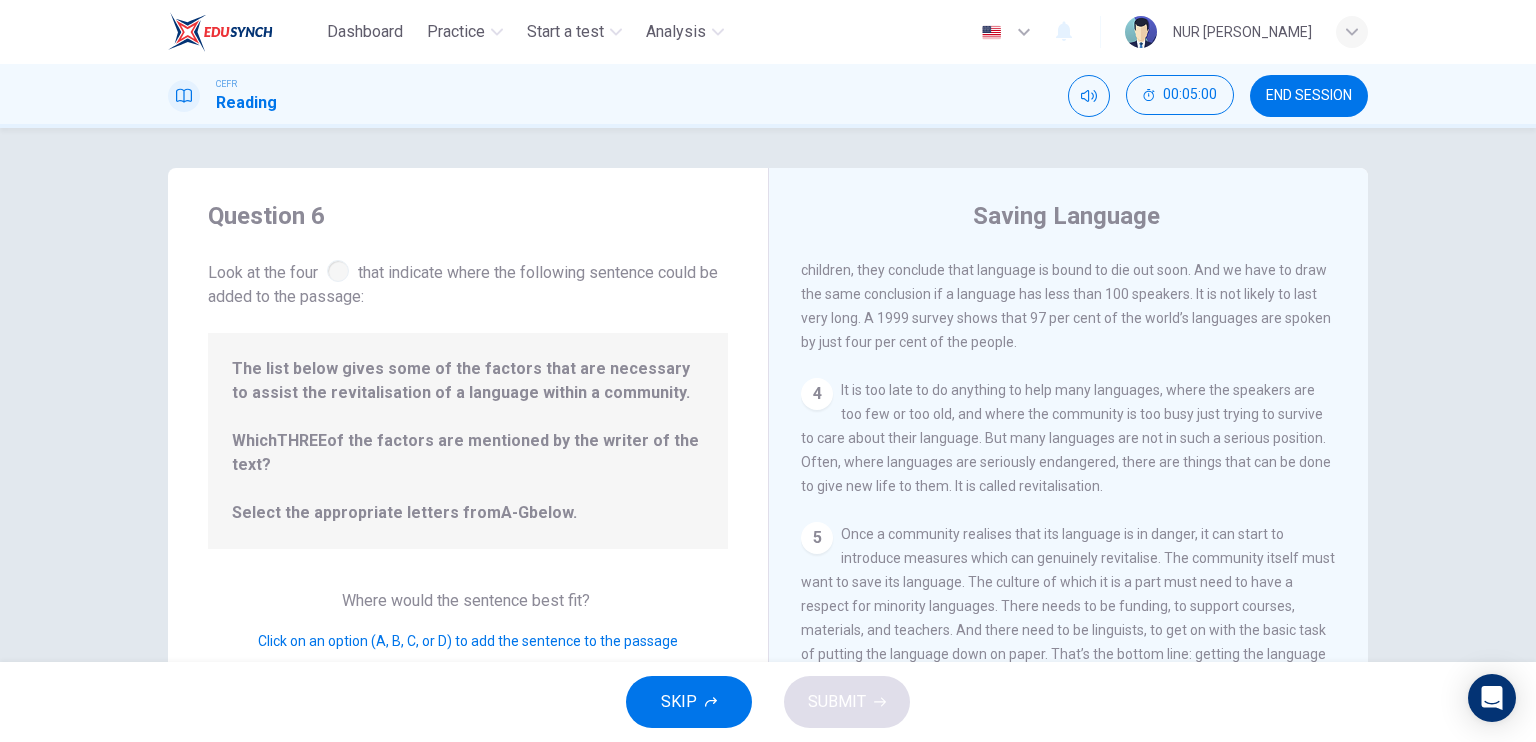 scroll, scrollTop: 0, scrollLeft: 0, axis: both 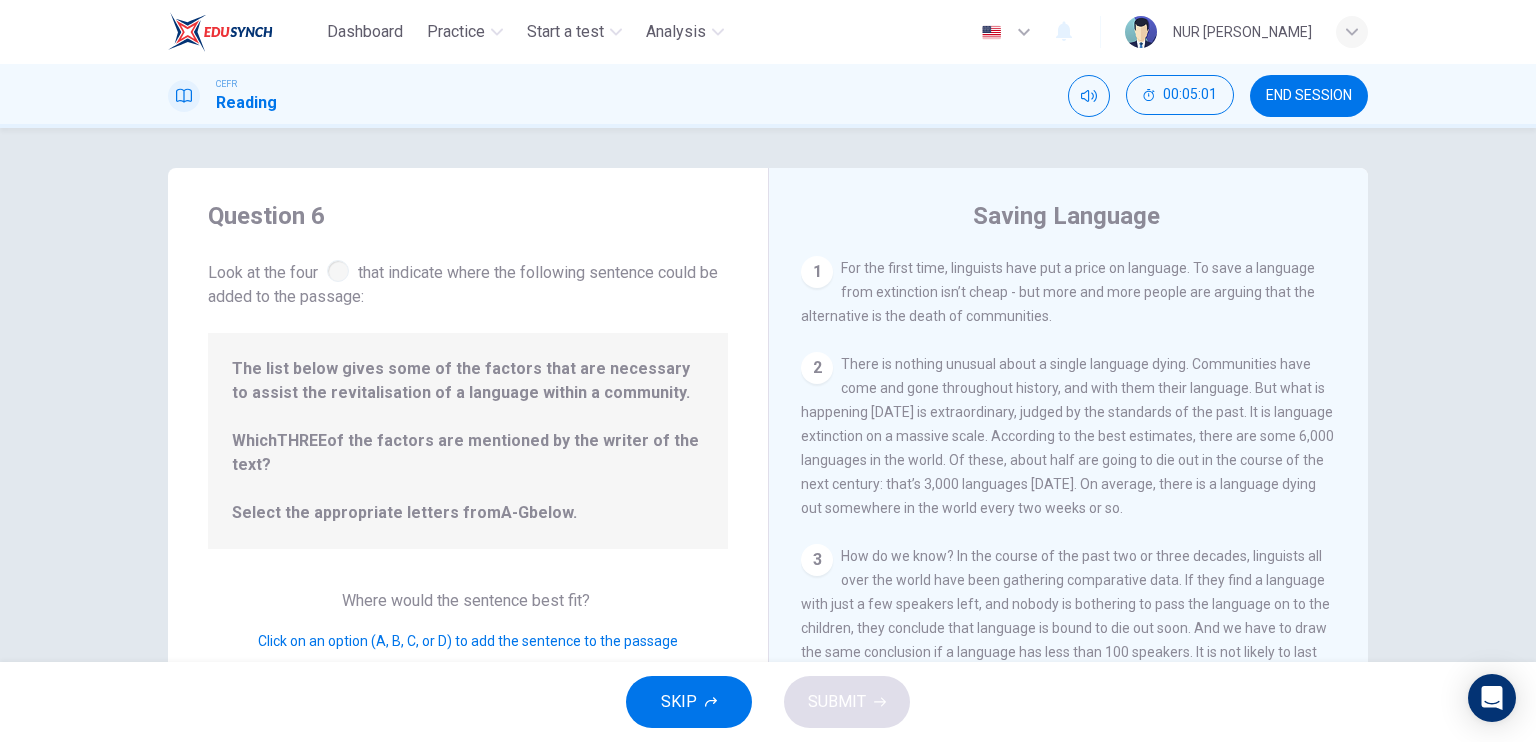 click on "There is nothing unusual about a single language dying. Communities have come and gone throughout history, and with them their language. But what is happening [DATE] is extraordinary, judged by the standards of the past. It is language extinction on a massive scale. According to the best estimates, there are some 6,000 languages in the world. Of these, about half are going to die out in the course of the next century: that’s 3,000 languages [DATE]. On average, there is a language dying out somewhere in the world every two weeks or so." at bounding box center [1067, 436] 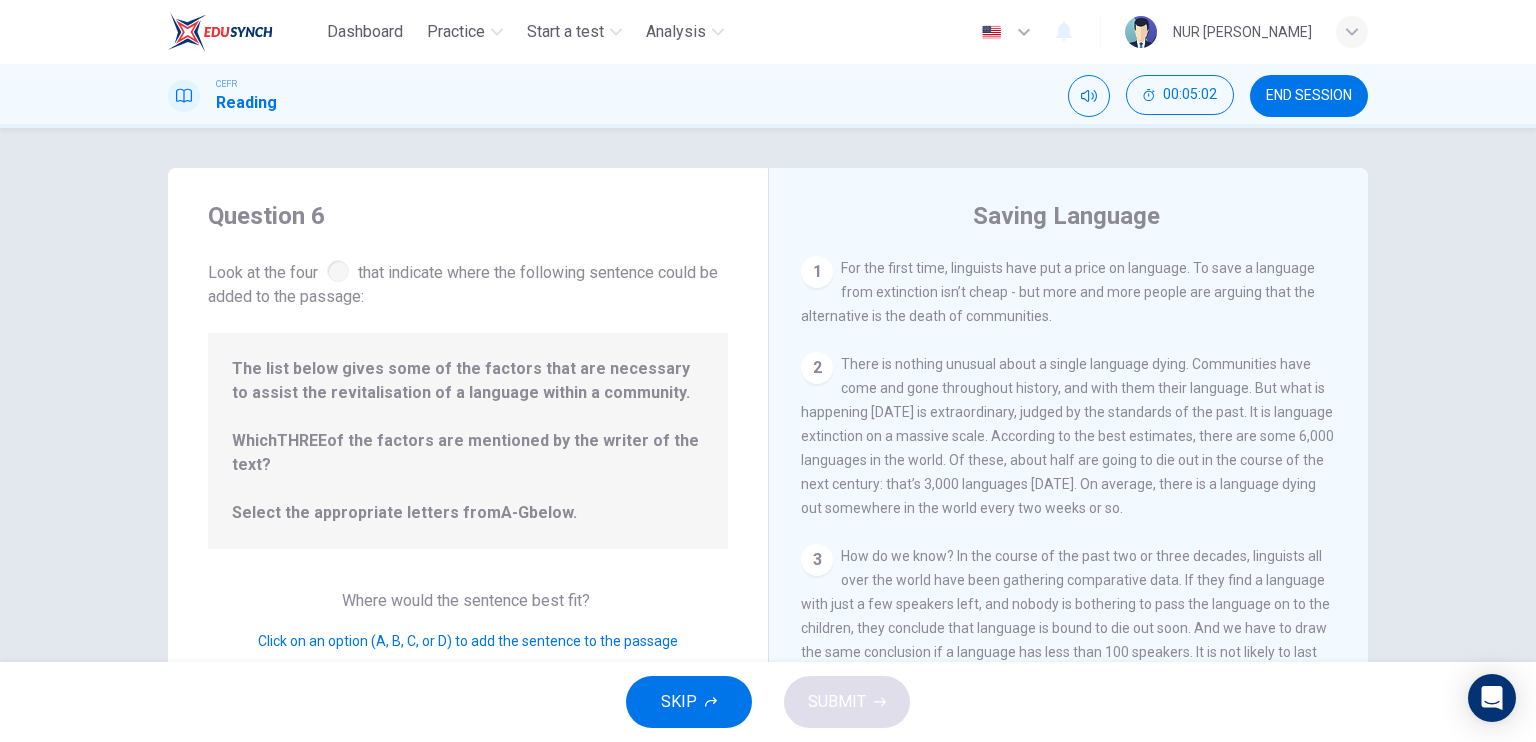 click at bounding box center (338, 271) 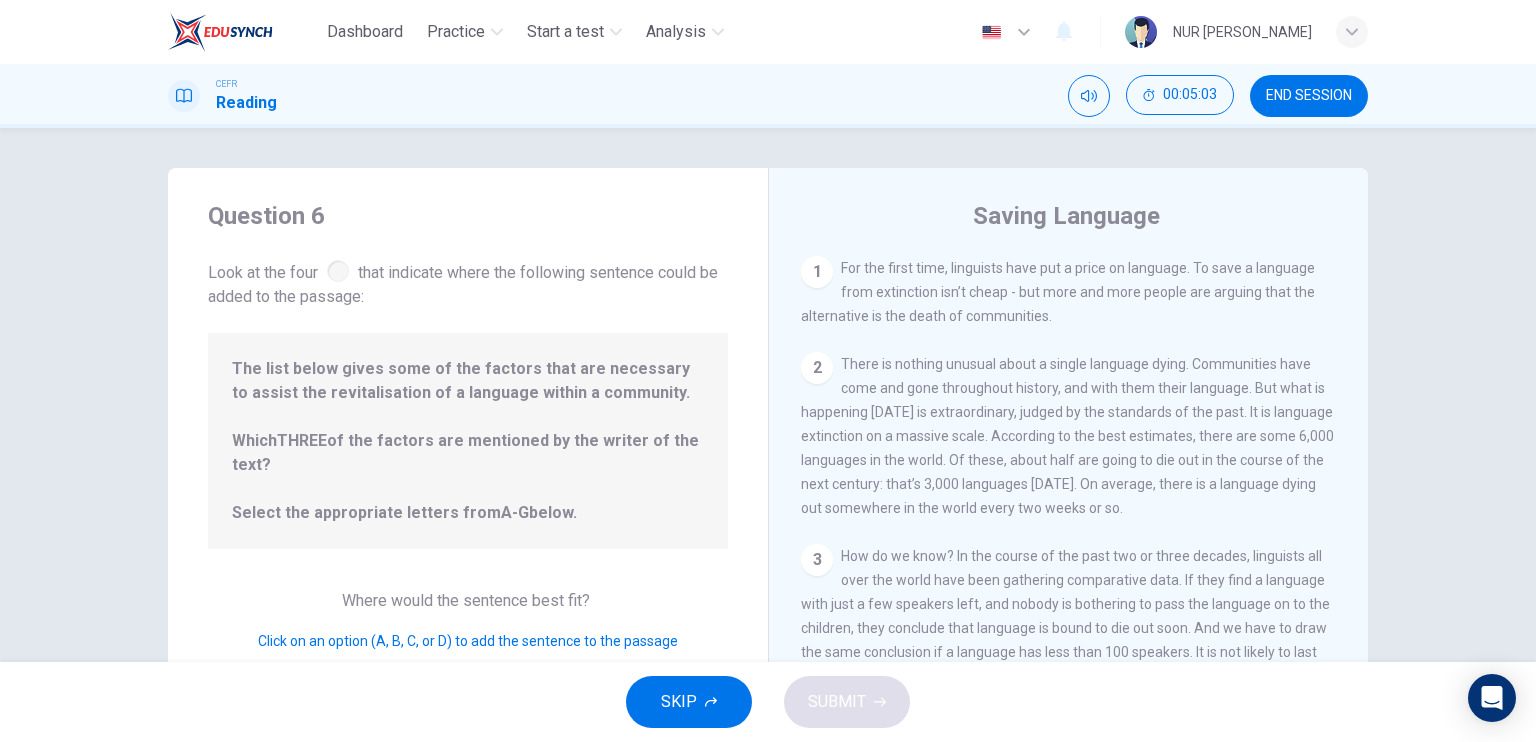 scroll, scrollTop: 240, scrollLeft: 0, axis: vertical 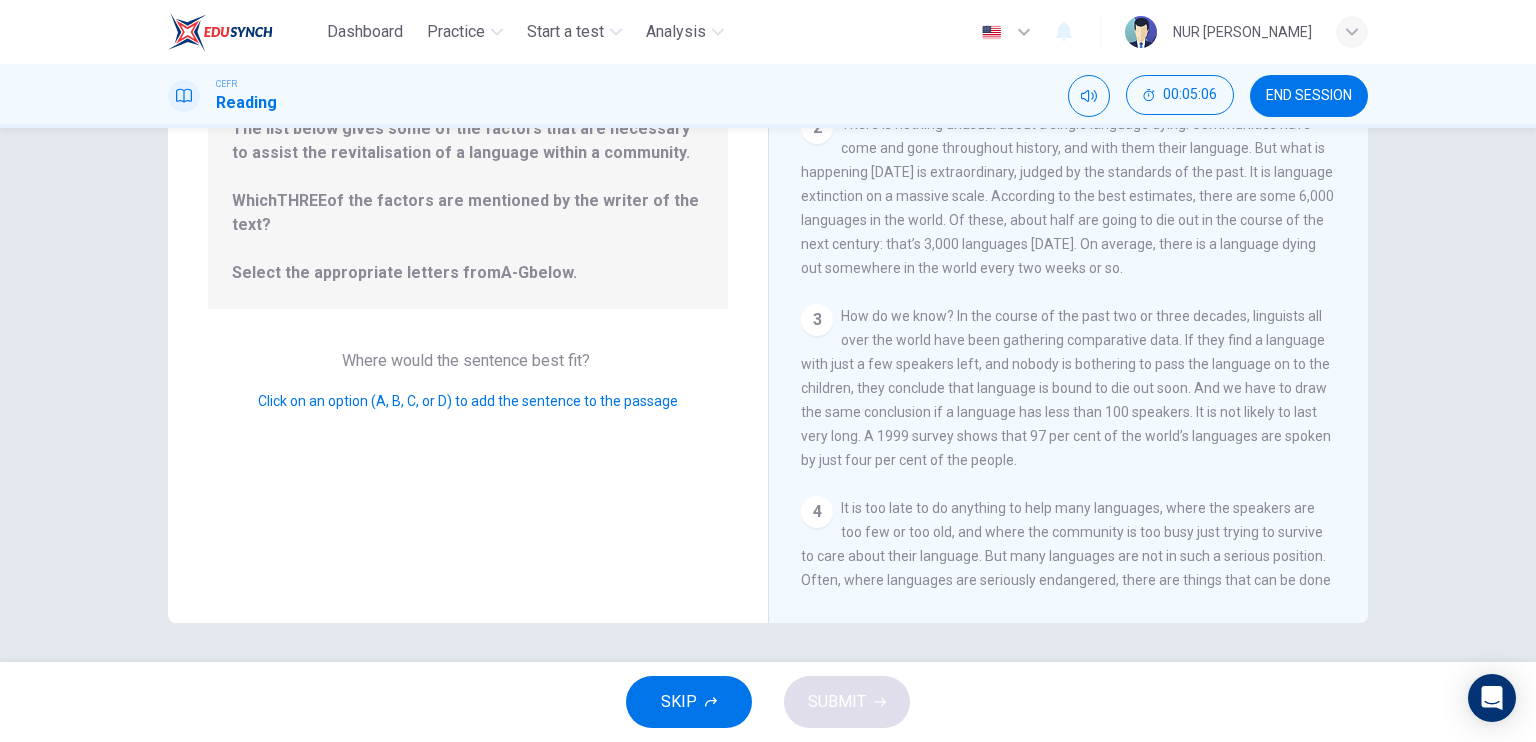 click on "A-G" at bounding box center (515, 272) 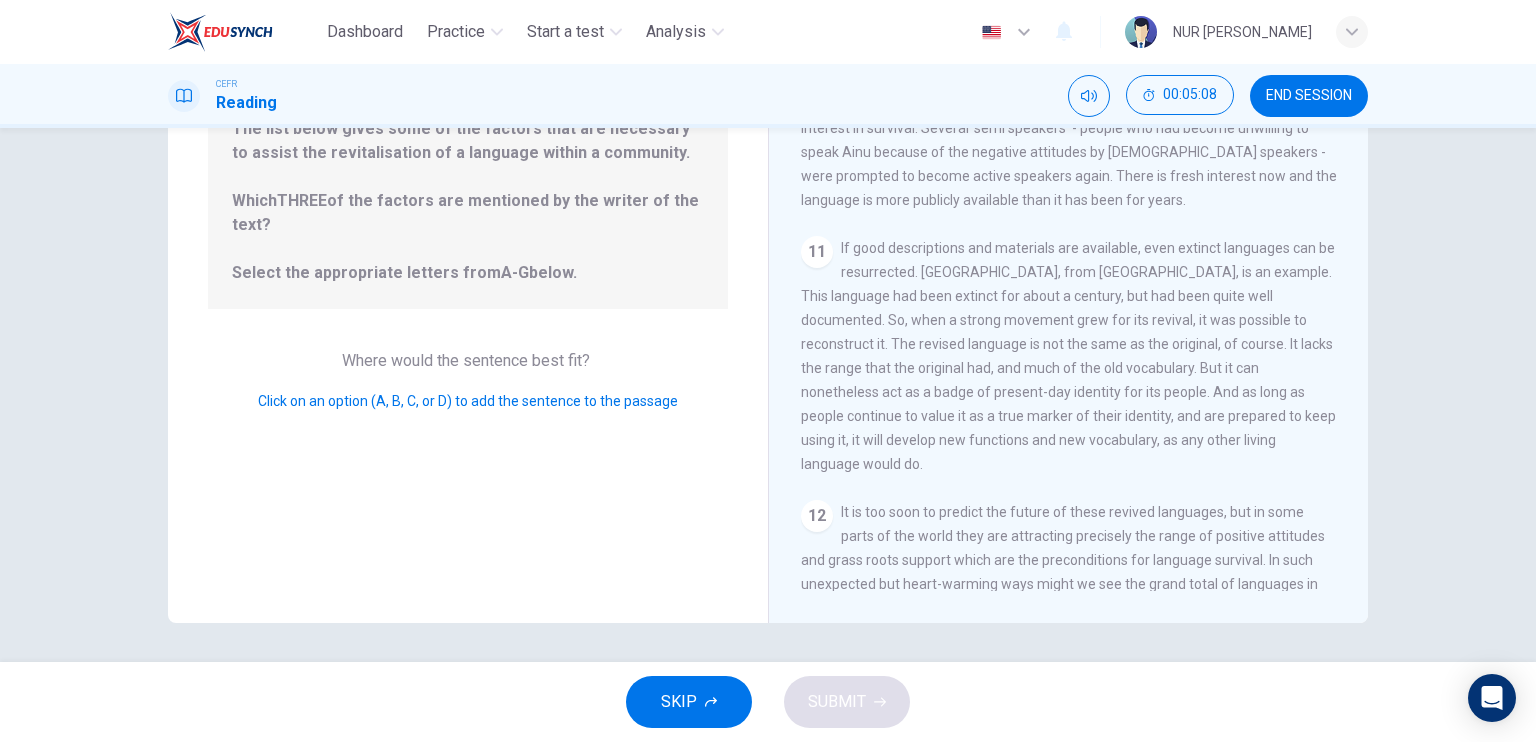 scroll, scrollTop: 1746, scrollLeft: 0, axis: vertical 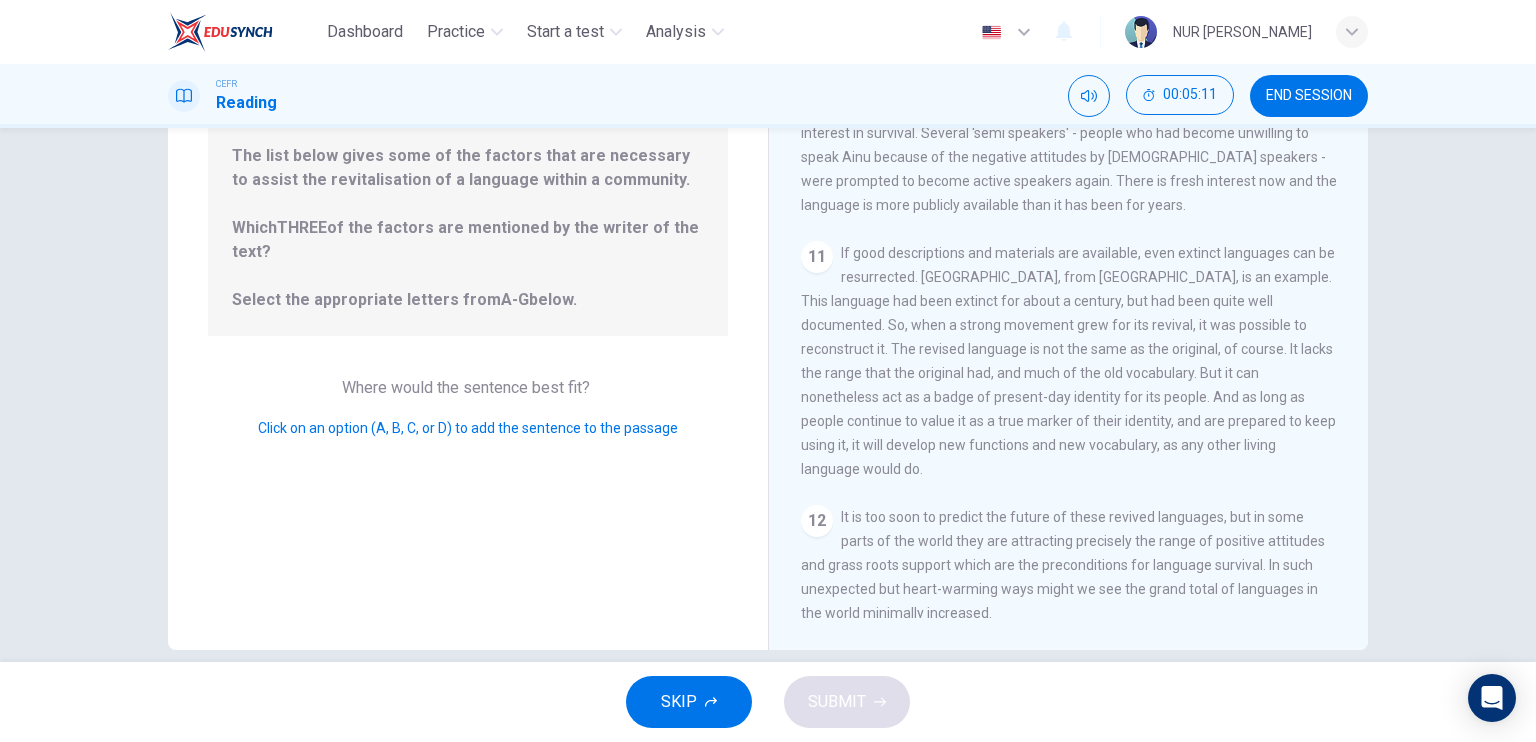 click on "Click on an option (A, B, C, or D) to add the sentence to the passage" at bounding box center (468, 428) 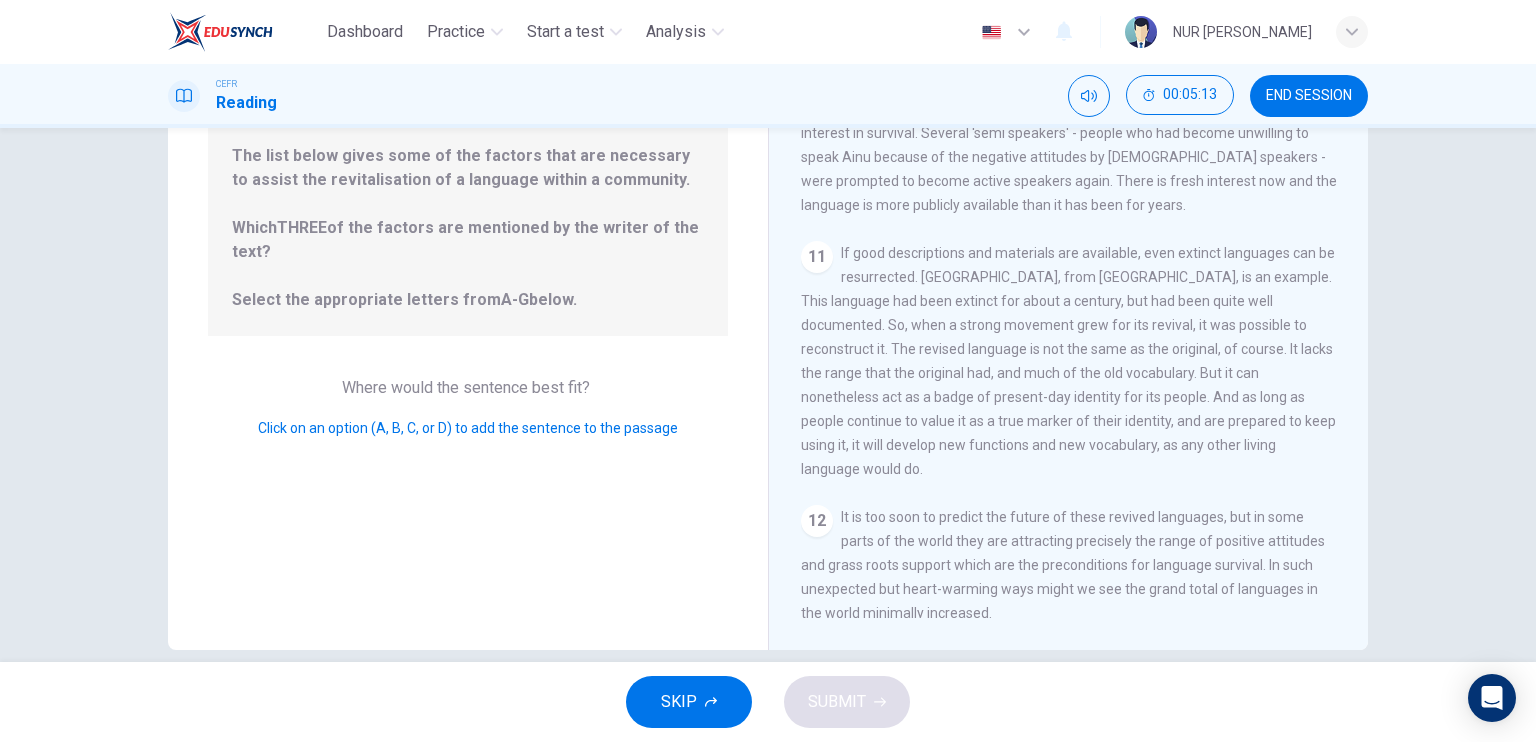 click on "It is too soon to predict the future of these revived languages, but in some parts of the world they are attracting precisely the range of positive attitudes and grass roots support which are the preconditions for language survival. In such unexpected but heart-warming ways might we see the grand total of languages in the world minimally increased." at bounding box center (1063, 565) 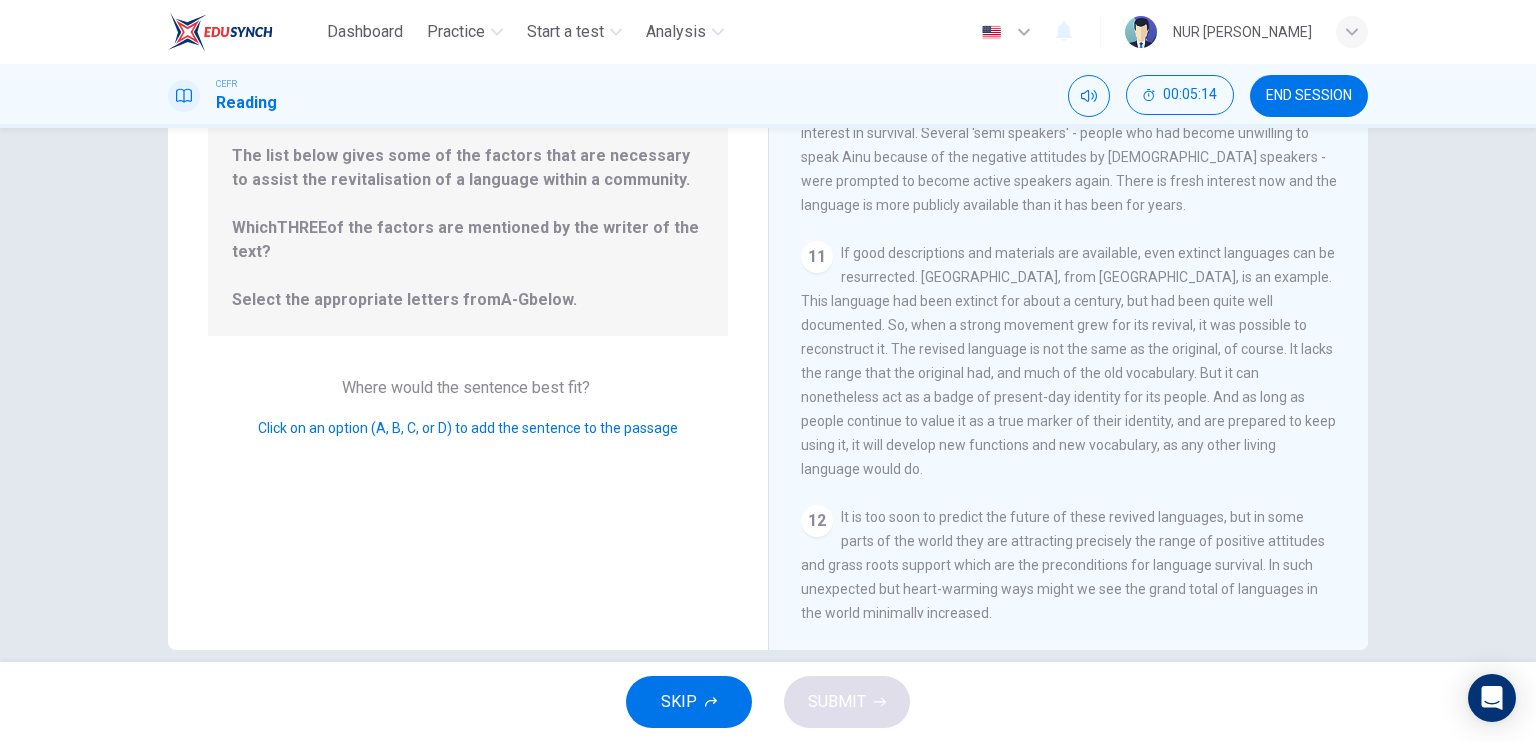 click on "12" at bounding box center [817, 521] 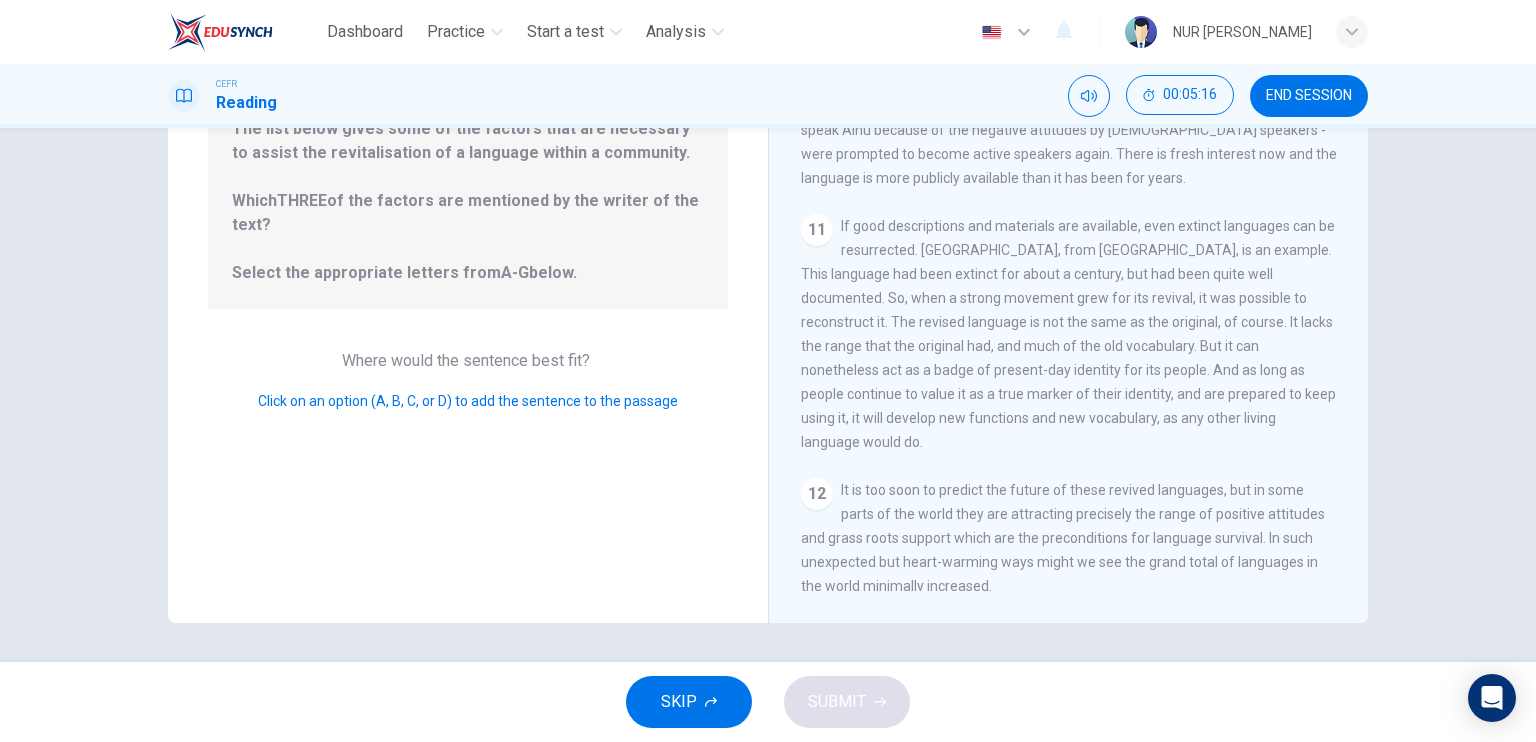 scroll, scrollTop: 0, scrollLeft: 0, axis: both 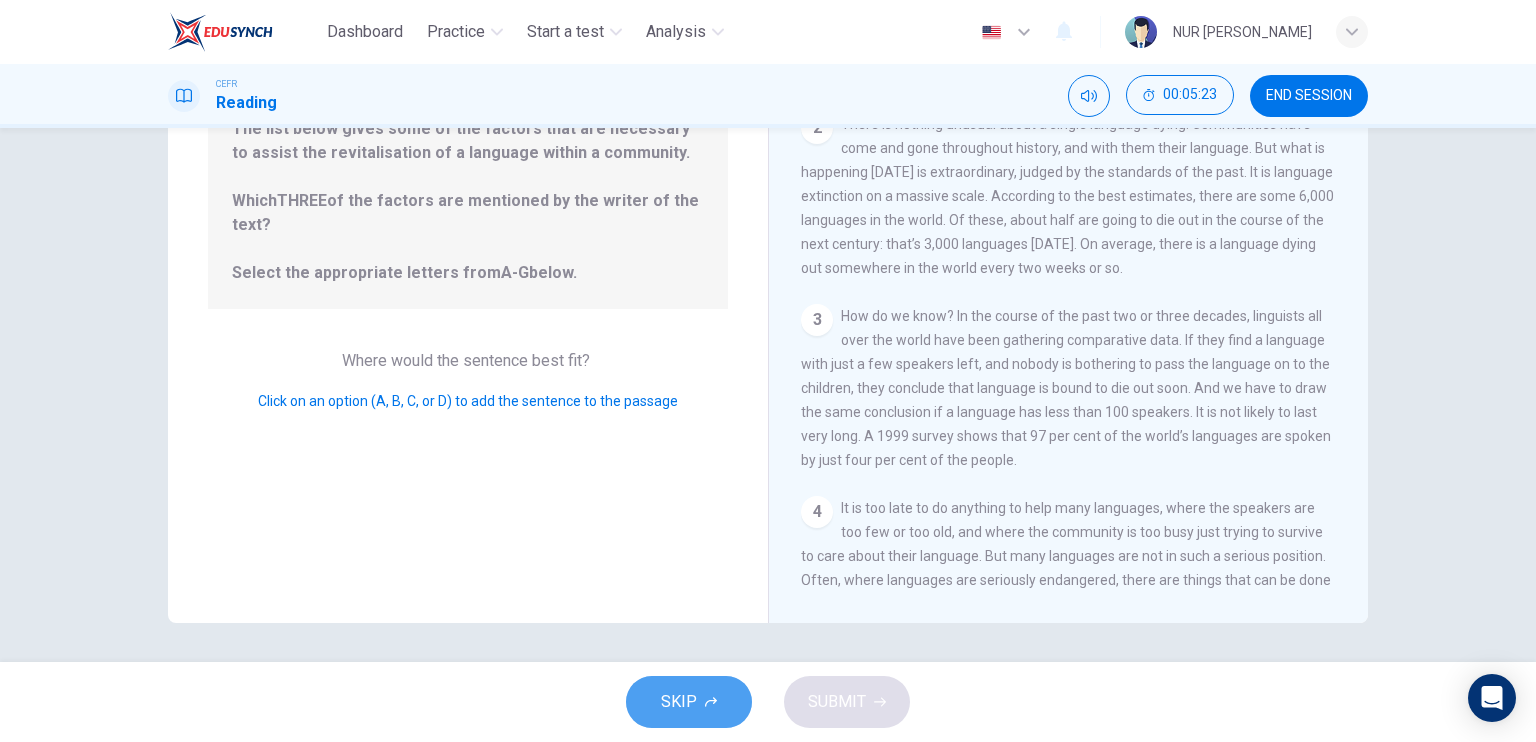 click on "SKIP" at bounding box center (679, 702) 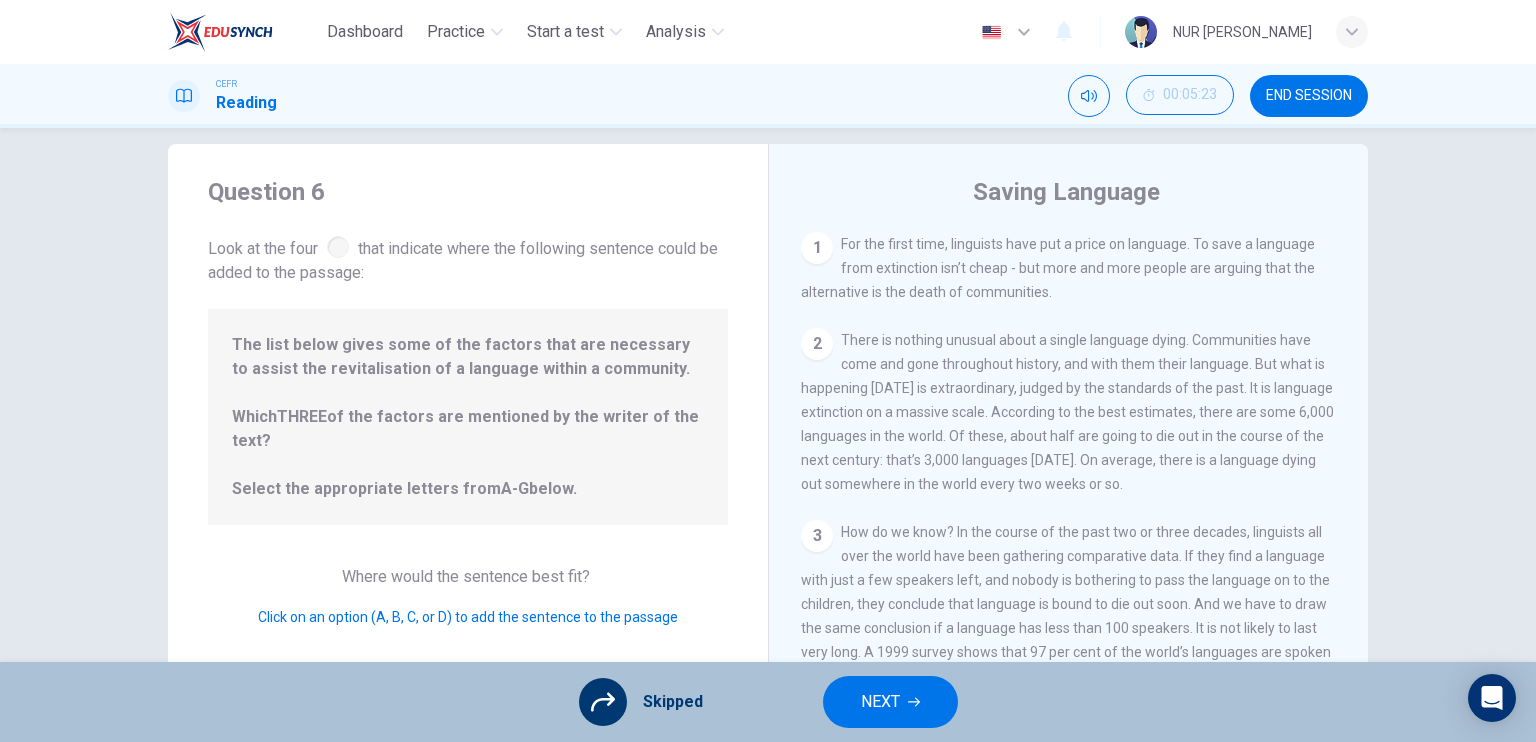 scroll, scrollTop: 12, scrollLeft: 0, axis: vertical 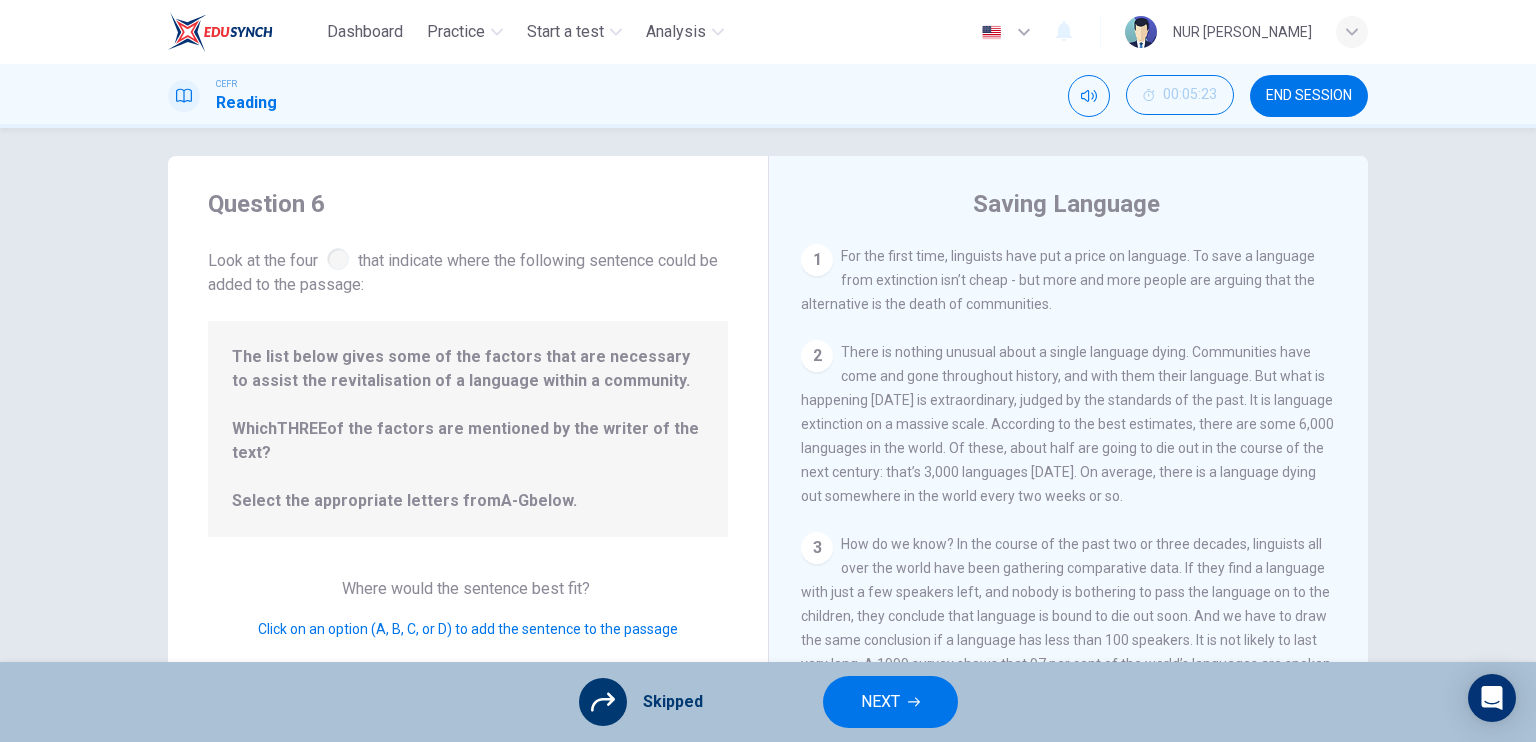 click on "The list below gives some of the factors that are necessary to assist the revitalisation of a language within a community.
Which  THREE  of the factors are mentioned by the writer of the text?
Select the appropriate letters from  A-G  below." at bounding box center (468, 429) 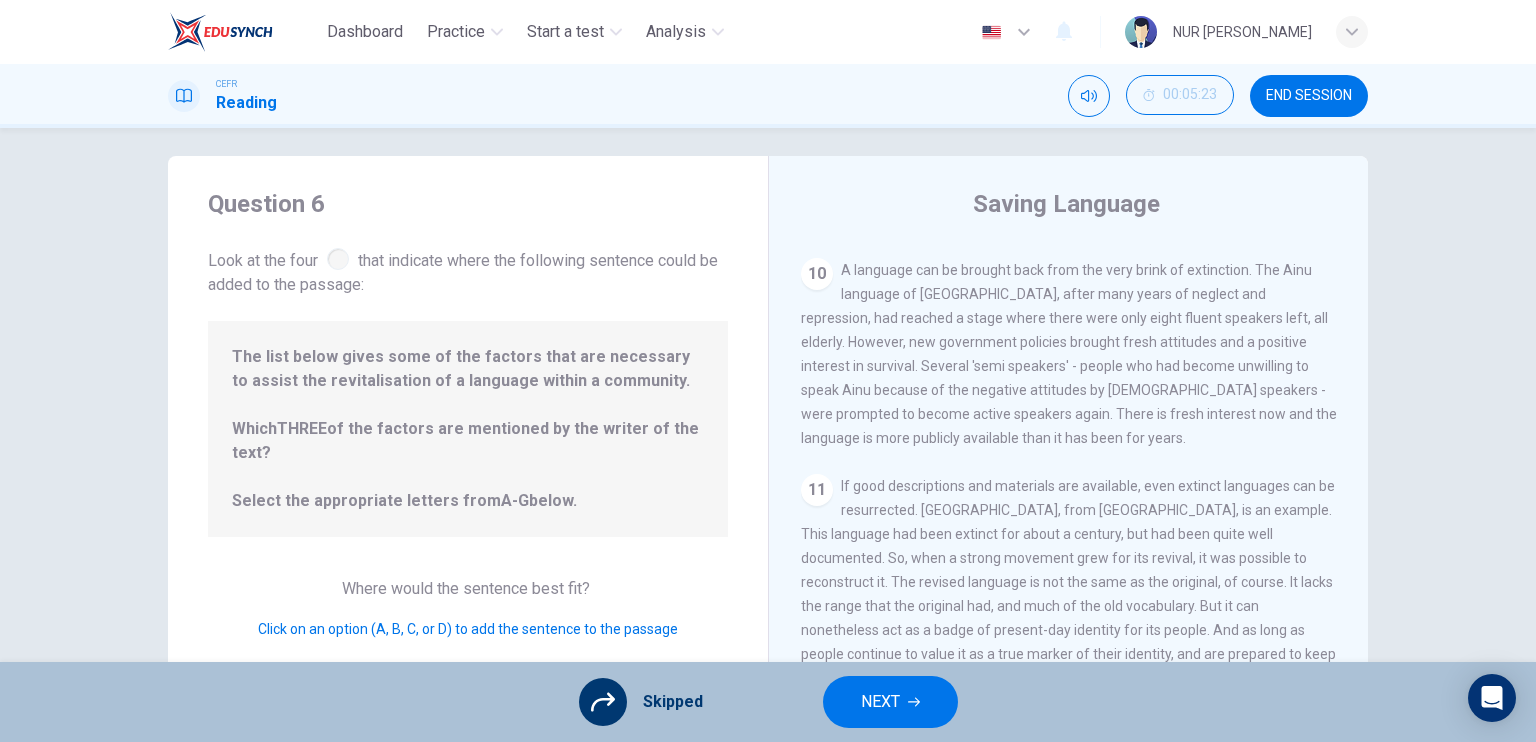 scroll, scrollTop: 1746, scrollLeft: 0, axis: vertical 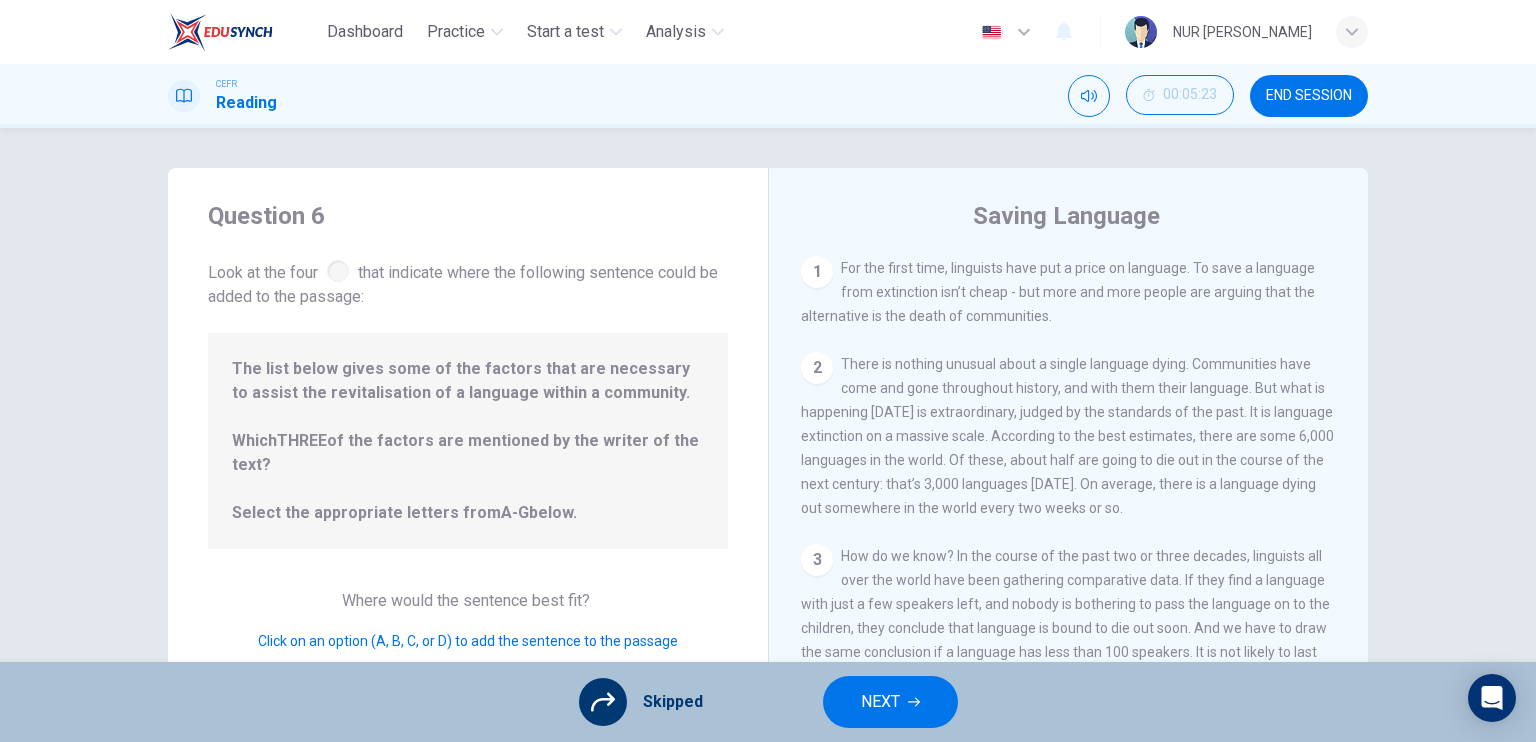 click on "2" at bounding box center (817, 368) 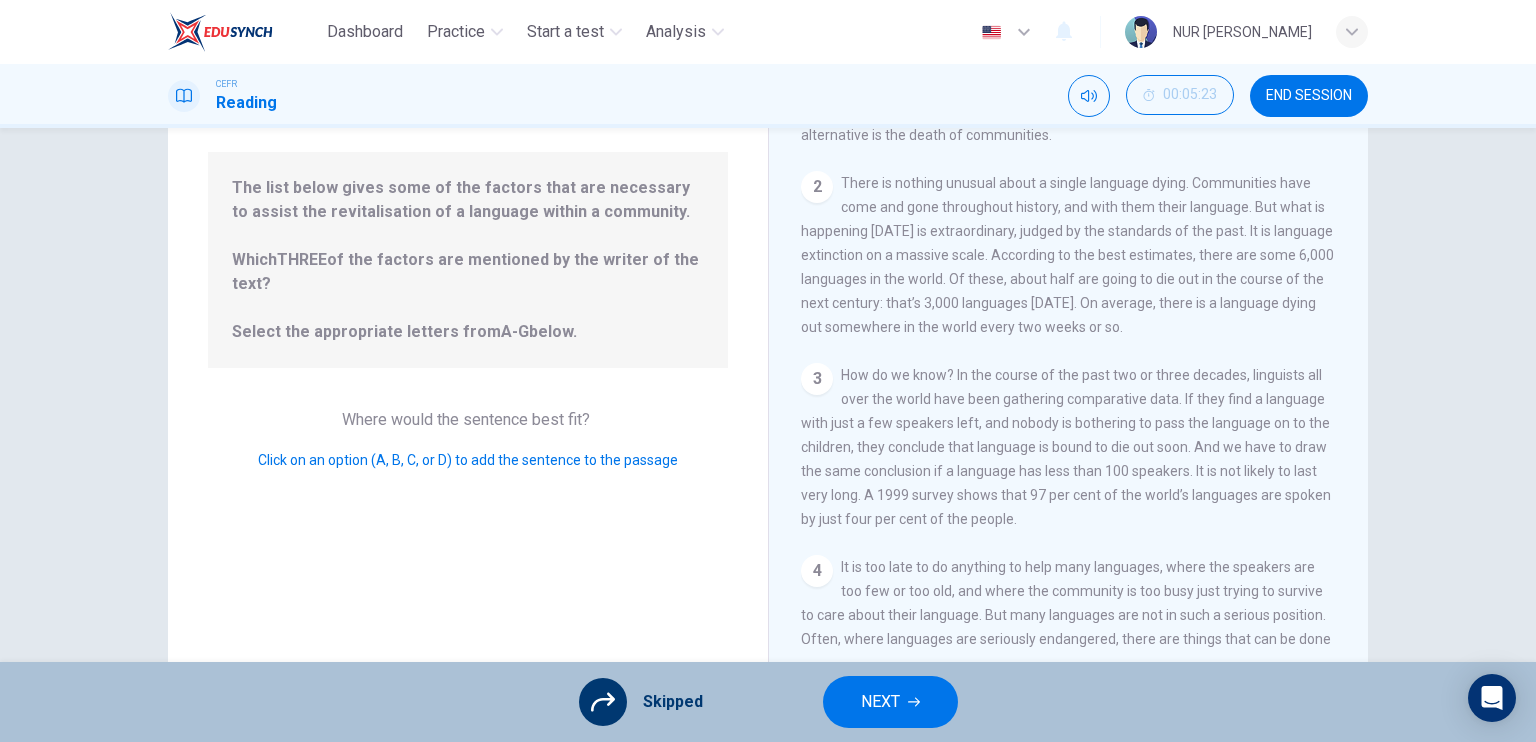 scroll, scrollTop: 180, scrollLeft: 0, axis: vertical 